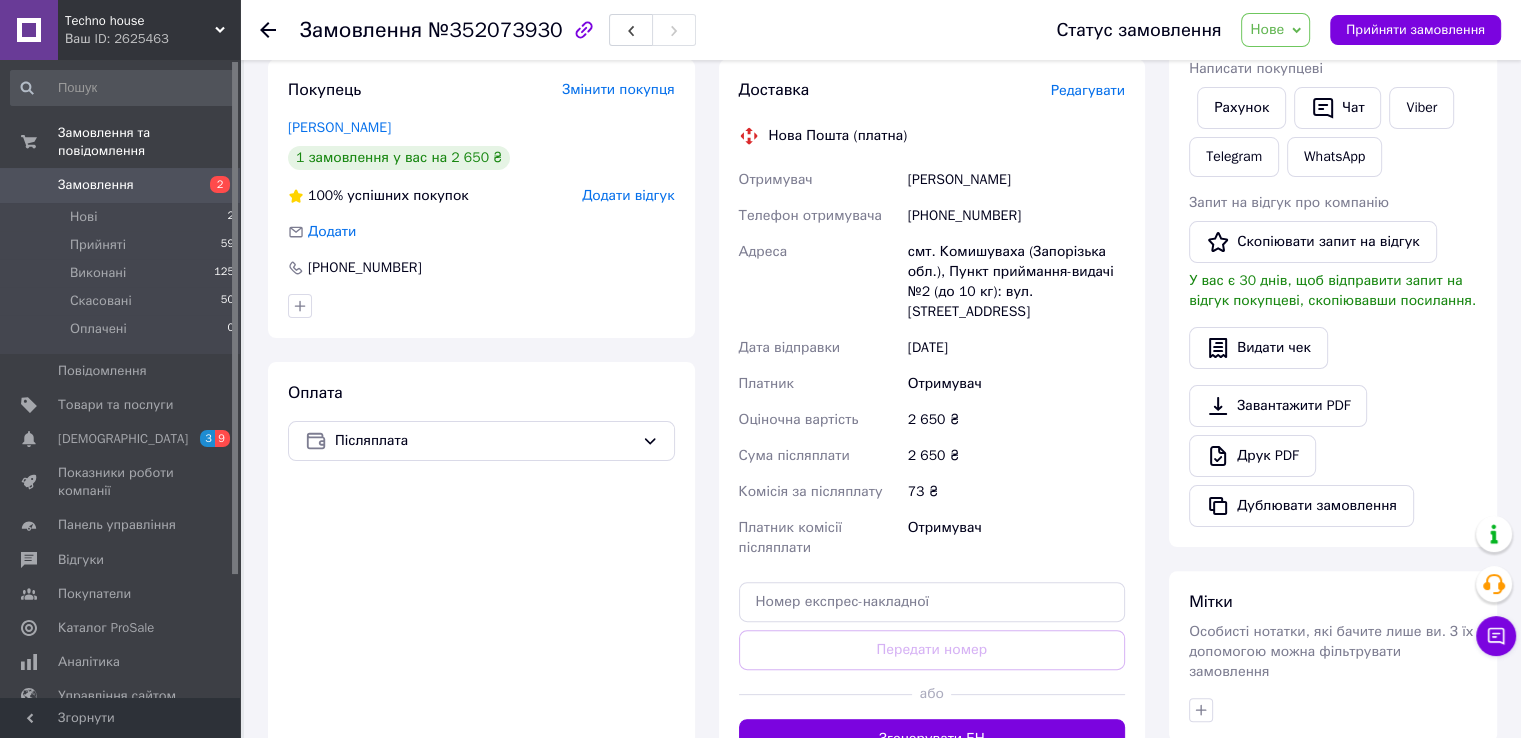 scroll, scrollTop: 100, scrollLeft: 0, axis: vertical 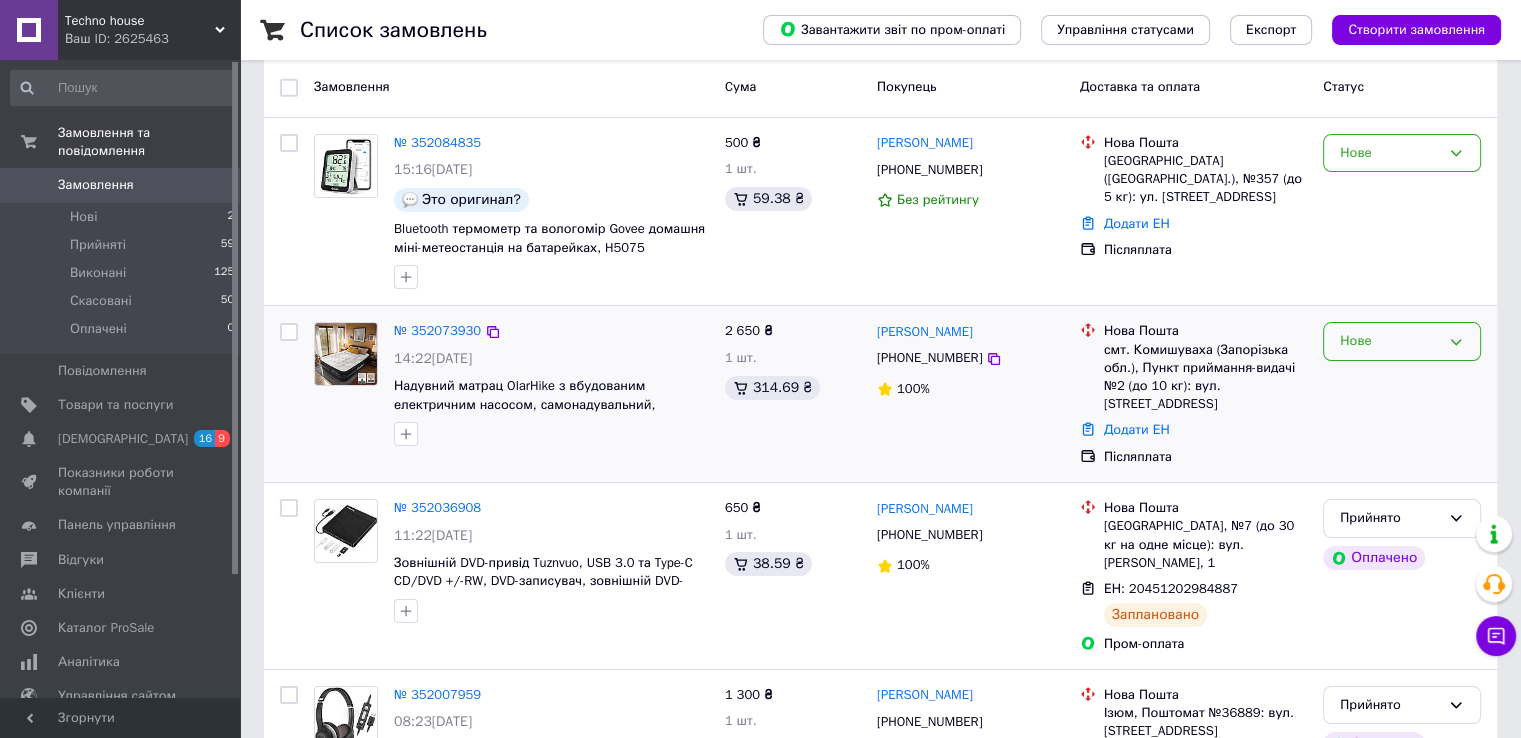 click on "Нове" at bounding box center (1390, 341) 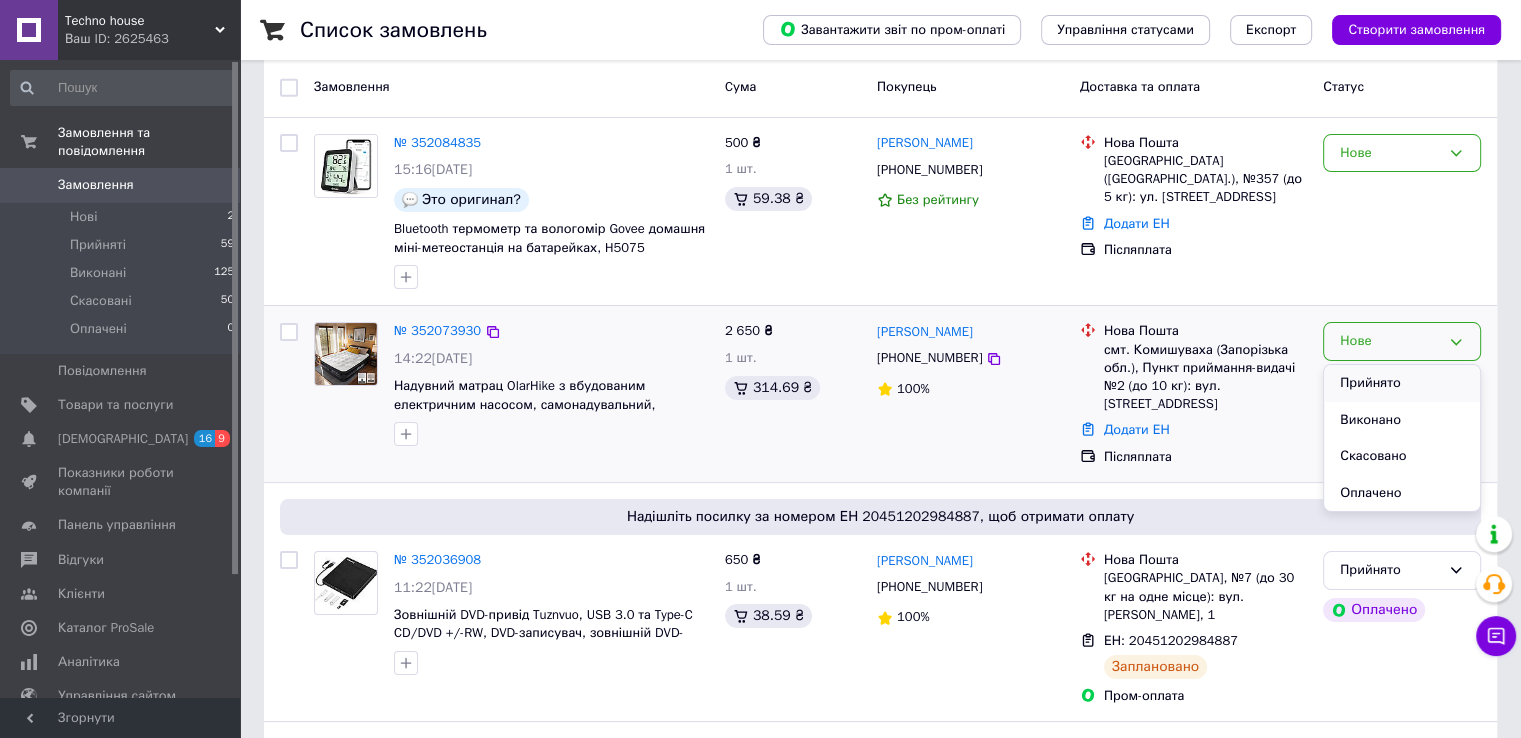 click on "Прийнято" at bounding box center [1402, 383] 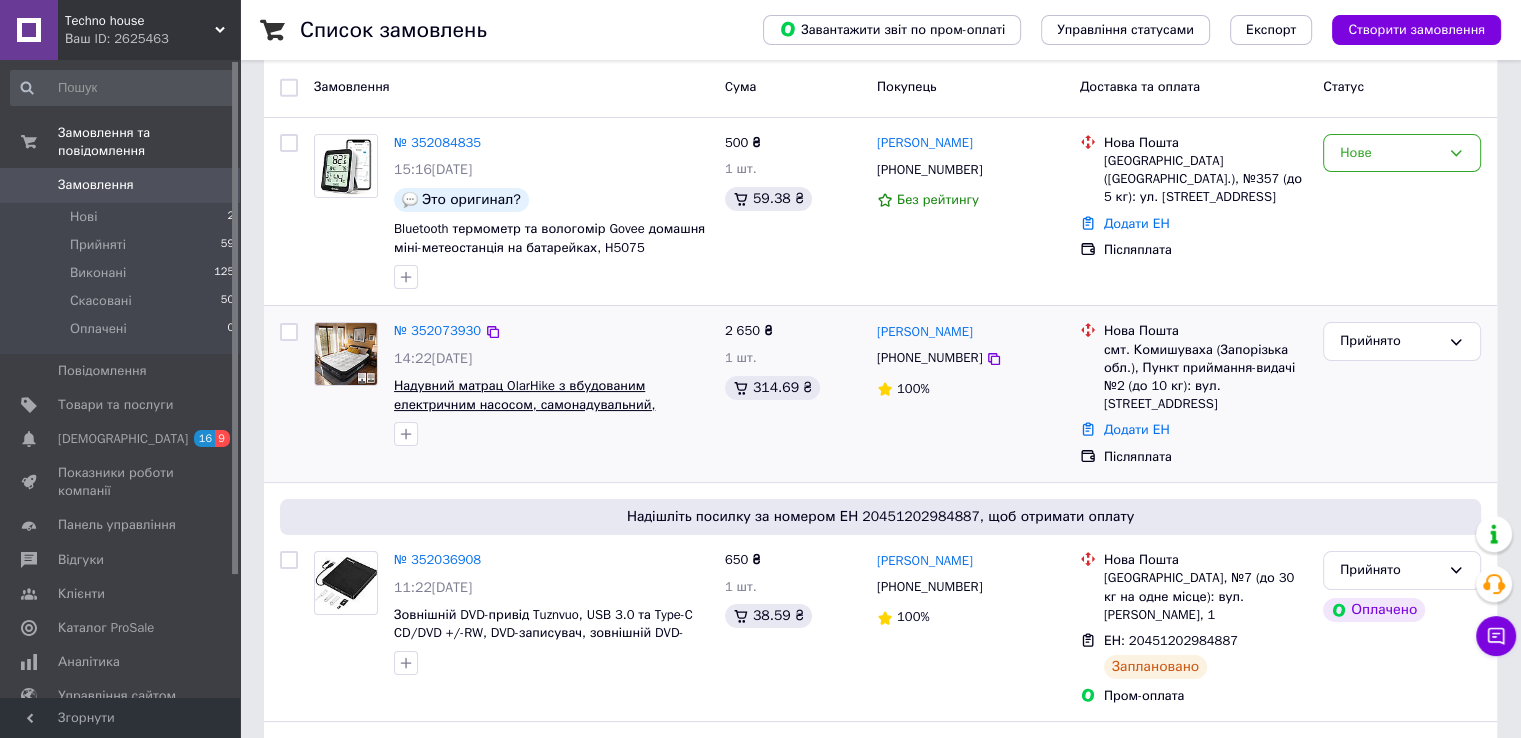 click on "Надувний матрац OlarHike з вбудованим електричним насосом, самонадувальний, преміальне гостьове ліжко, надувни" at bounding box center (524, 404) 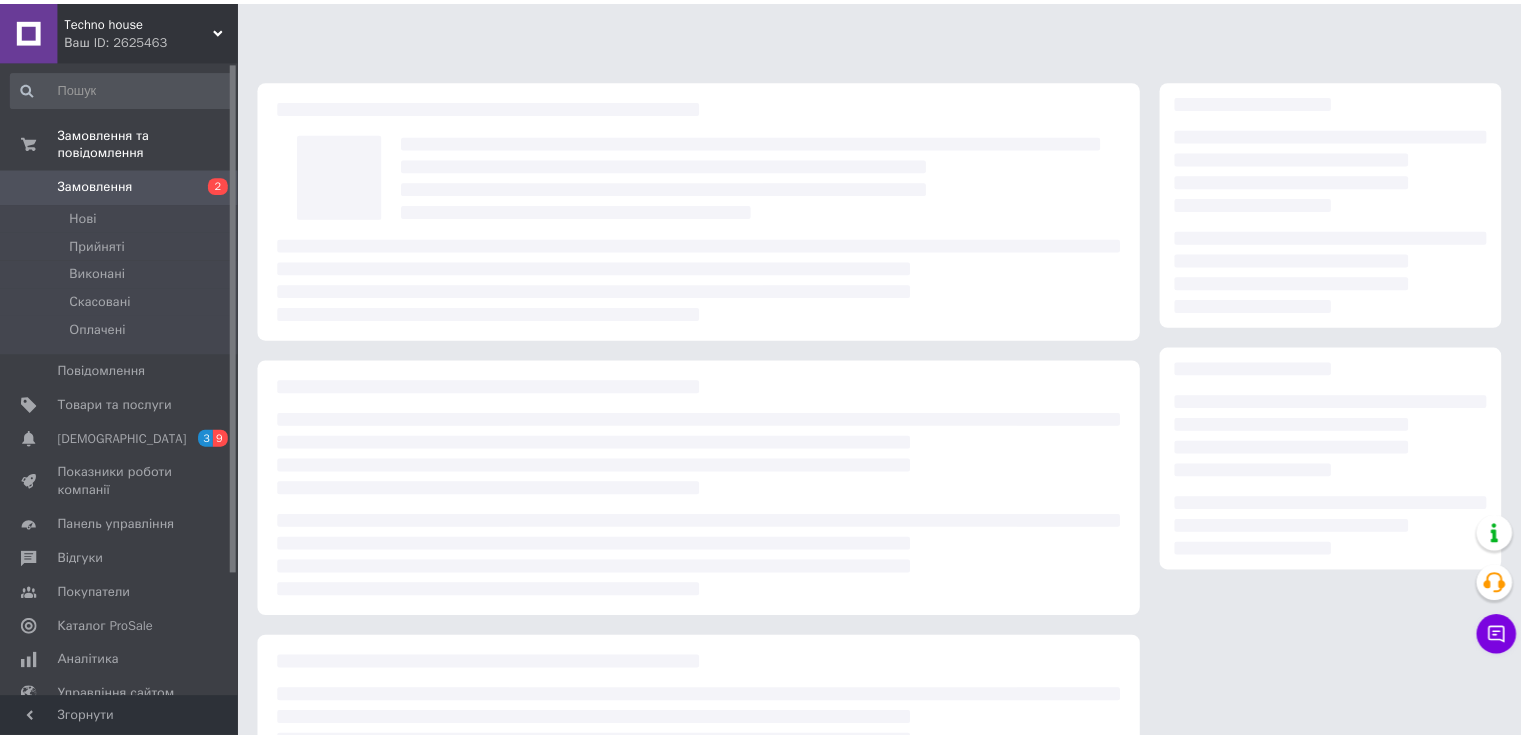 scroll, scrollTop: 0, scrollLeft: 0, axis: both 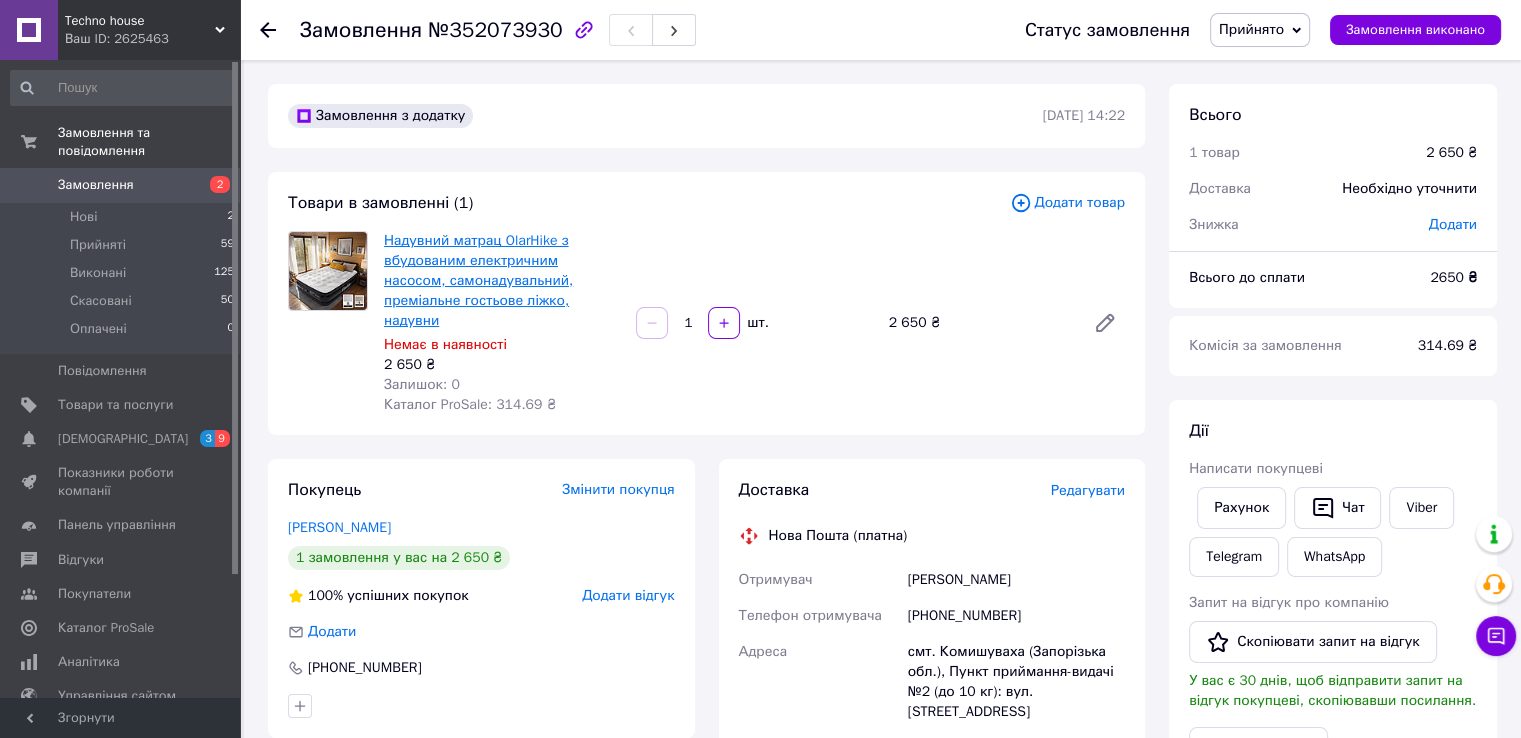 click on "Надувний матрац OlarHike з вбудованим електричним насосом, самонадувальний, преміальне гостьове ліжко, надувни" at bounding box center (478, 280) 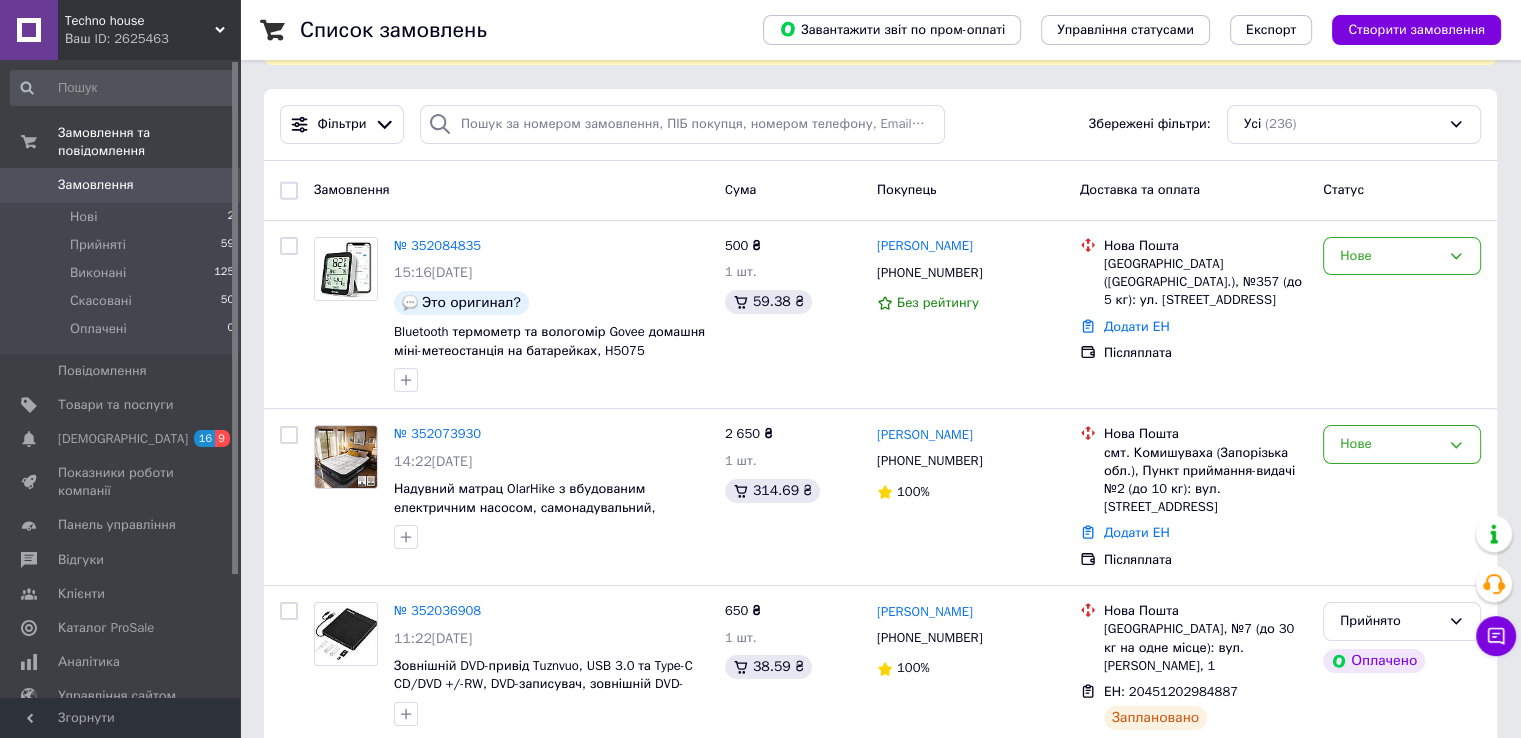 scroll, scrollTop: 200, scrollLeft: 0, axis: vertical 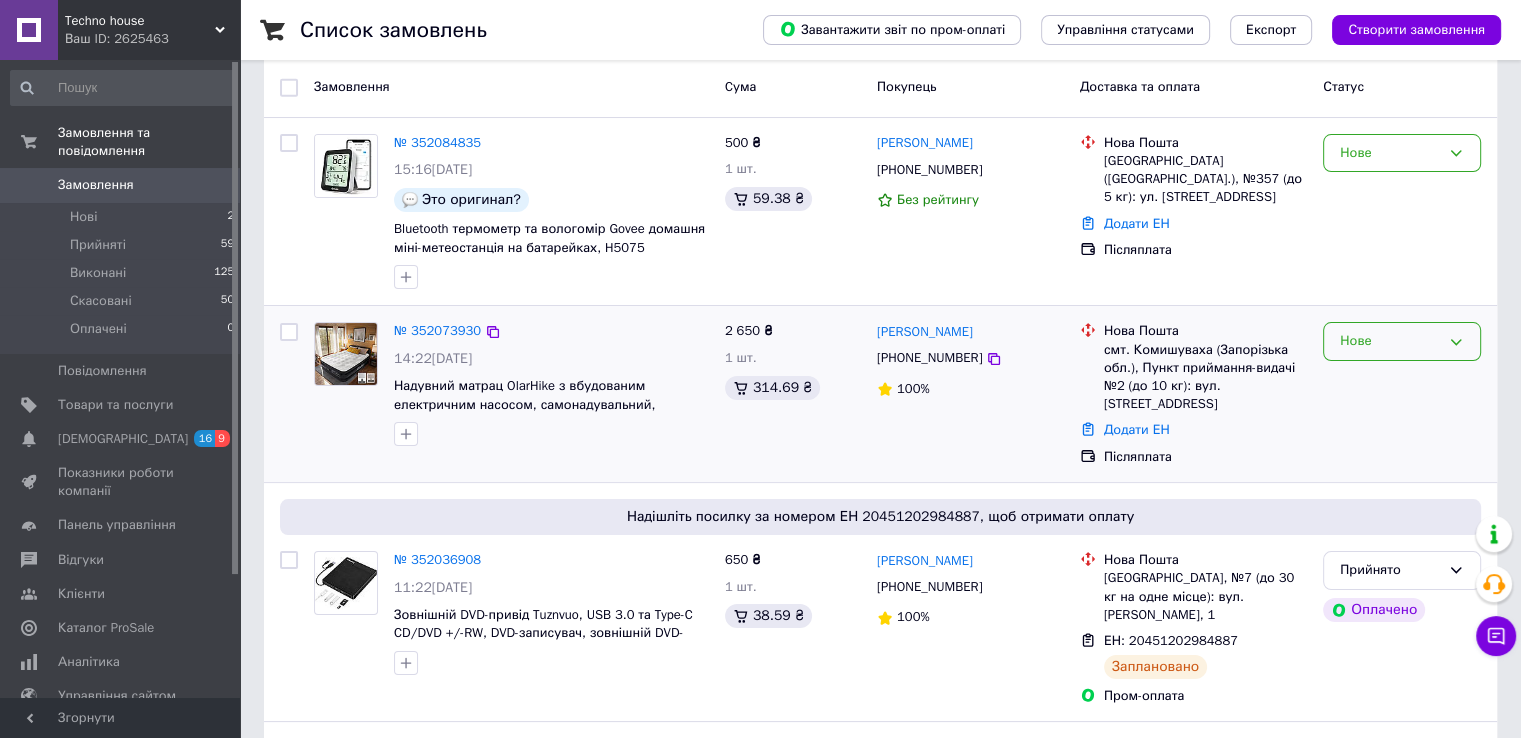 click on "Нове" at bounding box center [1390, 341] 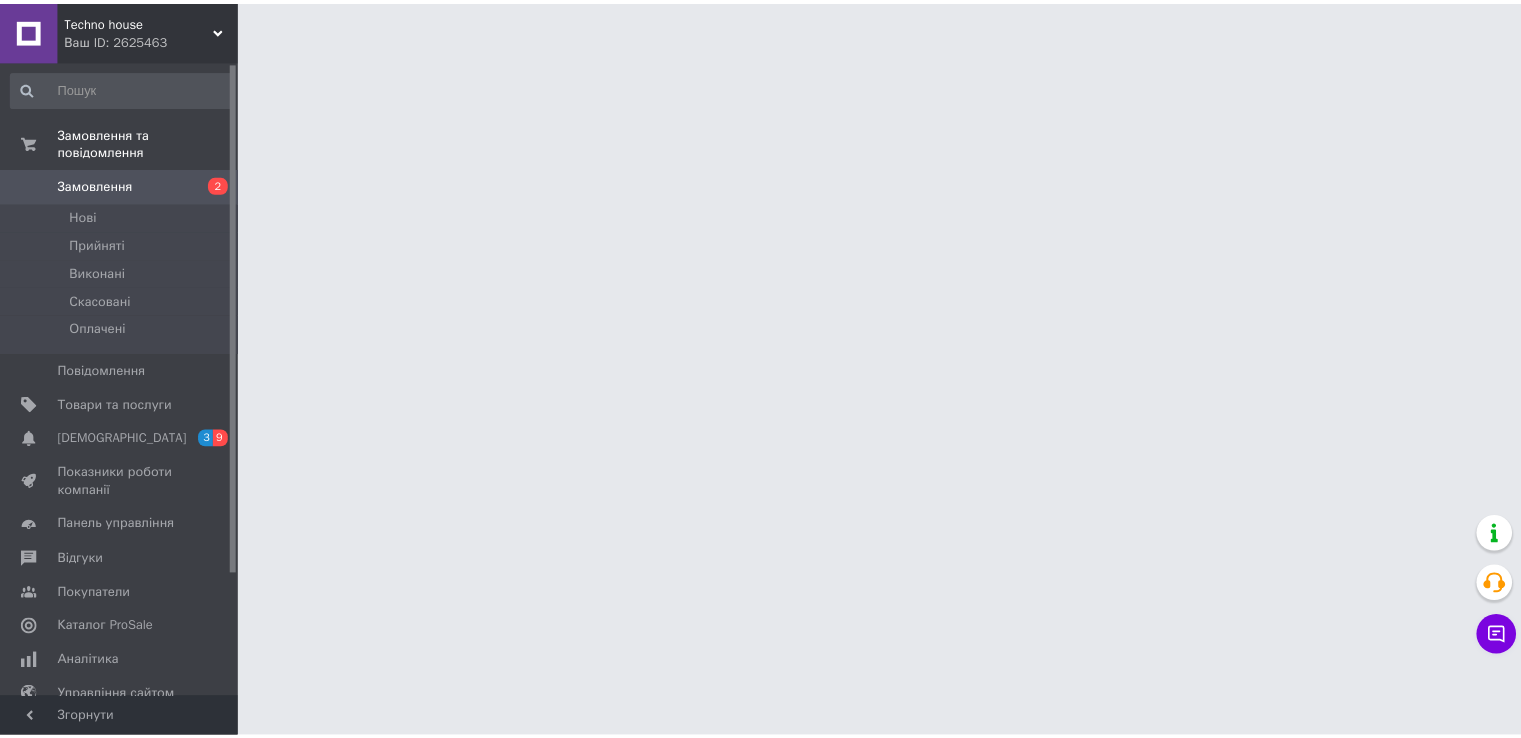 scroll, scrollTop: 0, scrollLeft: 0, axis: both 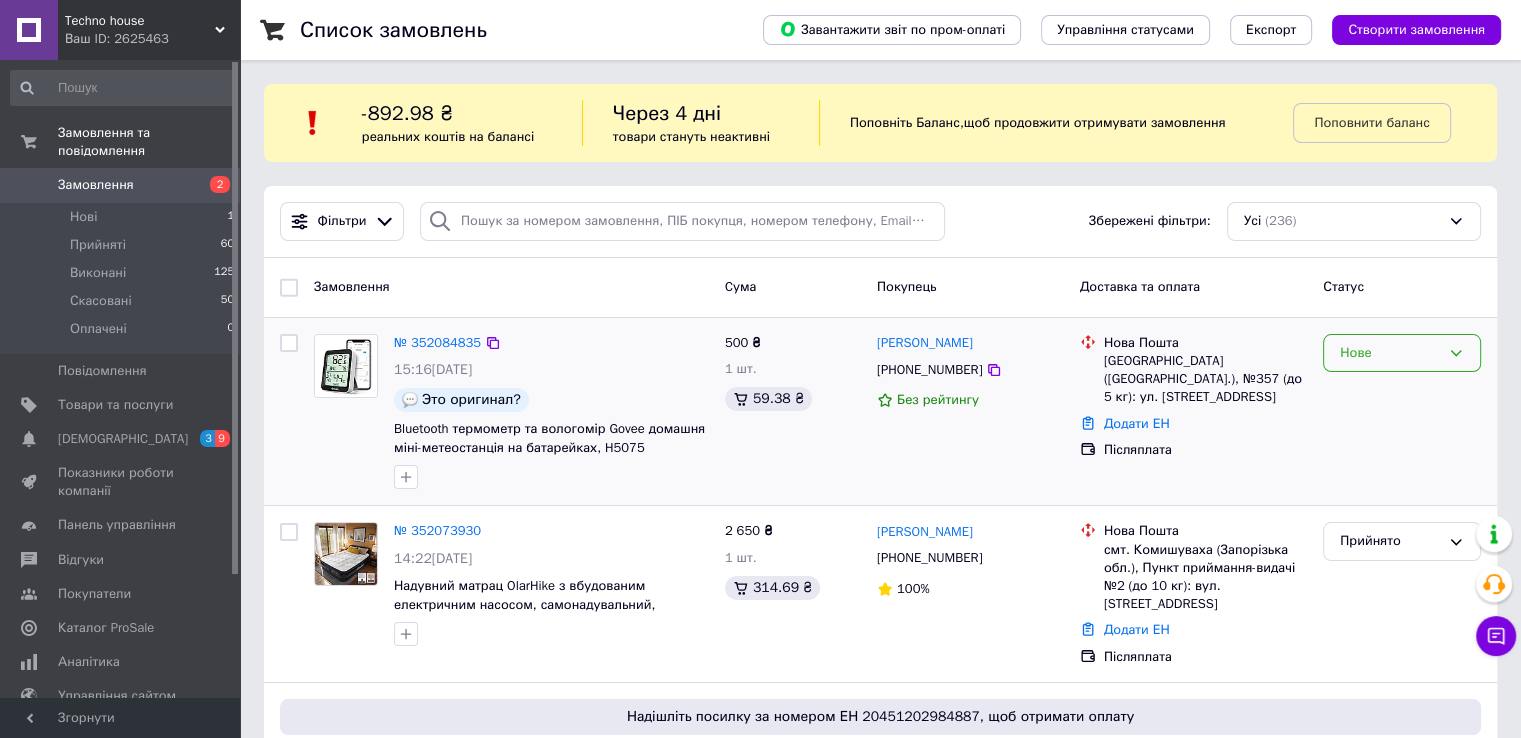 click on "Нове" at bounding box center (1390, 353) 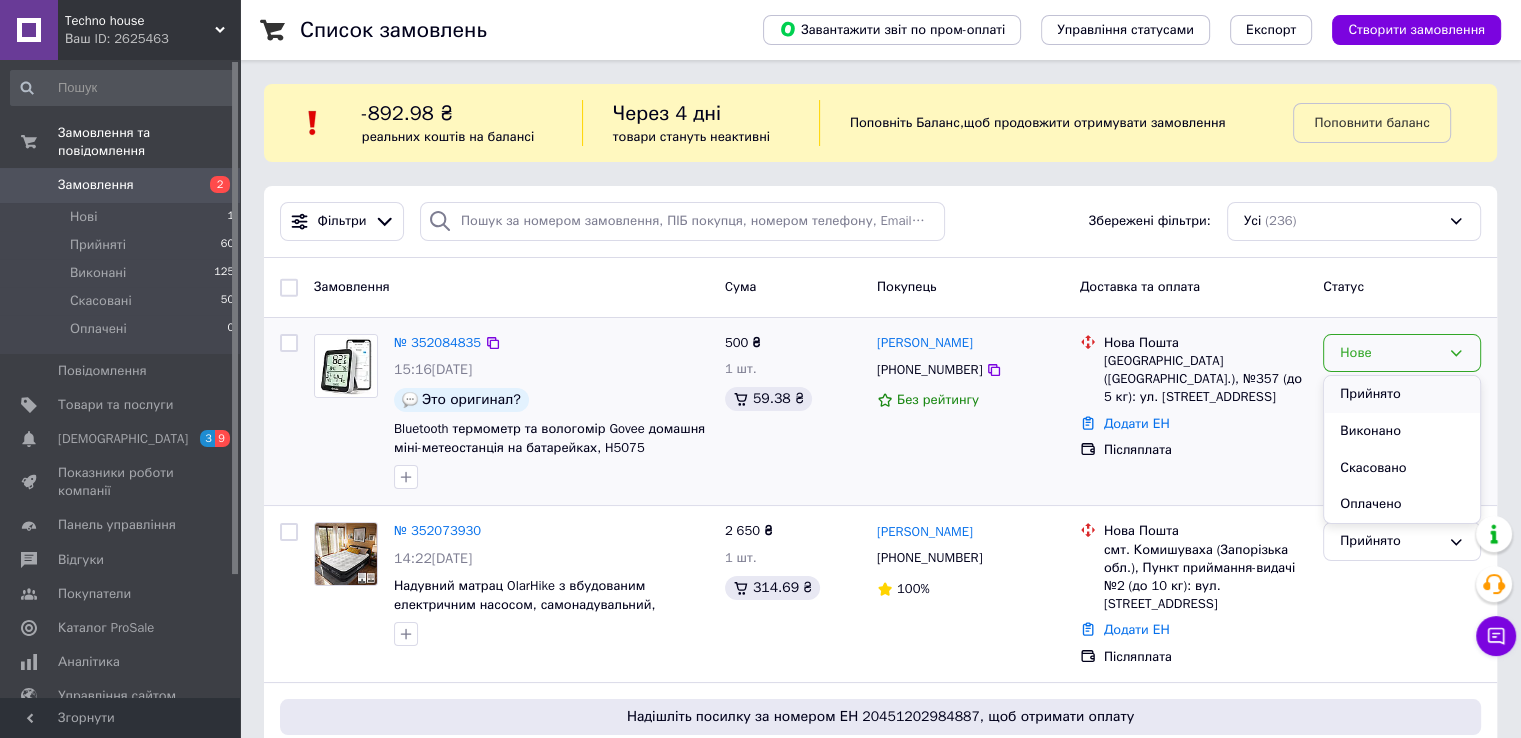 click on "Прийнято" at bounding box center [1402, 394] 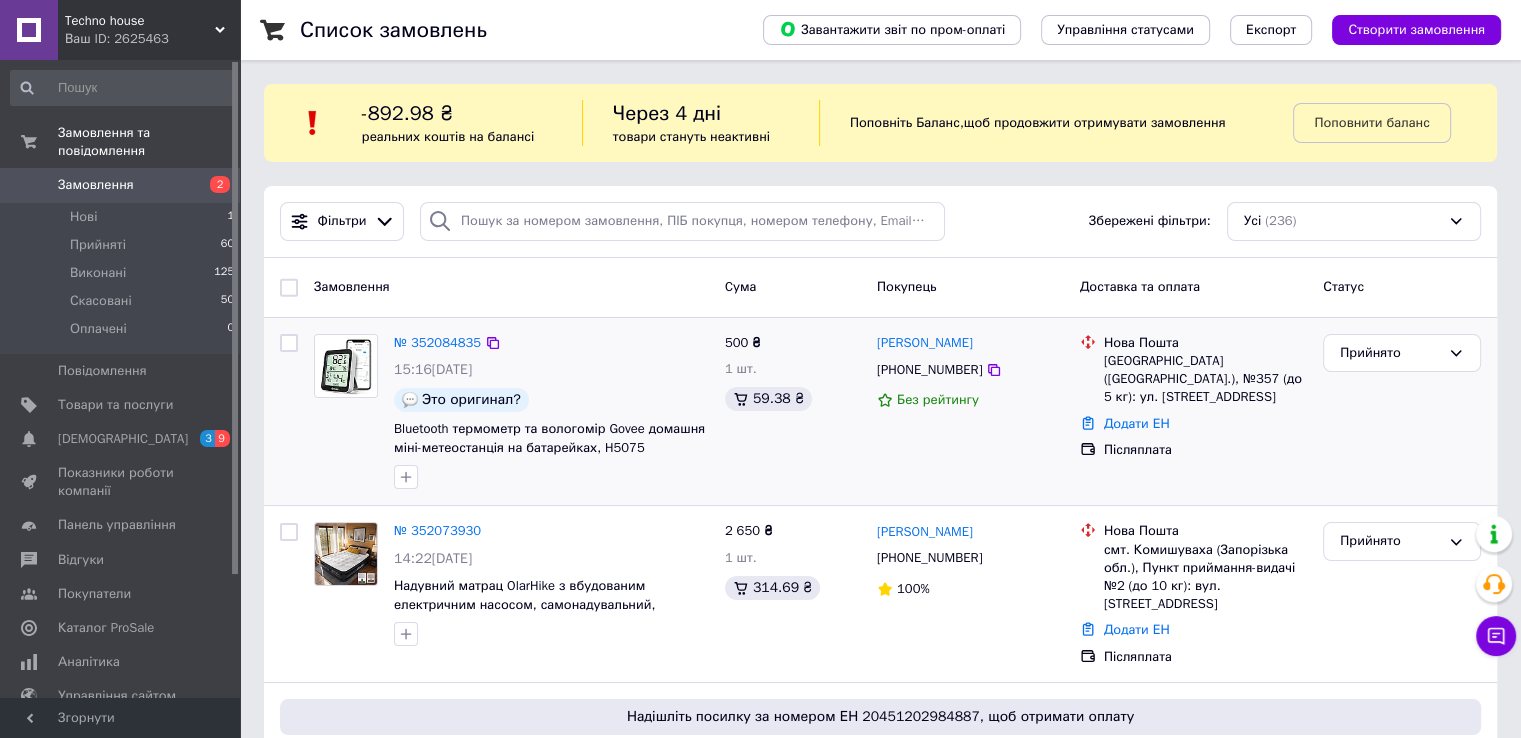 click on "Замовлення" at bounding box center (96, 185) 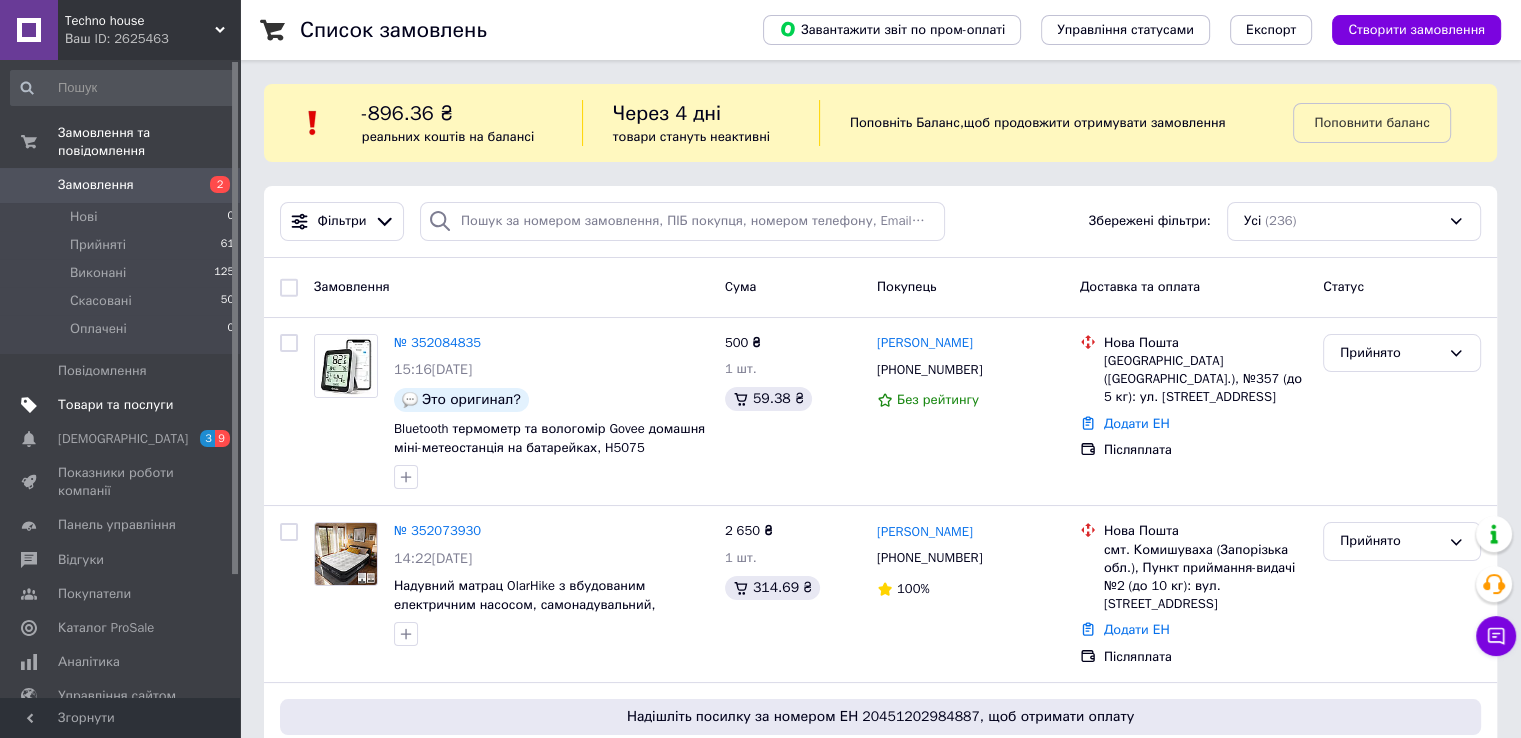 click on "Товари та послуги" at bounding box center [115, 405] 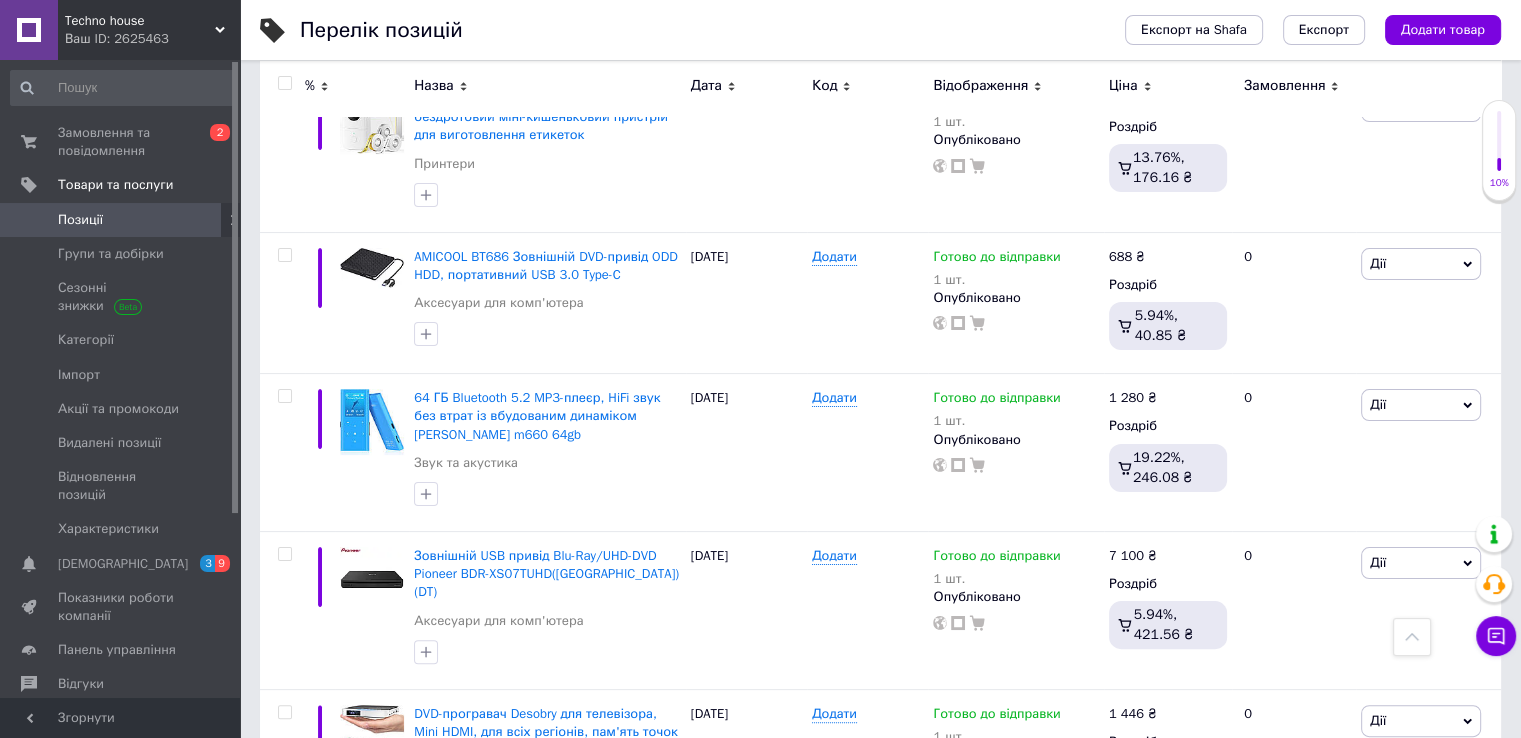 scroll, scrollTop: 0, scrollLeft: 0, axis: both 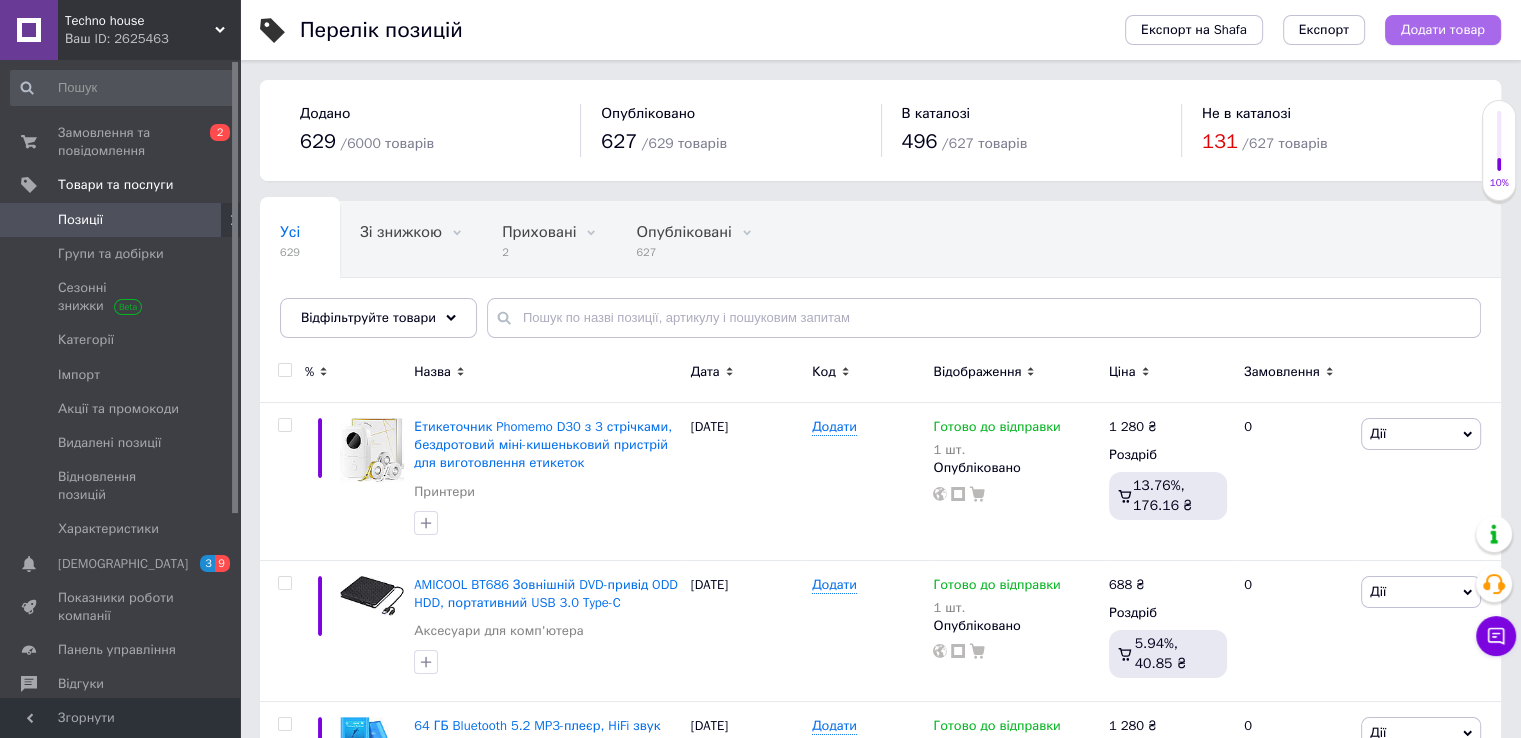 click on "Додати товар" at bounding box center [1443, 30] 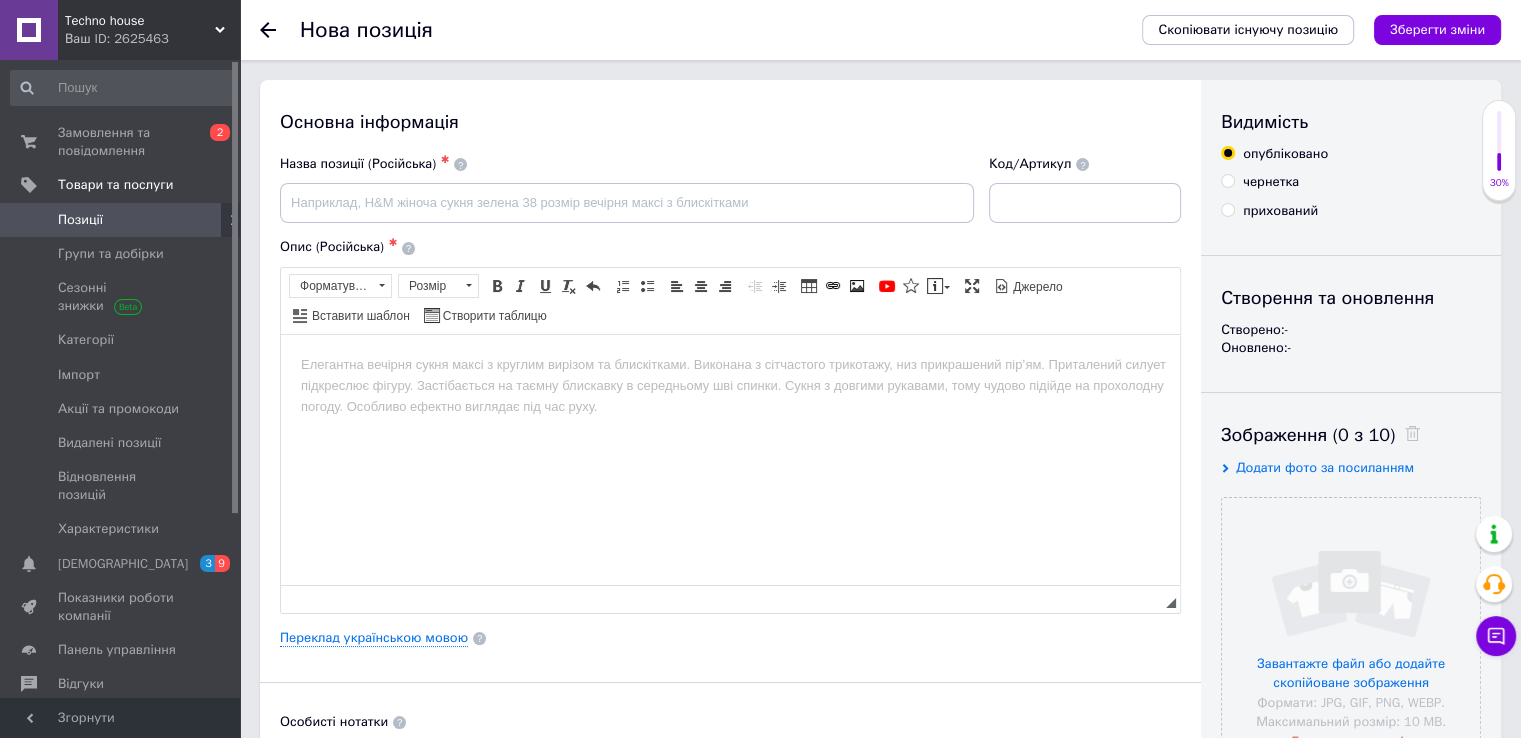 scroll, scrollTop: 0, scrollLeft: 0, axis: both 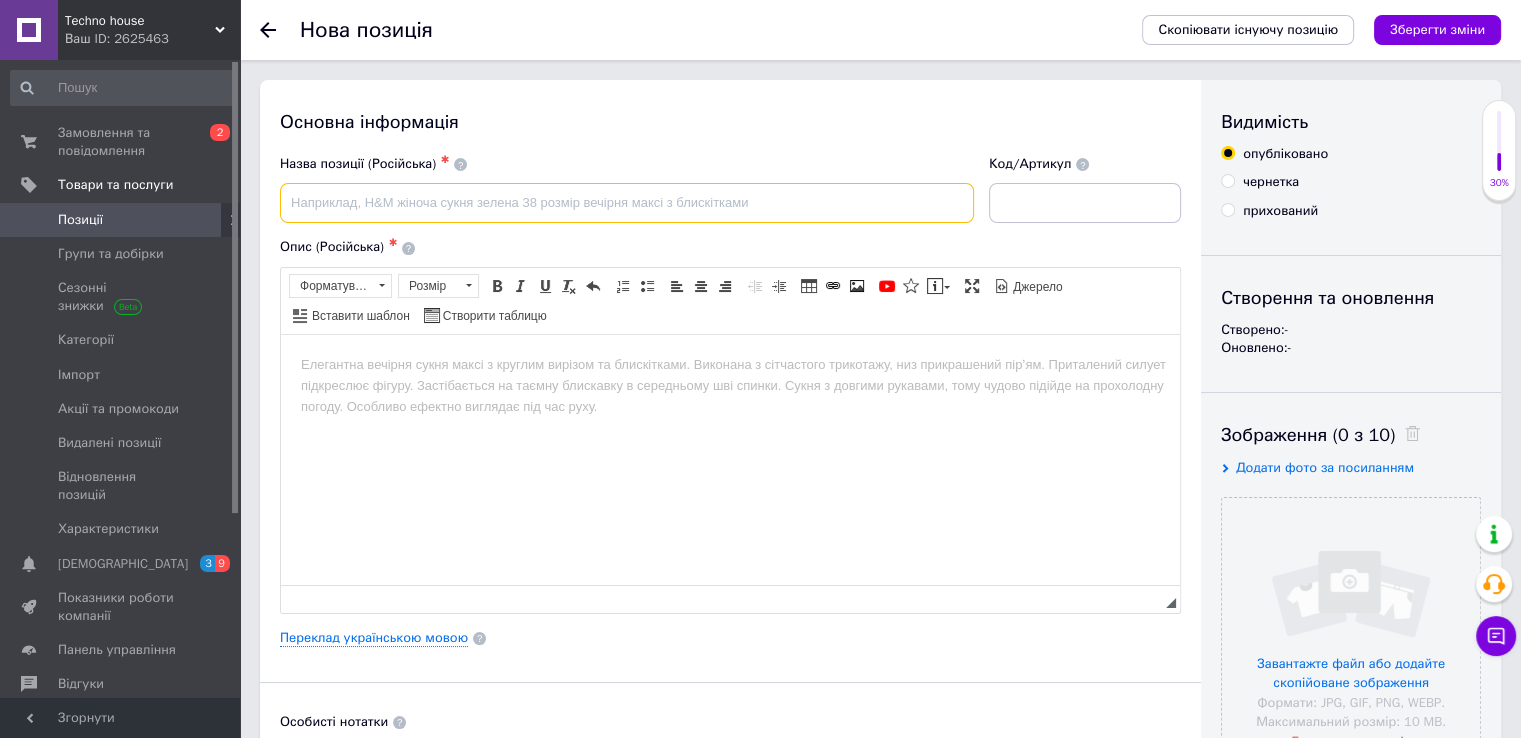 click at bounding box center [627, 203] 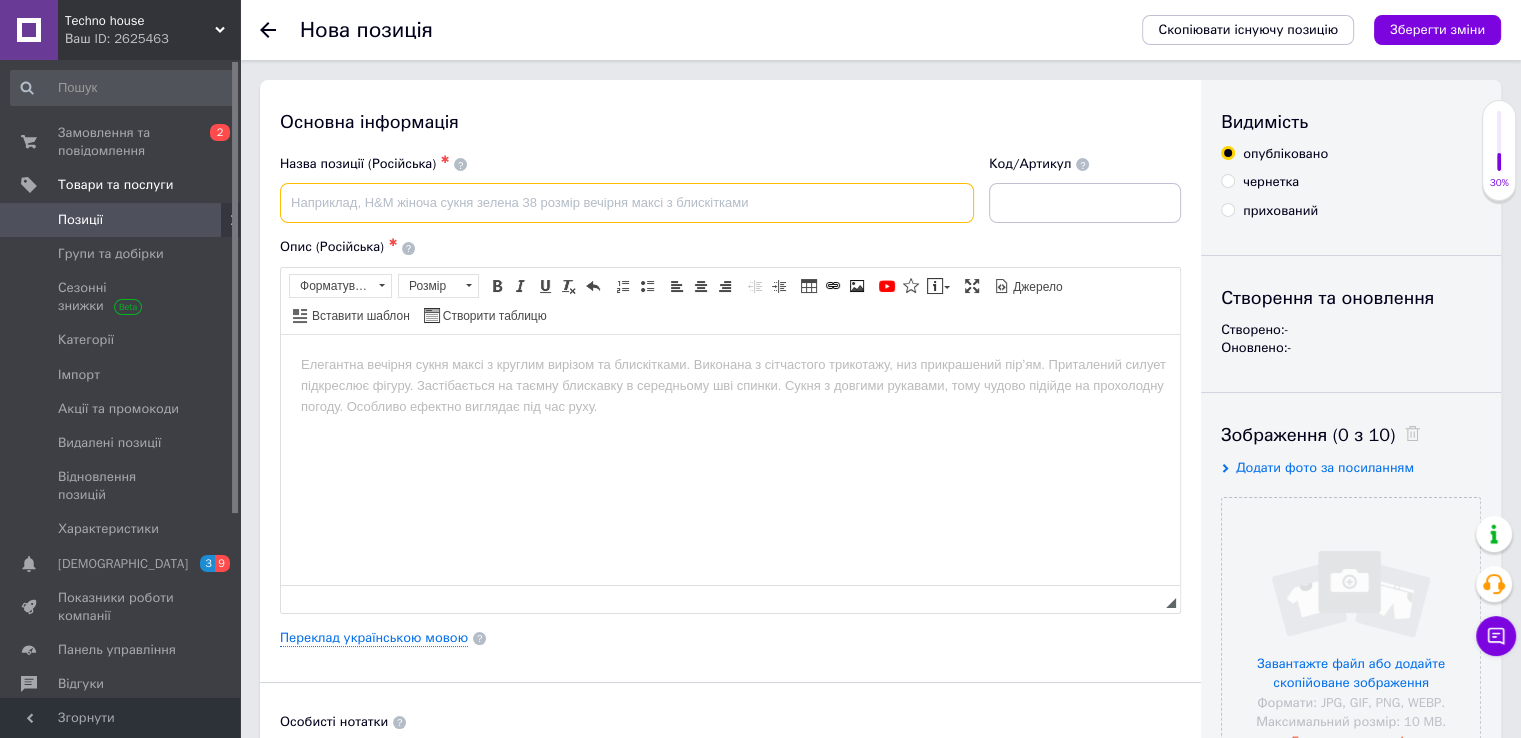paste on "Док-станція для трьох моніторів, адаптер USB Type-C на 2 HDMI + VGA" 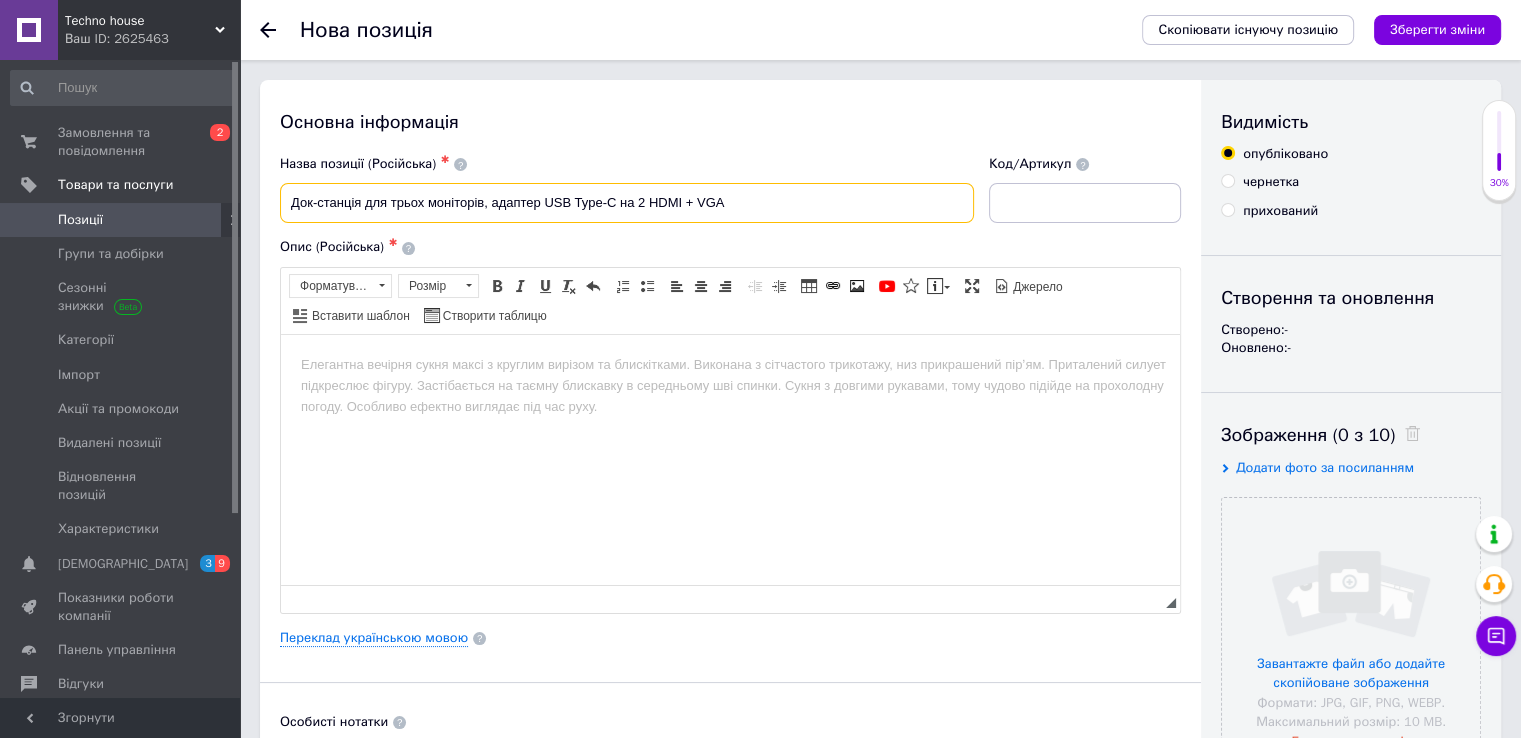 type on "Док-станція для трьох моніторів, адаптер USB Type-C на 2 HDMI + VGA" 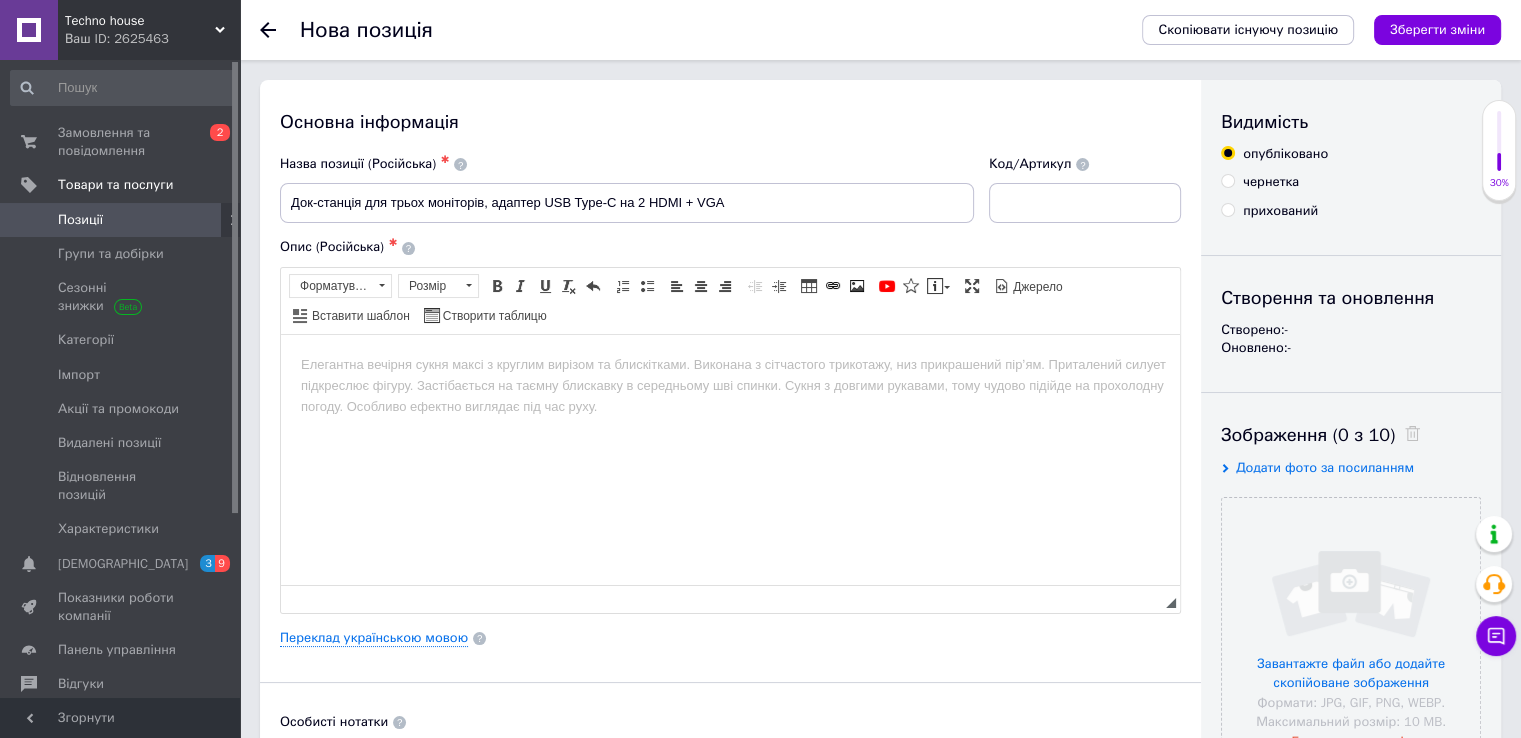 click at bounding box center (730, 364) 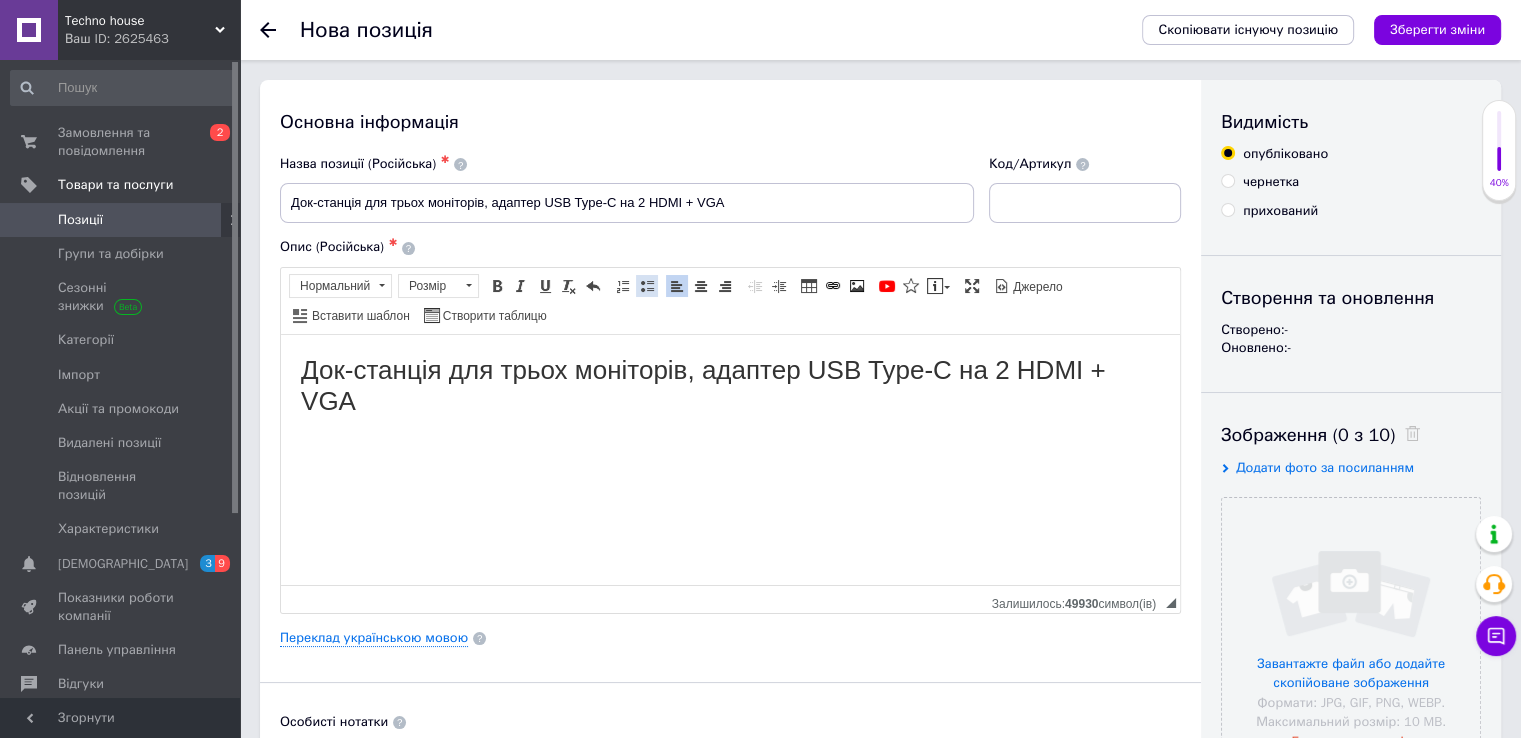 scroll, scrollTop: 75, scrollLeft: 0, axis: vertical 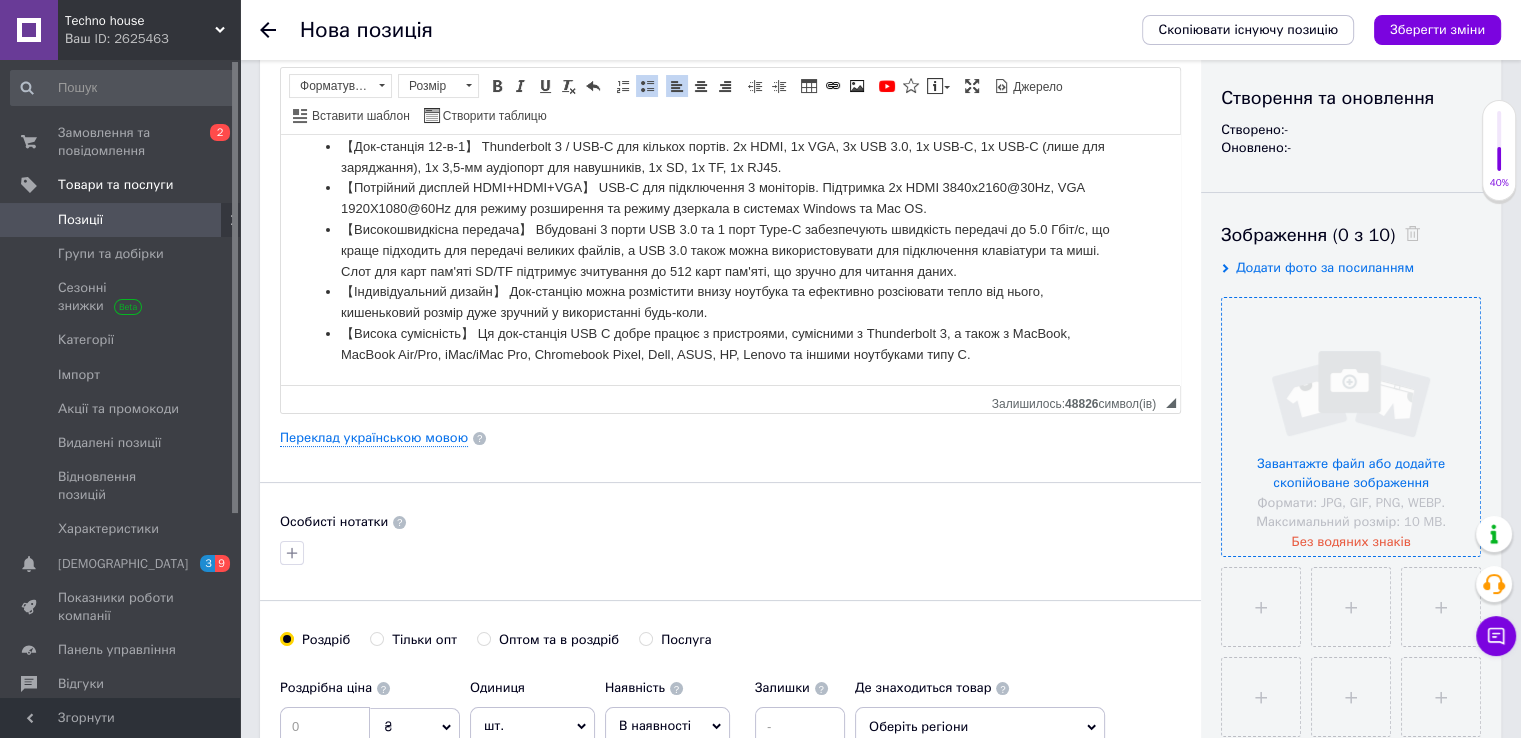 click at bounding box center [1351, 427] 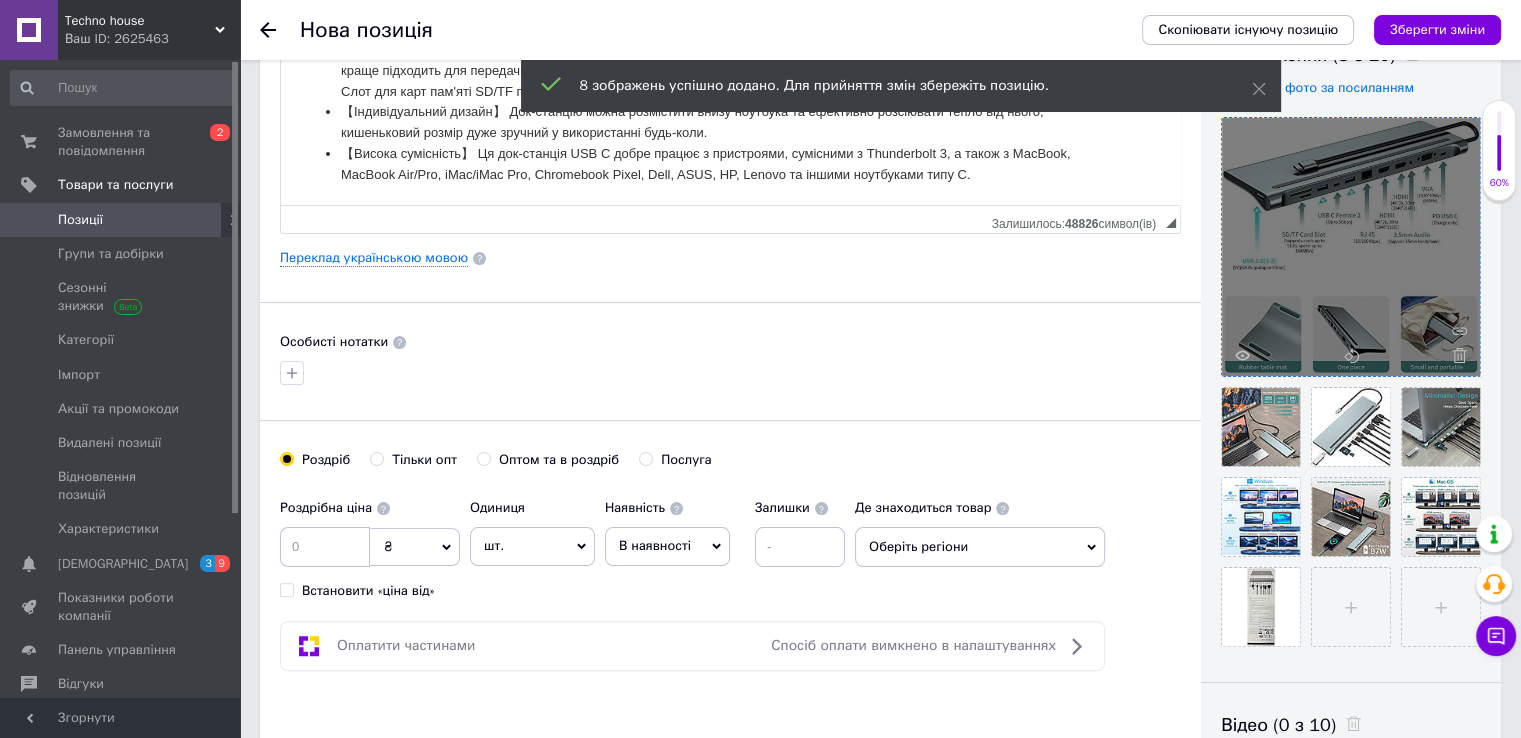 scroll, scrollTop: 400, scrollLeft: 0, axis: vertical 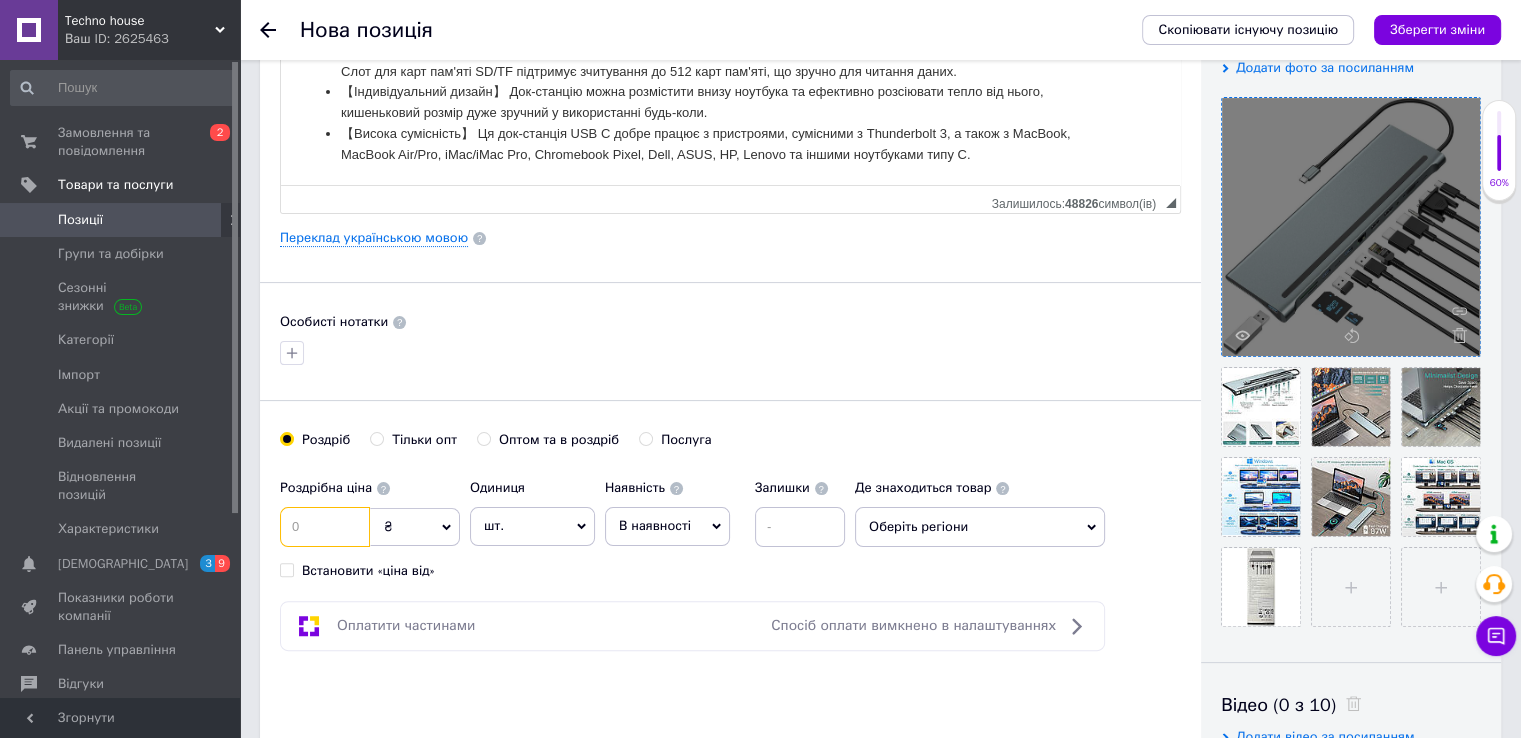 click at bounding box center (325, 527) 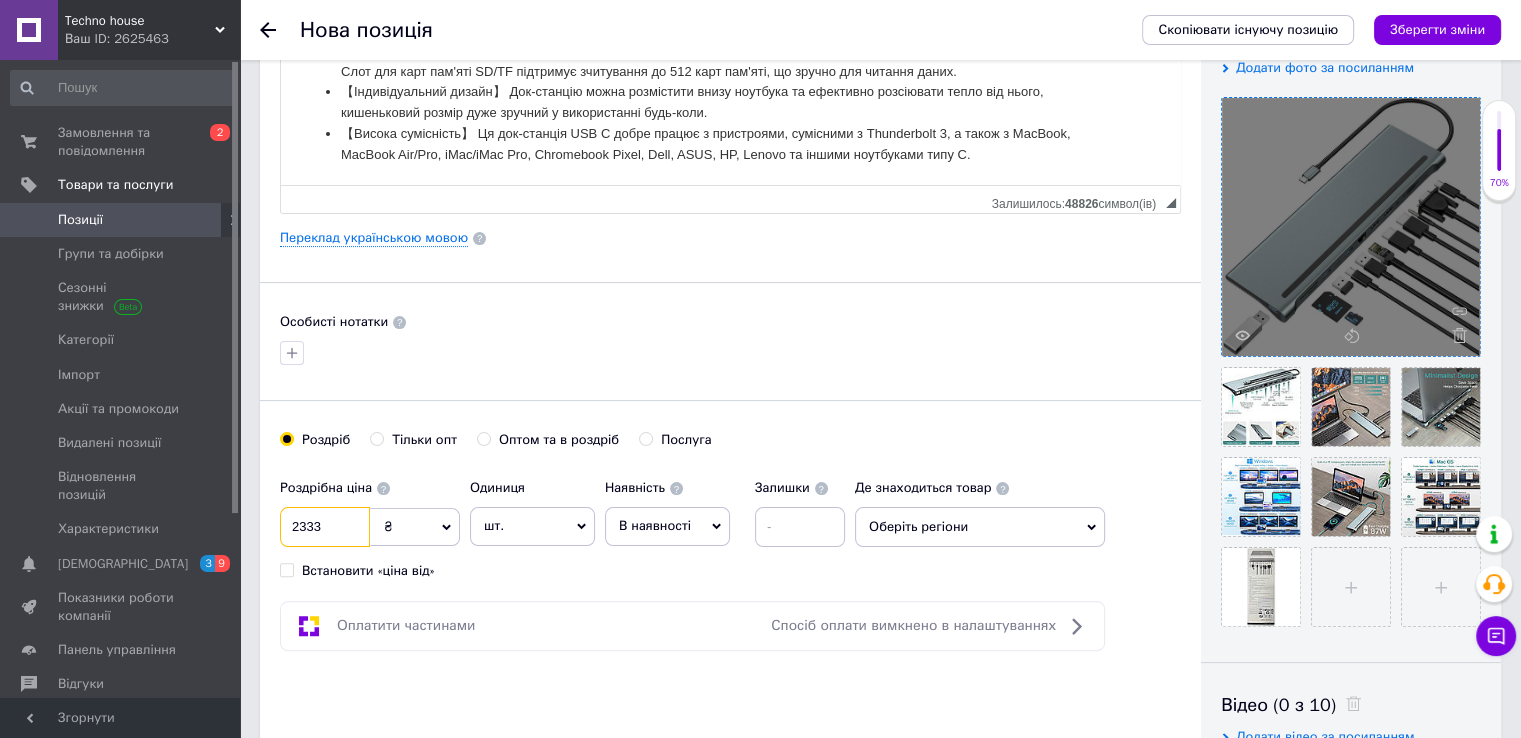 type on "2333" 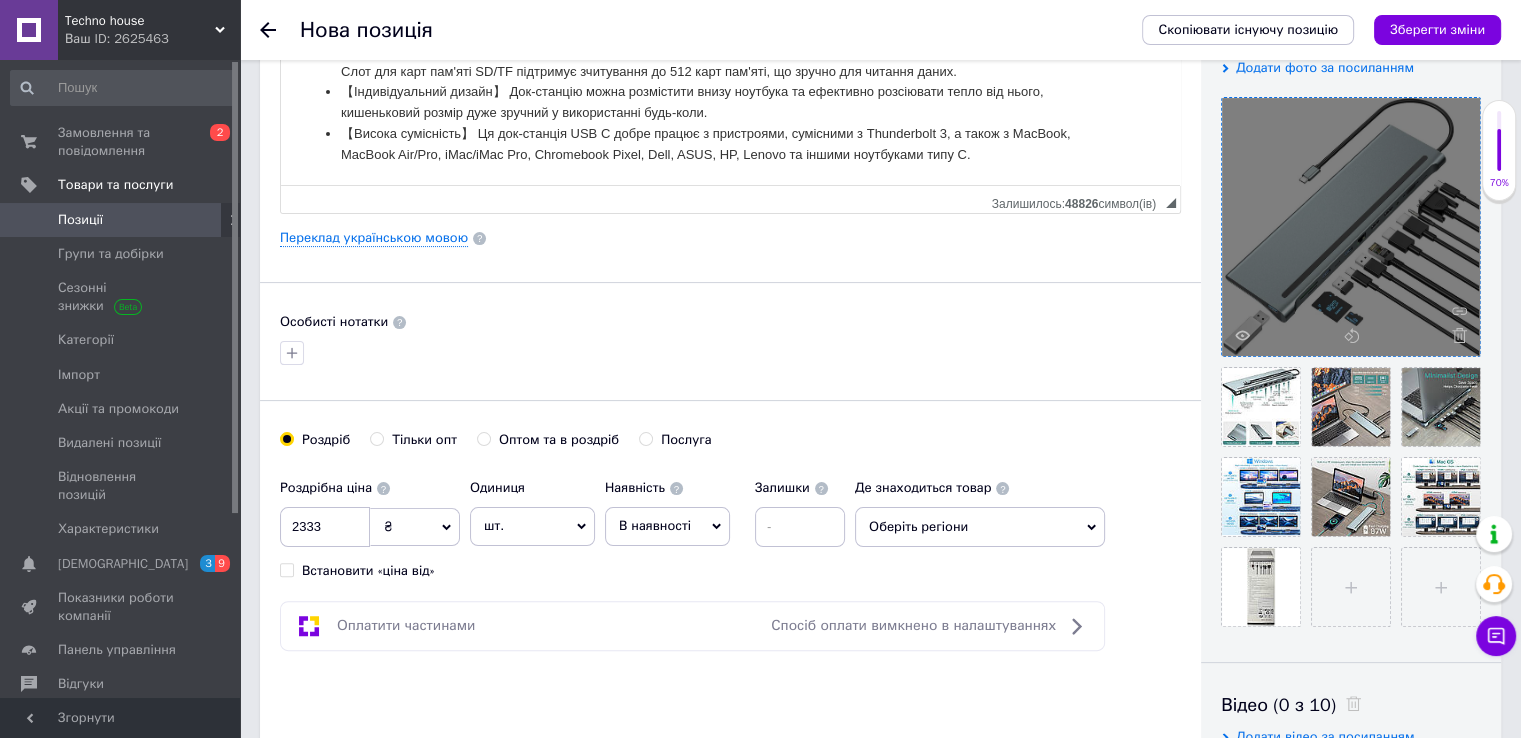 click on "Оберіть регіони" at bounding box center (980, 527) 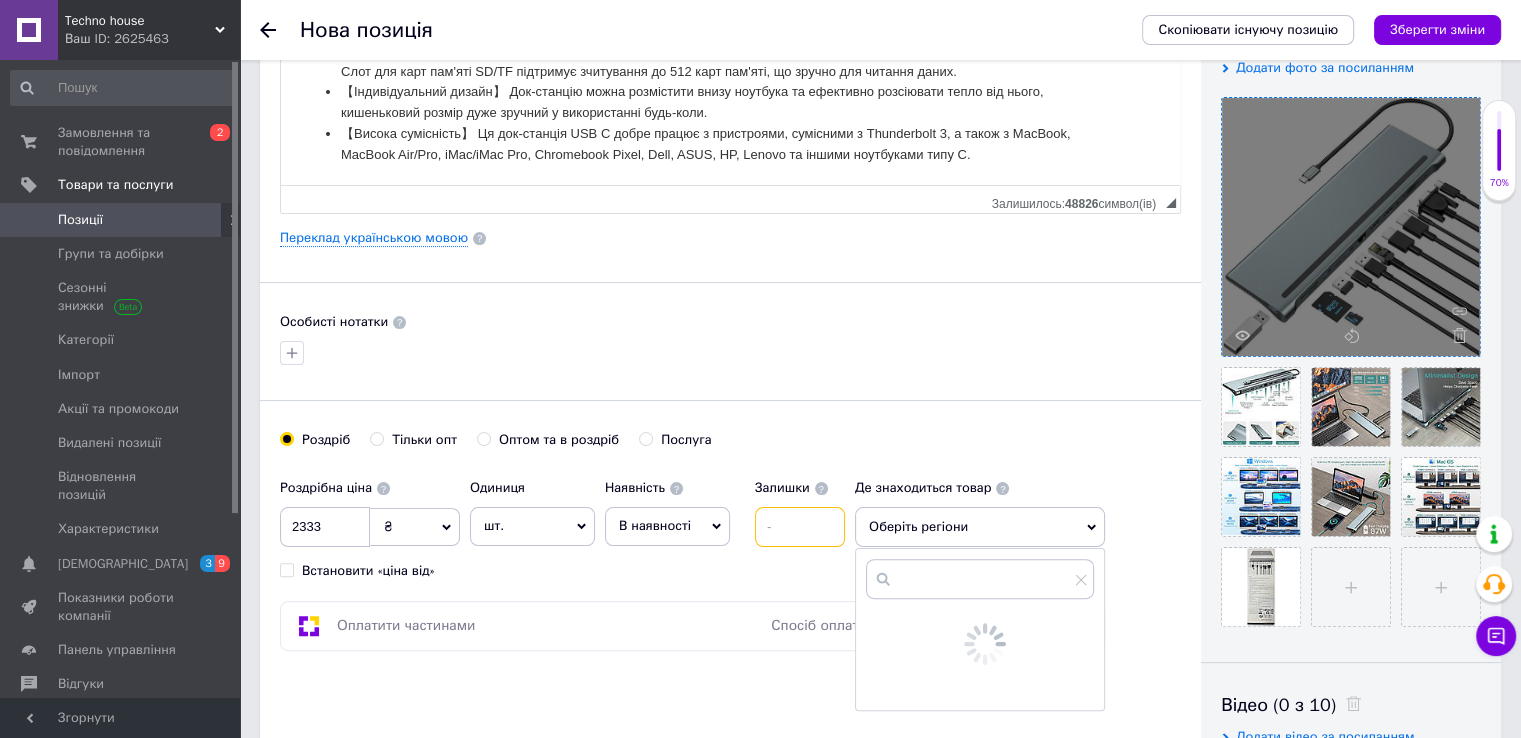click at bounding box center [800, 527] 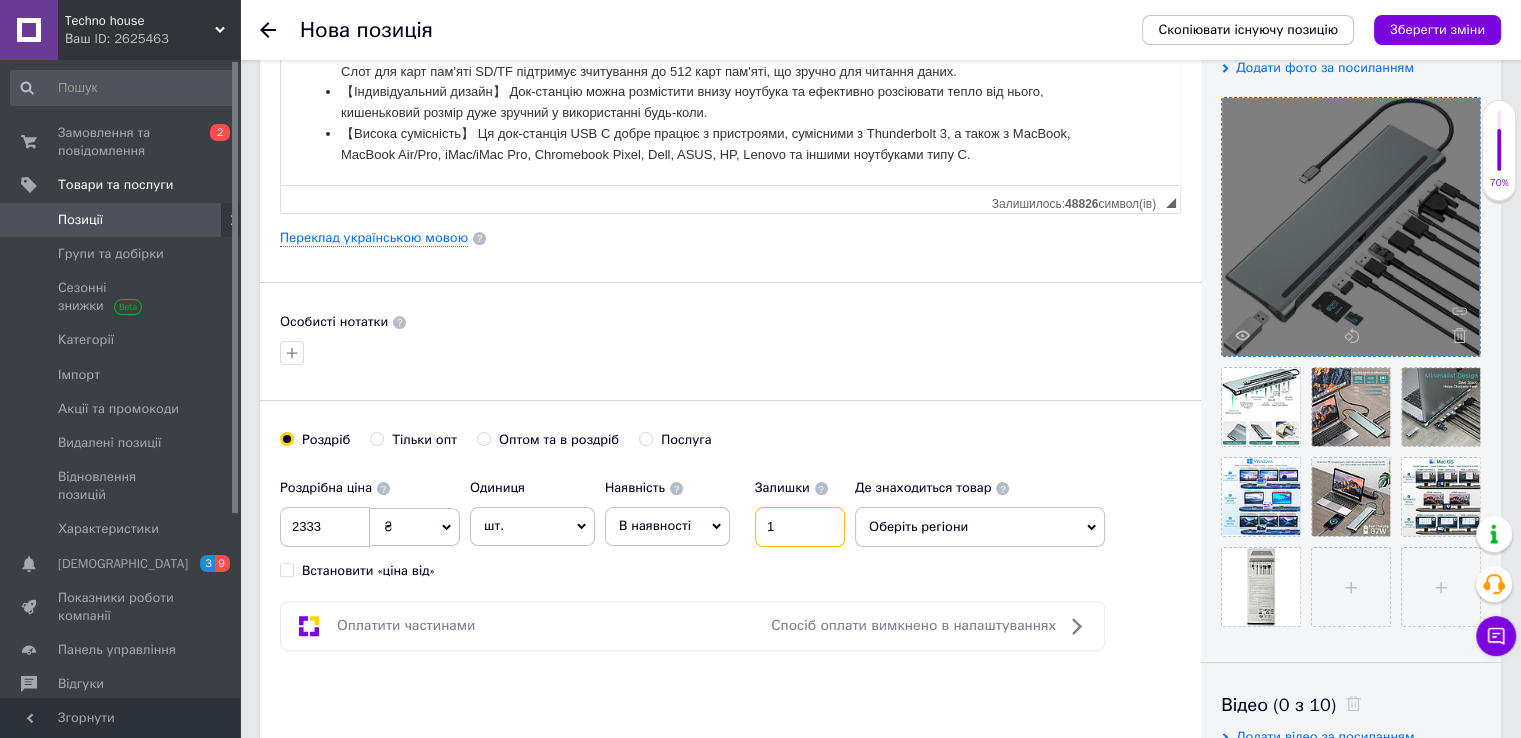 type on "1" 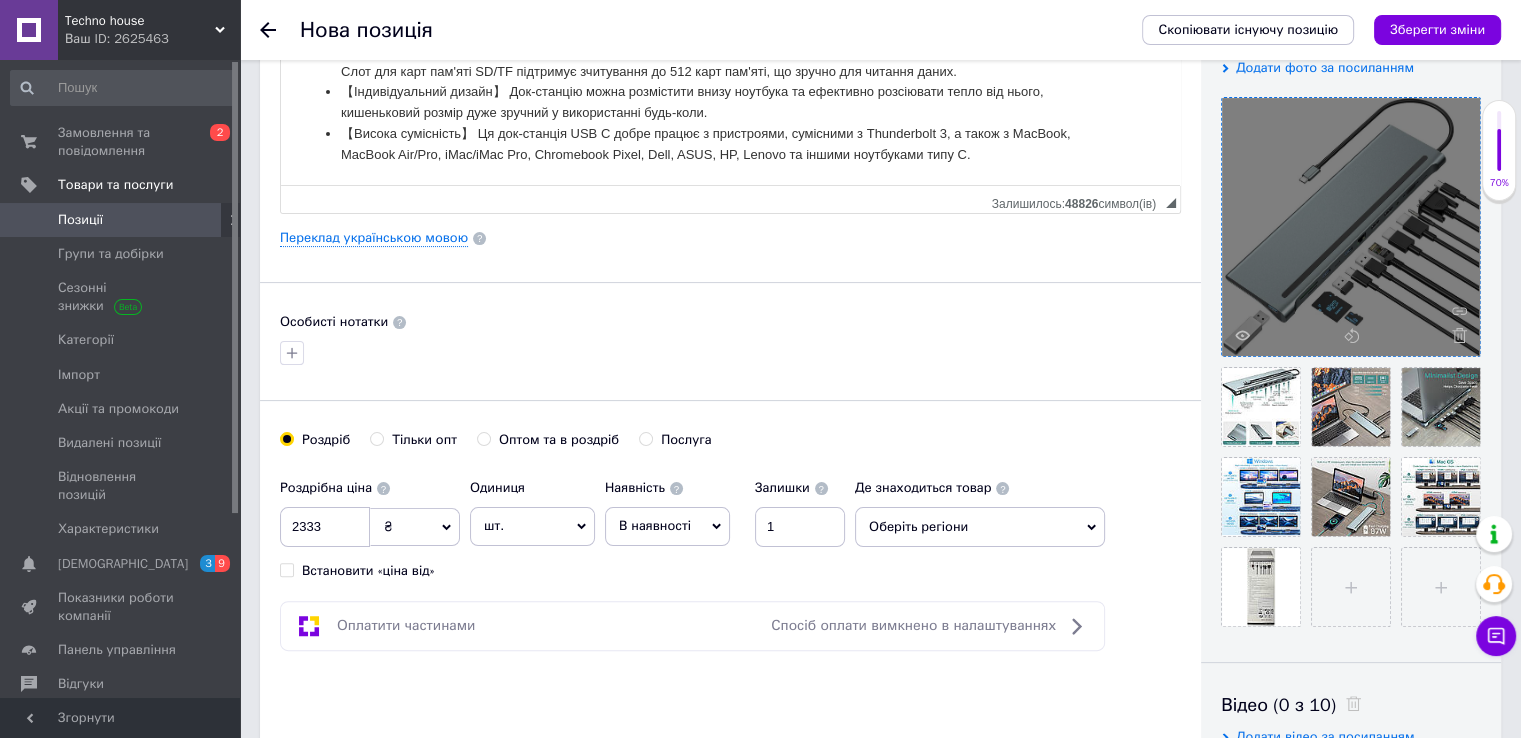 click on "В наявності" at bounding box center [655, 525] 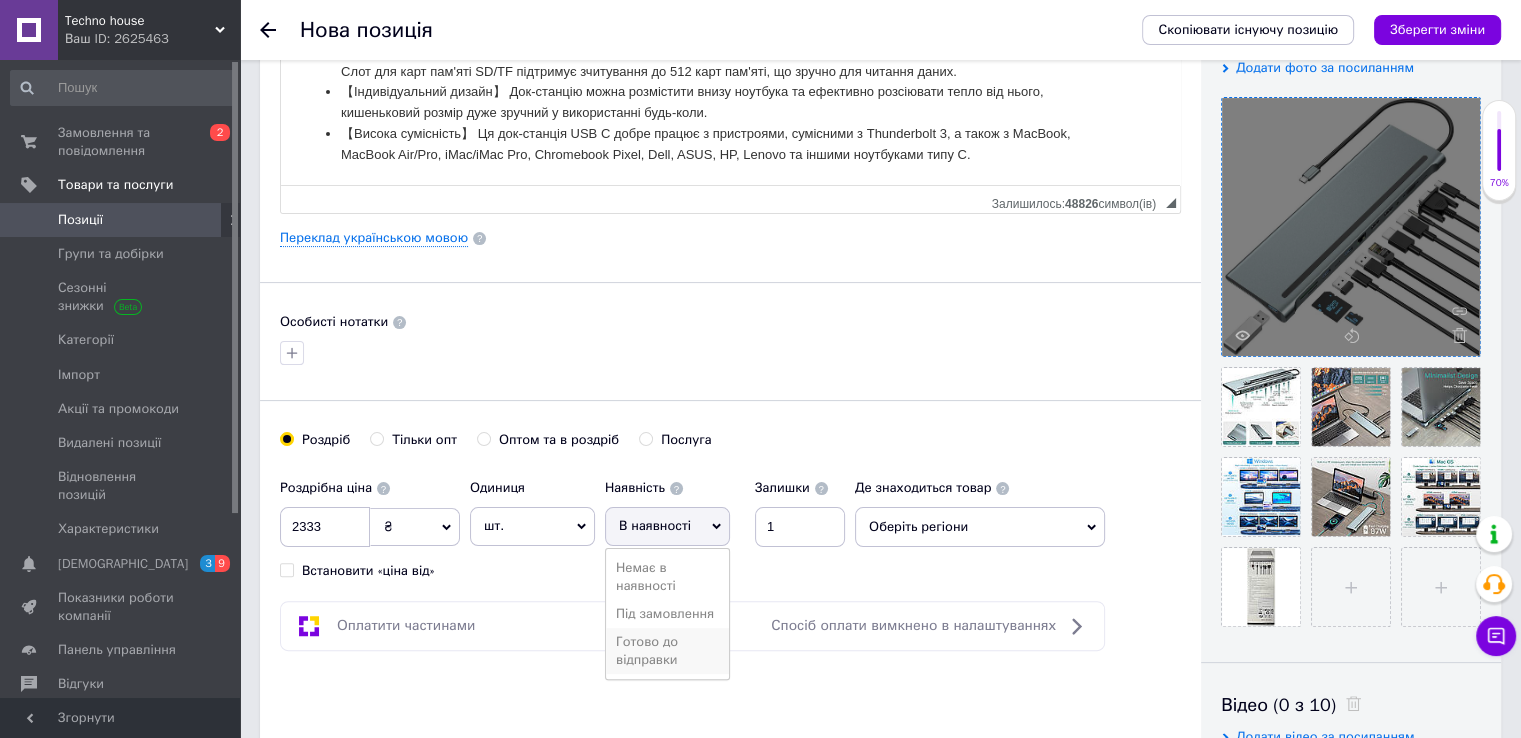 click on "Готово до відправки" at bounding box center (667, 651) 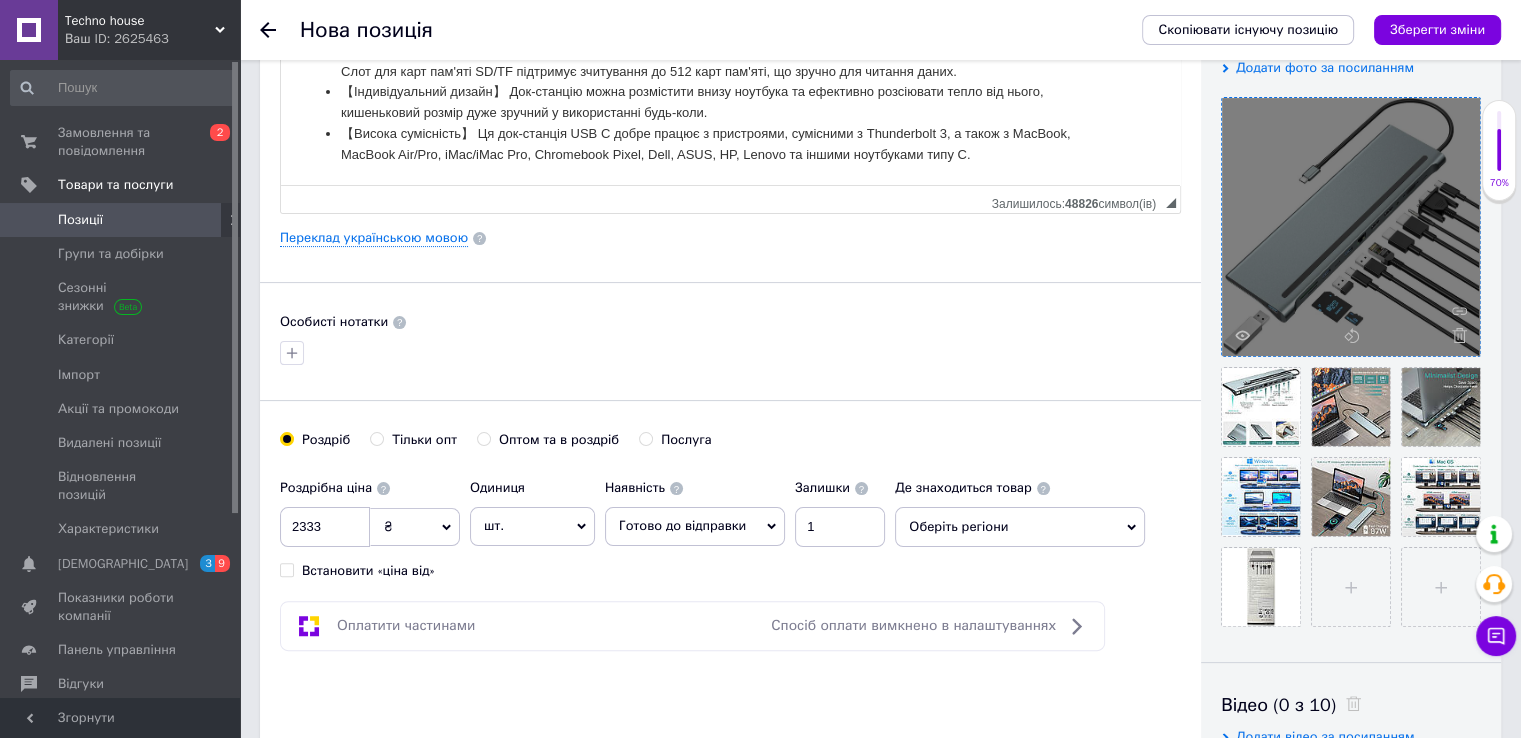 click on "Оберіть регіони" at bounding box center (1020, 527) 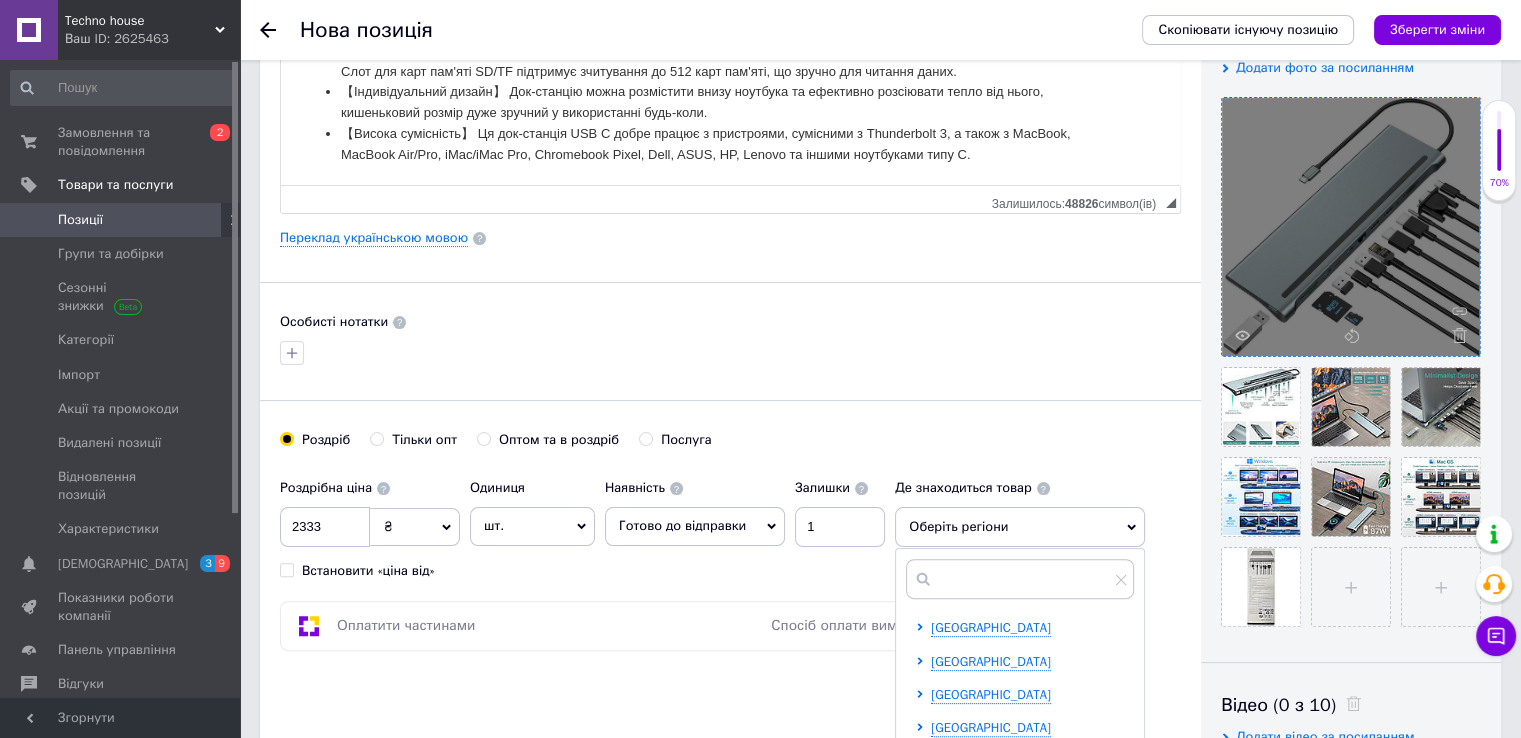 scroll, scrollTop: 600, scrollLeft: 0, axis: vertical 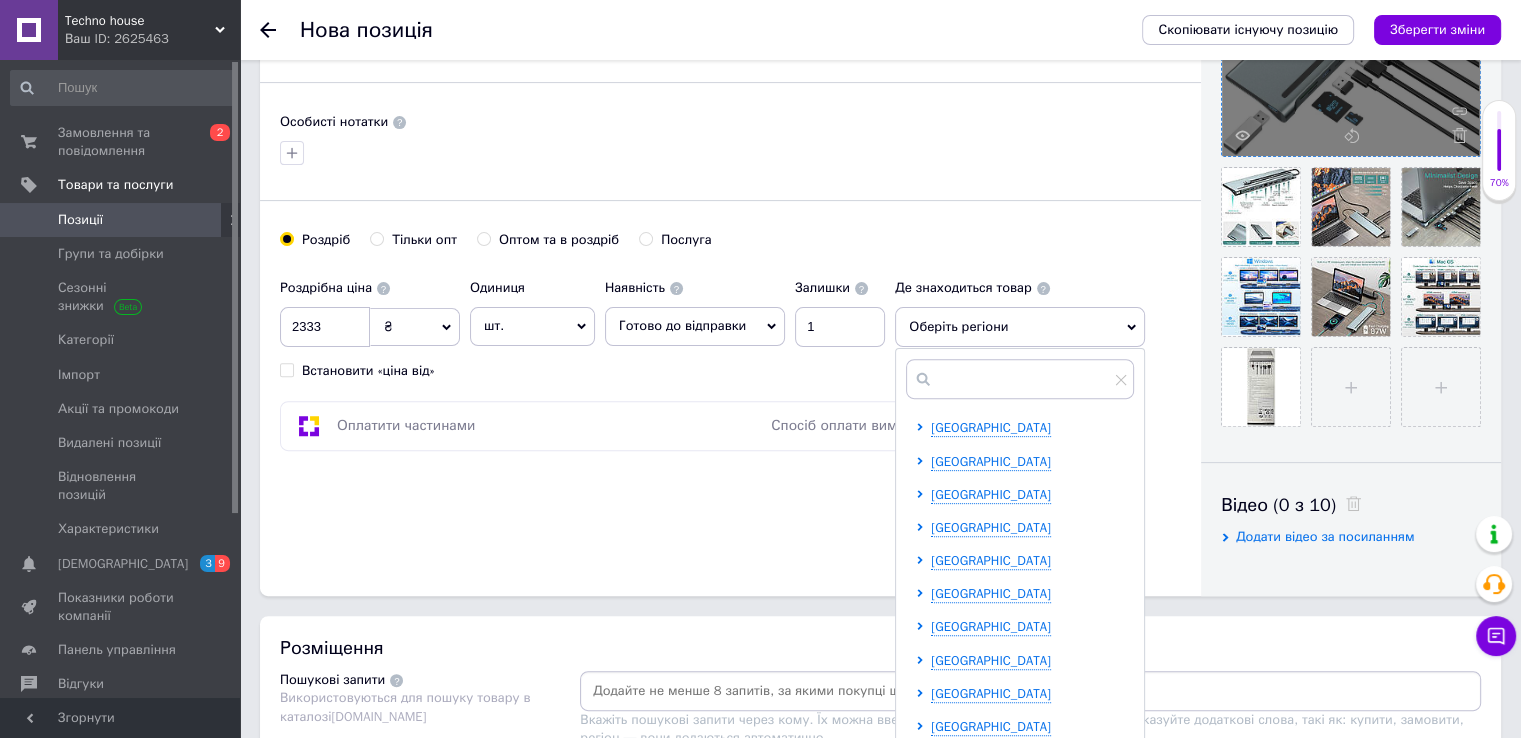 click on "[GEOGRAPHIC_DATA] [GEOGRAPHIC_DATA] [GEOGRAPHIC_DATA] [GEOGRAPHIC_DATA] [GEOGRAPHIC_DATA] [GEOGRAPHIC_DATA] [GEOGRAPHIC_DATA] [GEOGRAPHIC_DATA] [GEOGRAPHIC_DATA] [GEOGRAPHIC_DATA] [GEOGRAPHIC_DATA] [GEOGRAPHIC_DATA] [GEOGRAPHIC_DATA] [GEOGRAPHIC_DATA] [GEOGRAPHIC_DATA] [GEOGRAPHIC_DATA] [GEOGRAPHIC_DATA] [GEOGRAPHIC_DATA] [GEOGRAPHIC_DATA] [GEOGRAPHIC_DATA] [GEOGRAPHIC_DATA] [GEOGRAPHIC_DATA] [GEOGRAPHIC_DATA] [GEOGRAPHIC_DATA]" at bounding box center (1024, 810) 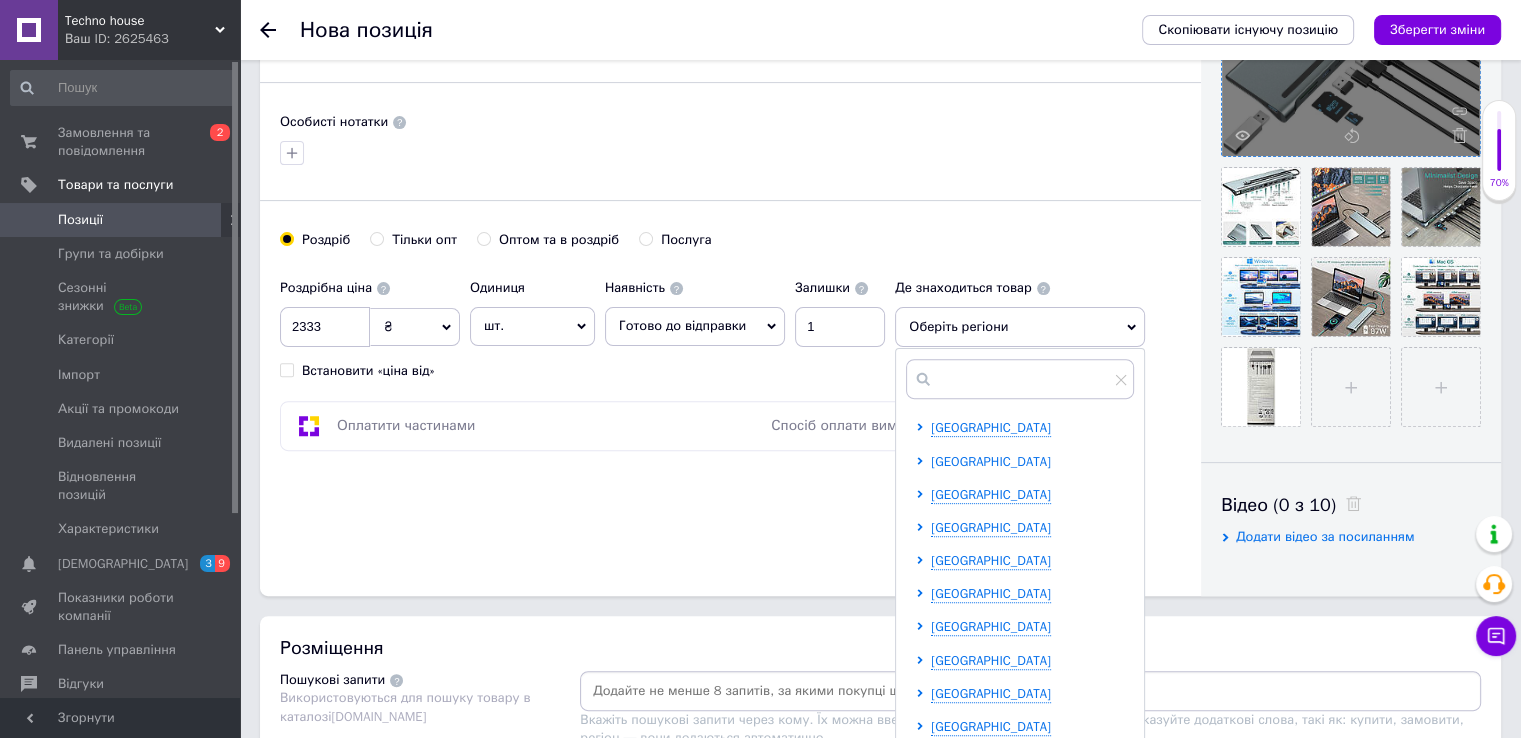 click on "[GEOGRAPHIC_DATA]" at bounding box center [991, 461] 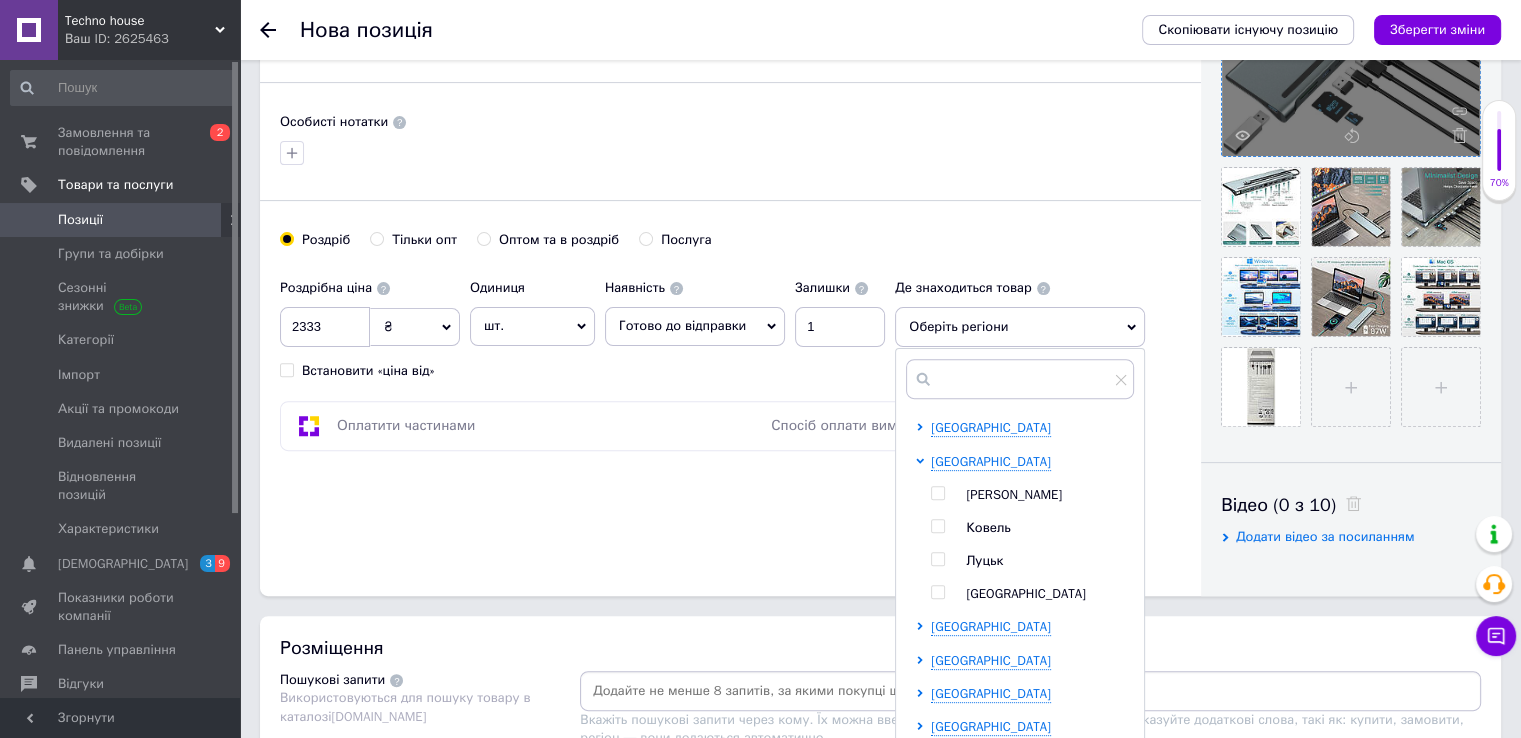 click at bounding box center (937, 559) 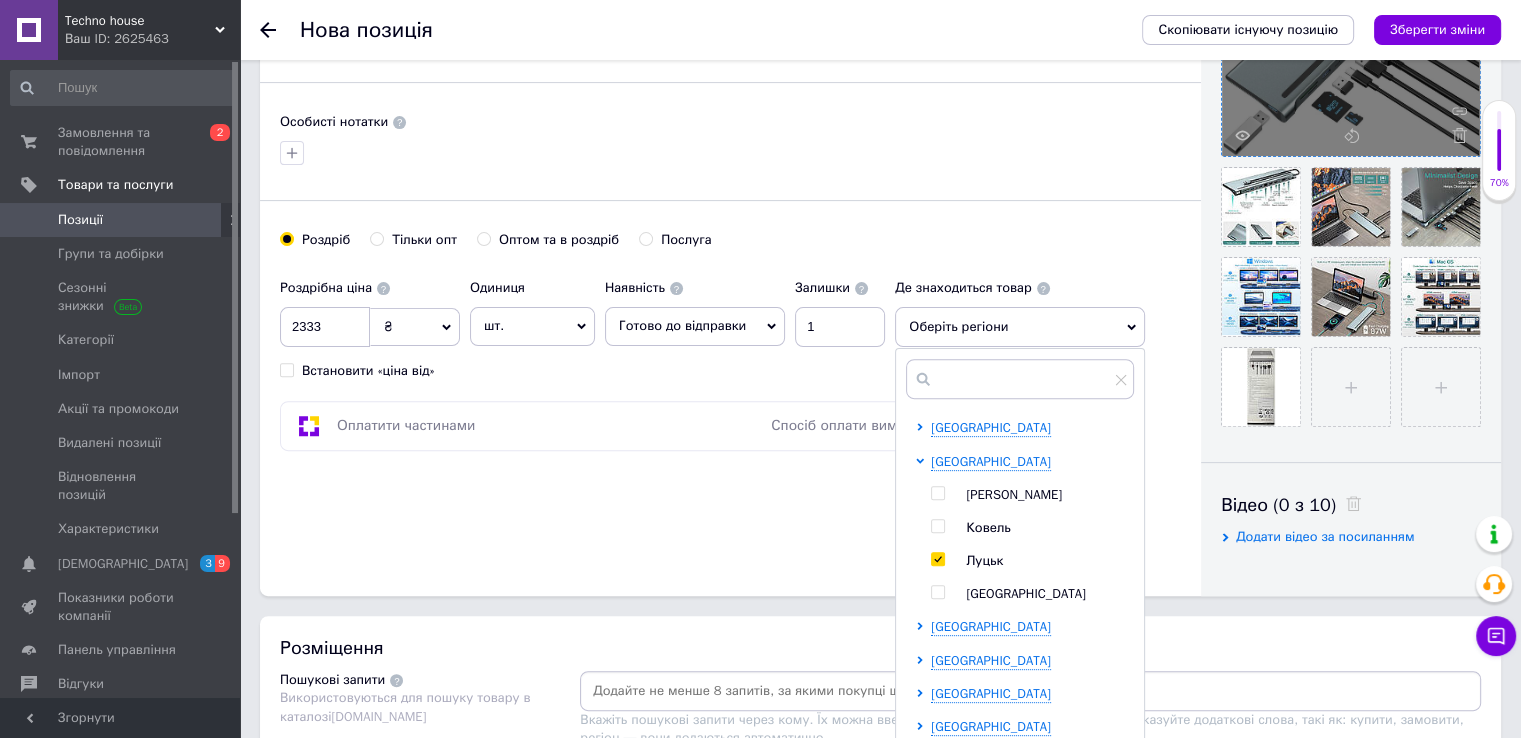 checkbox on "true" 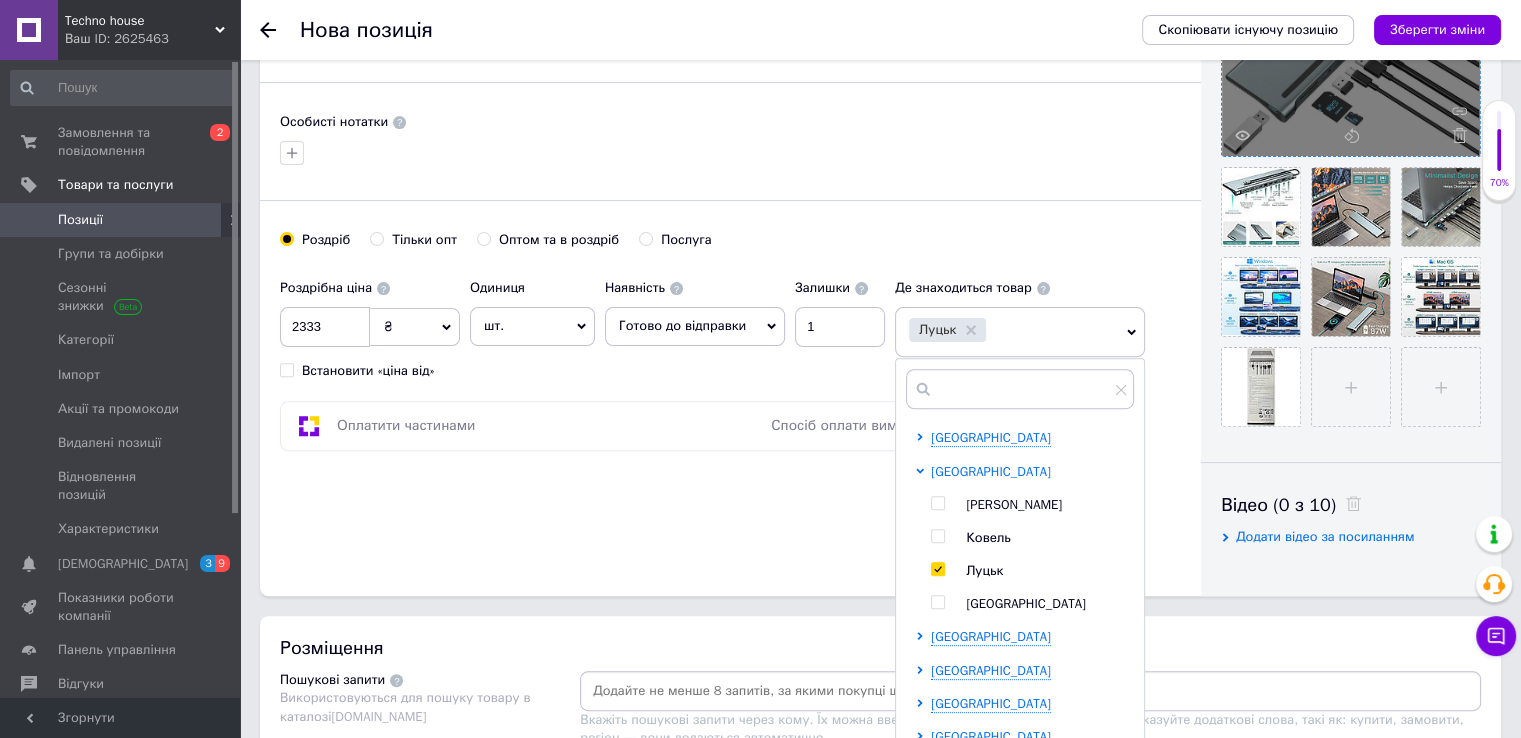 click on "[GEOGRAPHIC_DATA]" at bounding box center [991, 471] 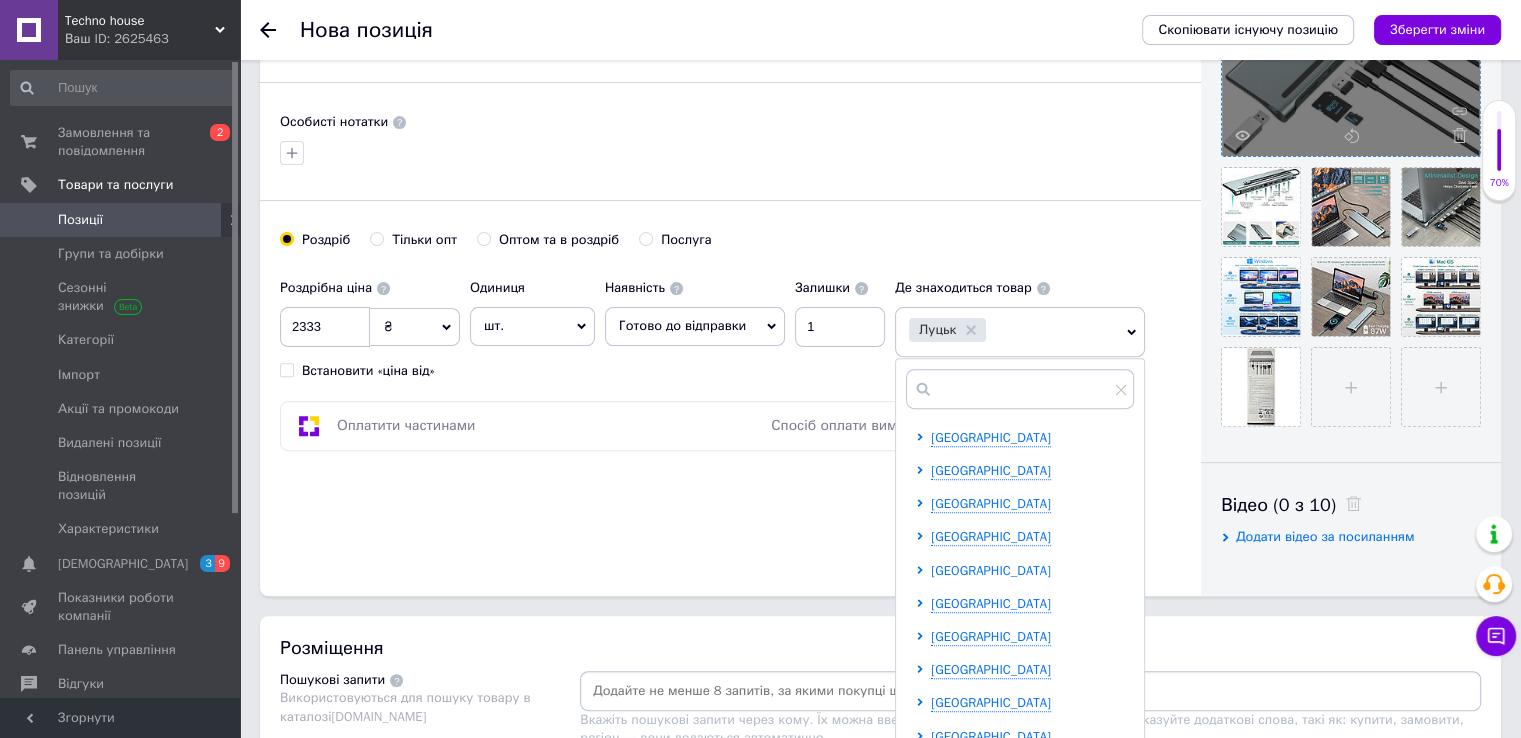 scroll, scrollTop: 200, scrollLeft: 0, axis: vertical 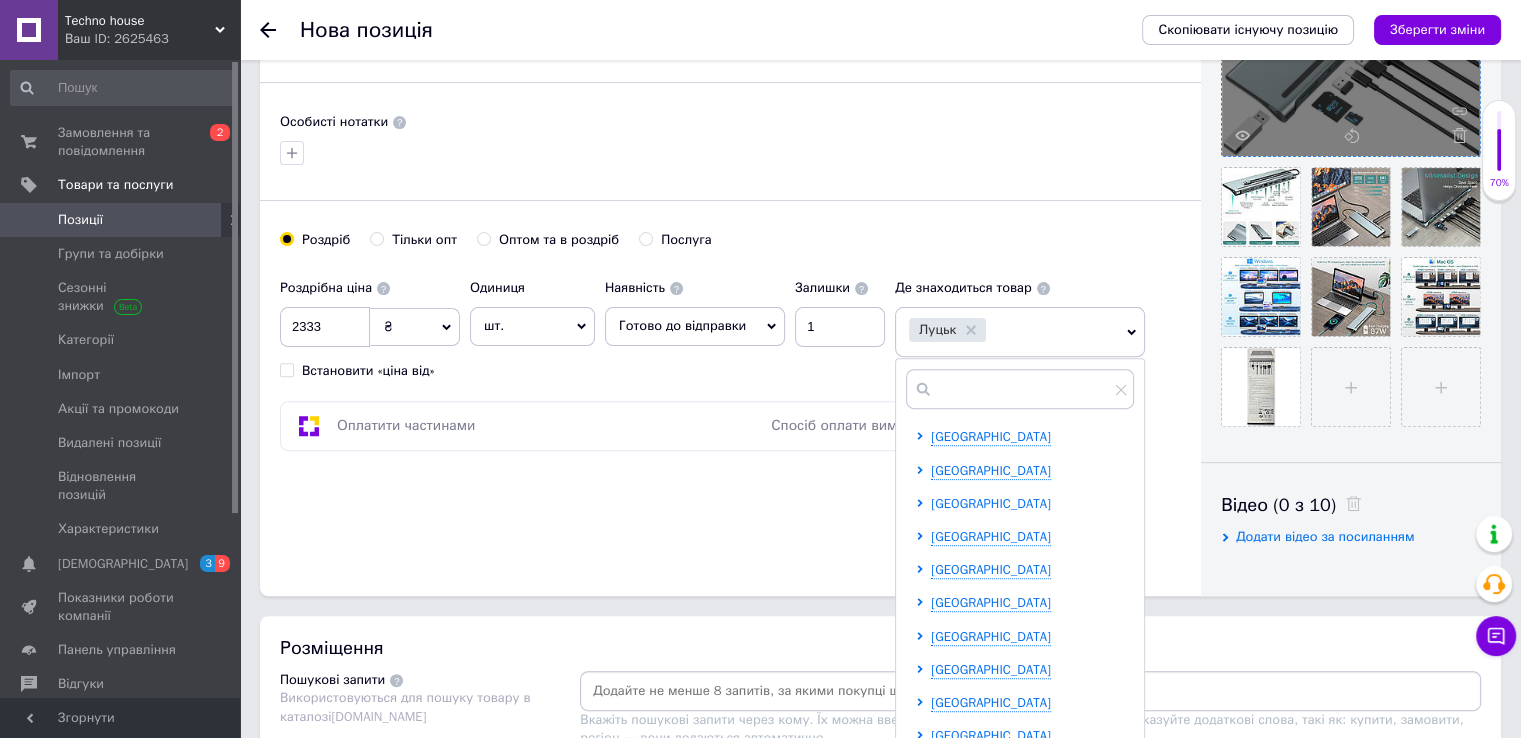 click on "[GEOGRAPHIC_DATA]" at bounding box center [991, 503] 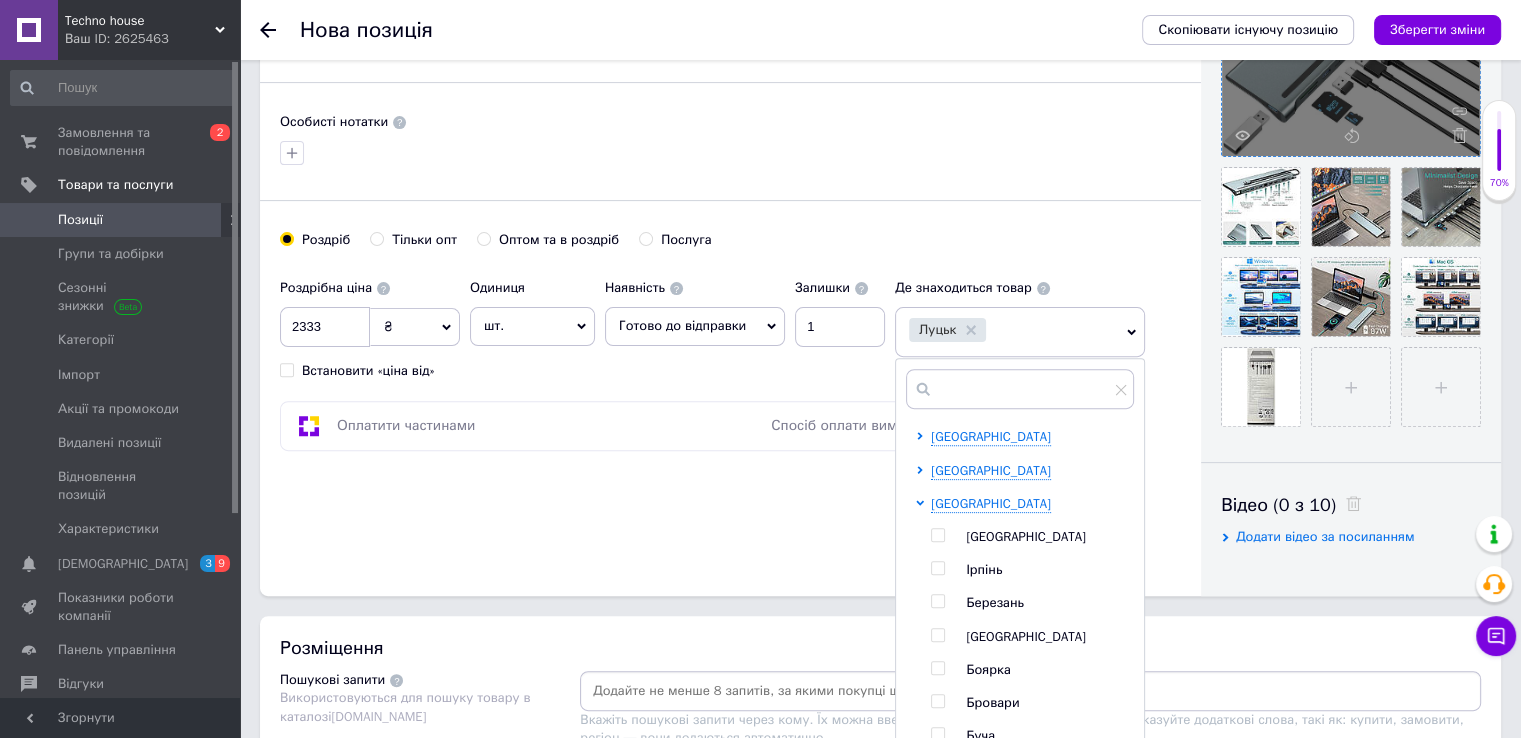 click at bounding box center (937, 535) 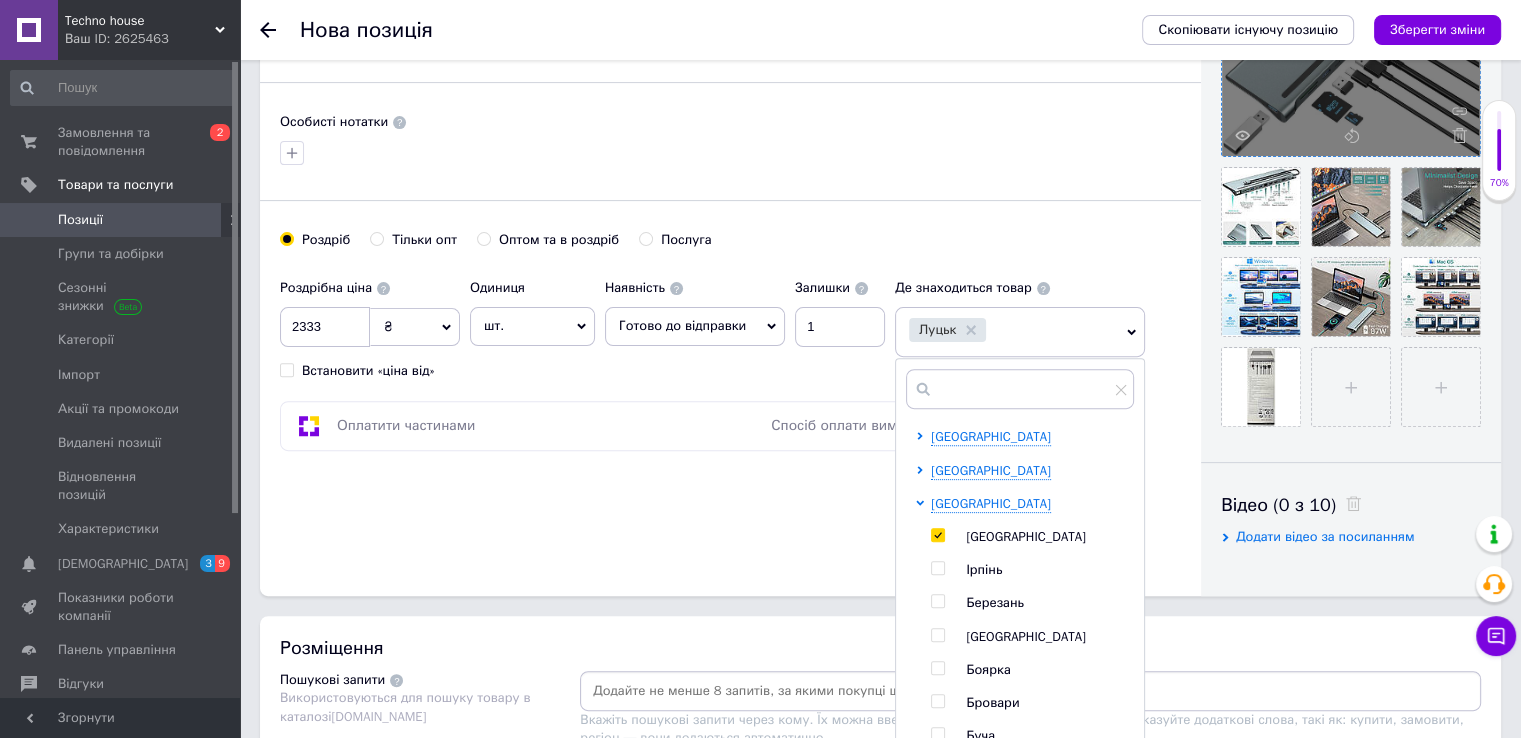 checkbox on "true" 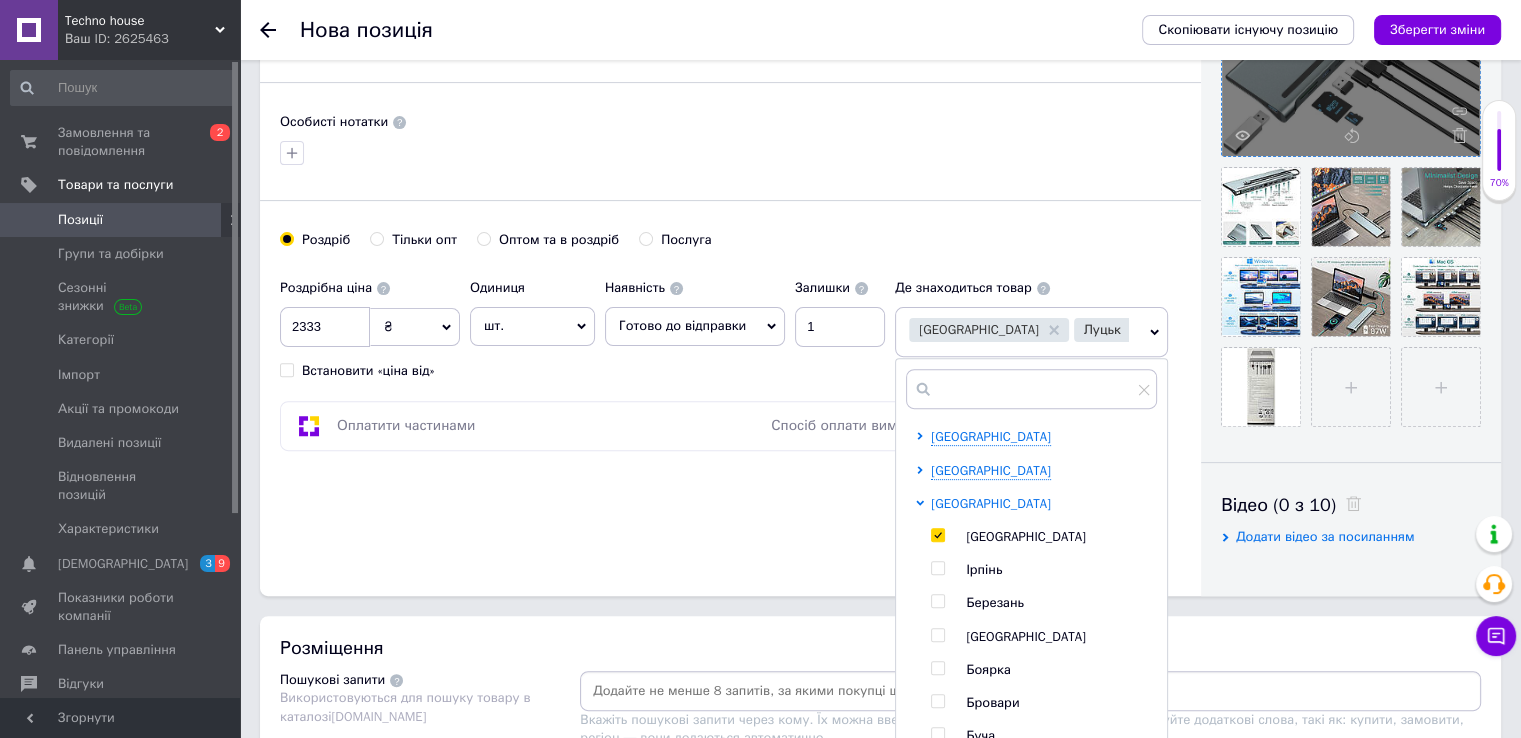click on "[GEOGRAPHIC_DATA]" at bounding box center (991, 503) 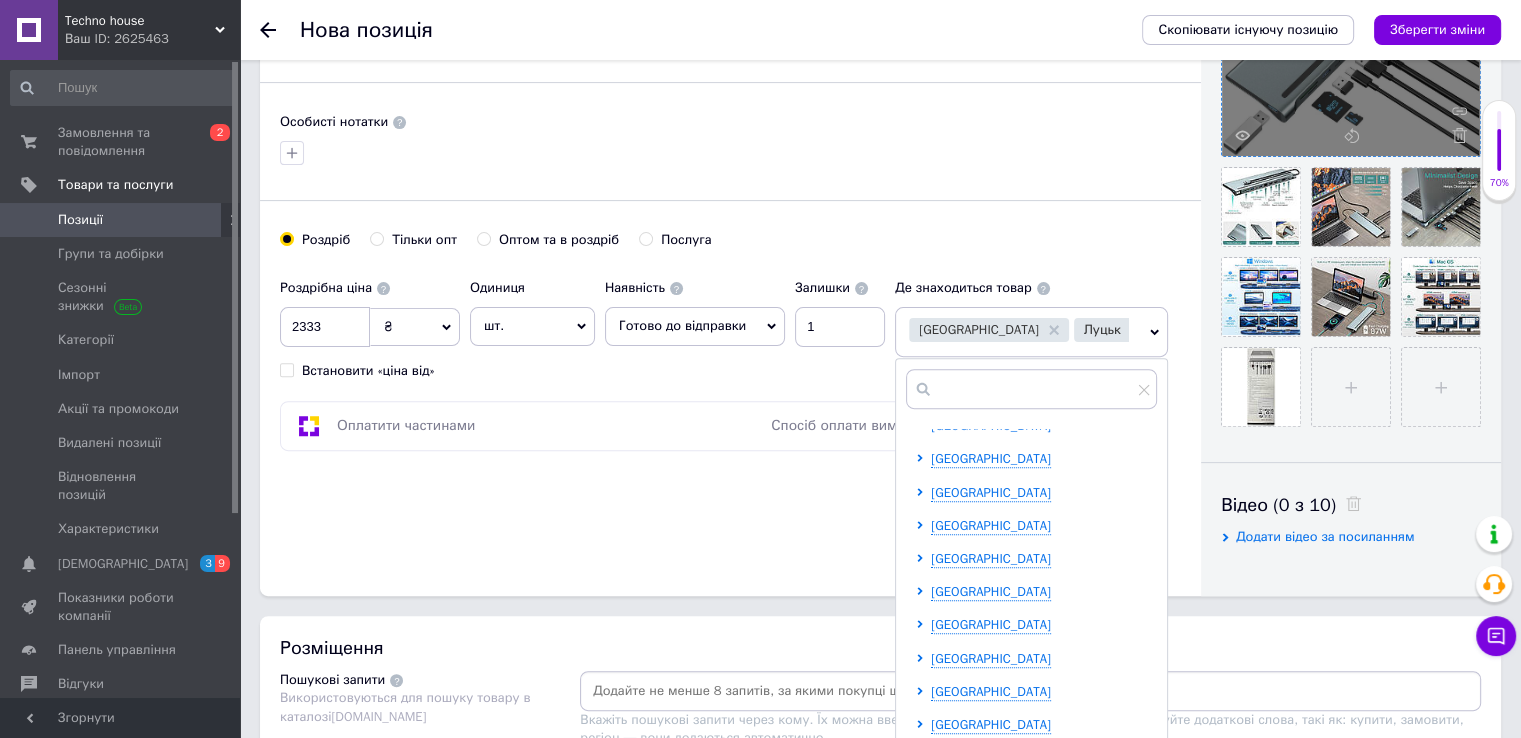 scroll, scrollTop: 300, scrollLeft: 0, axis: vertical 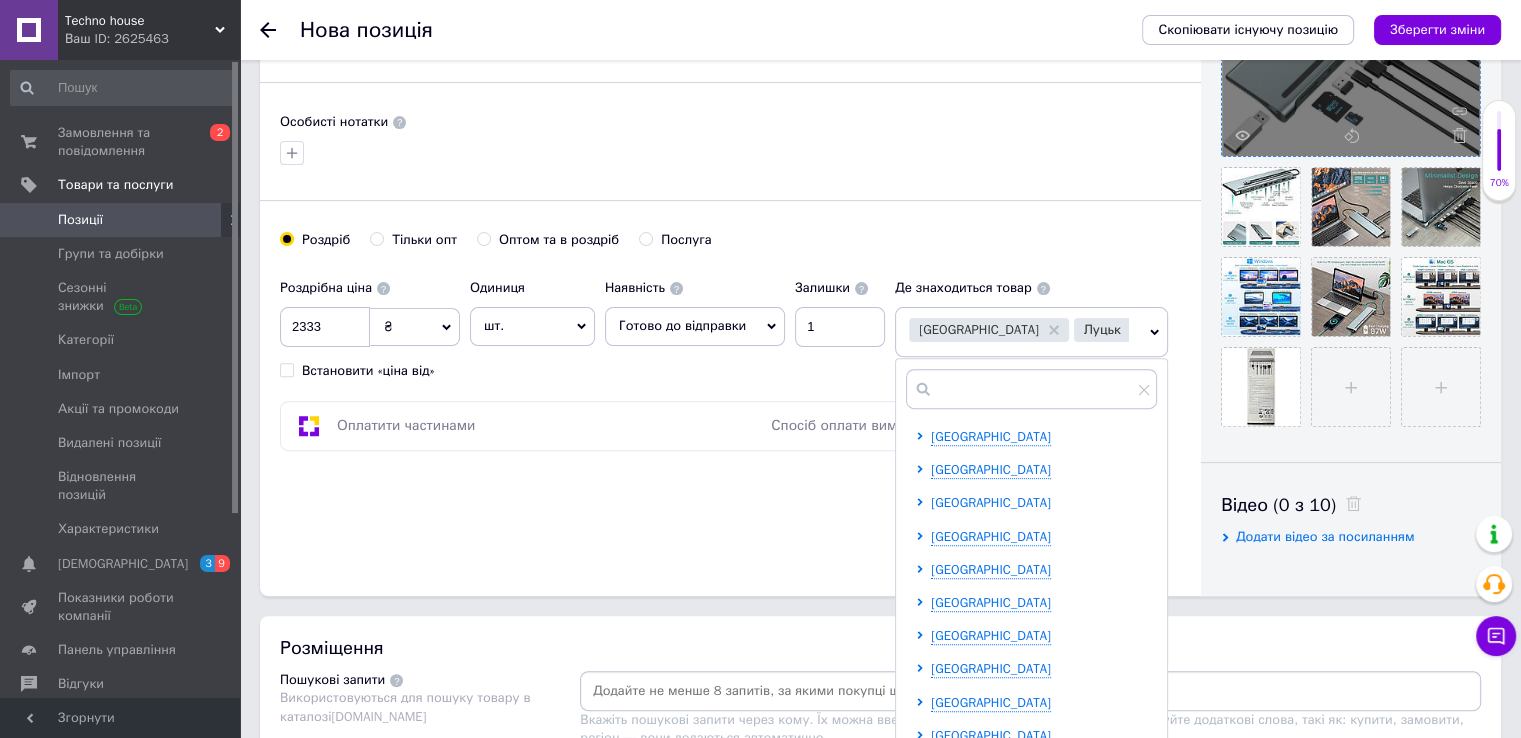 click on "[GEOGRAPHIC_DATA]" at bounding box center (991, 502) 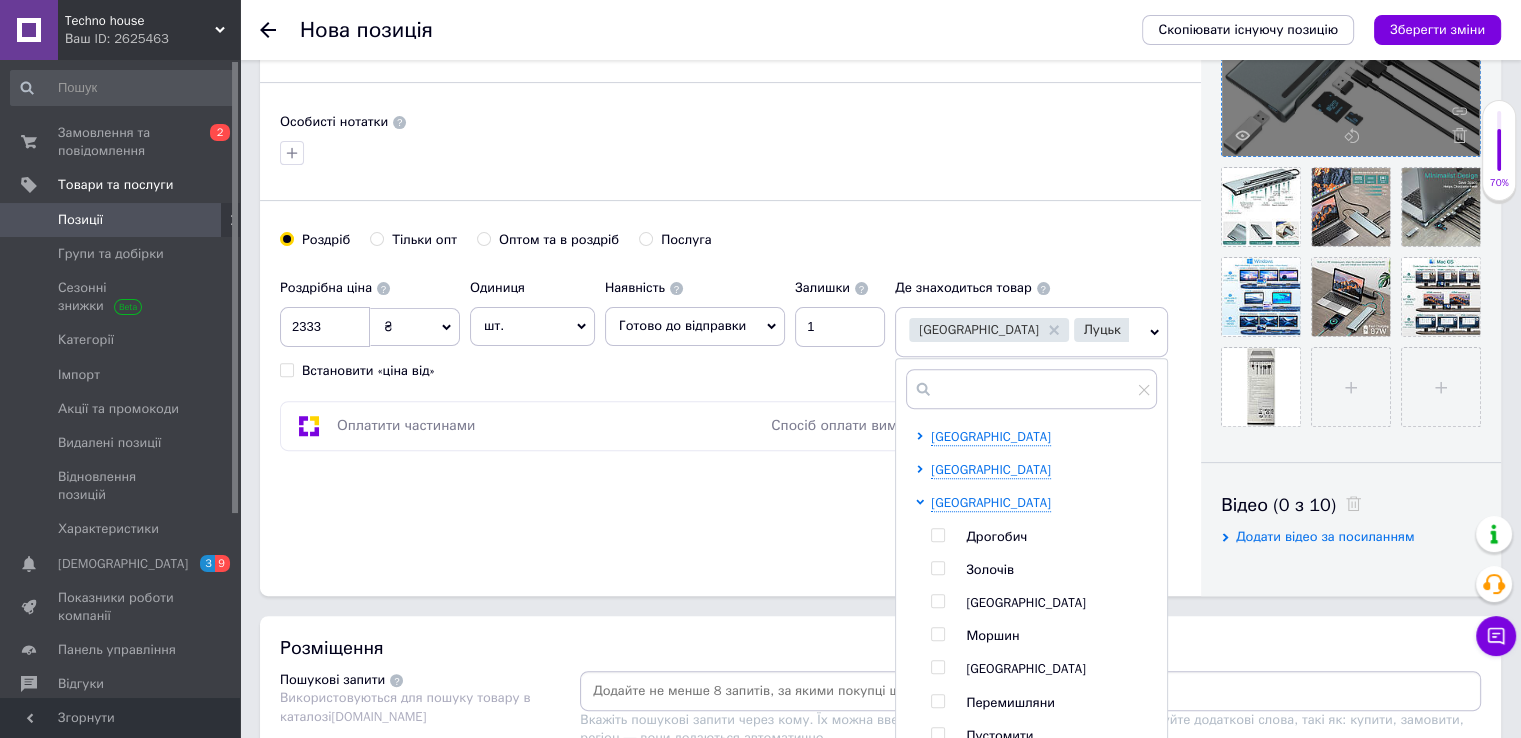 click at bounding box center (937, 601) 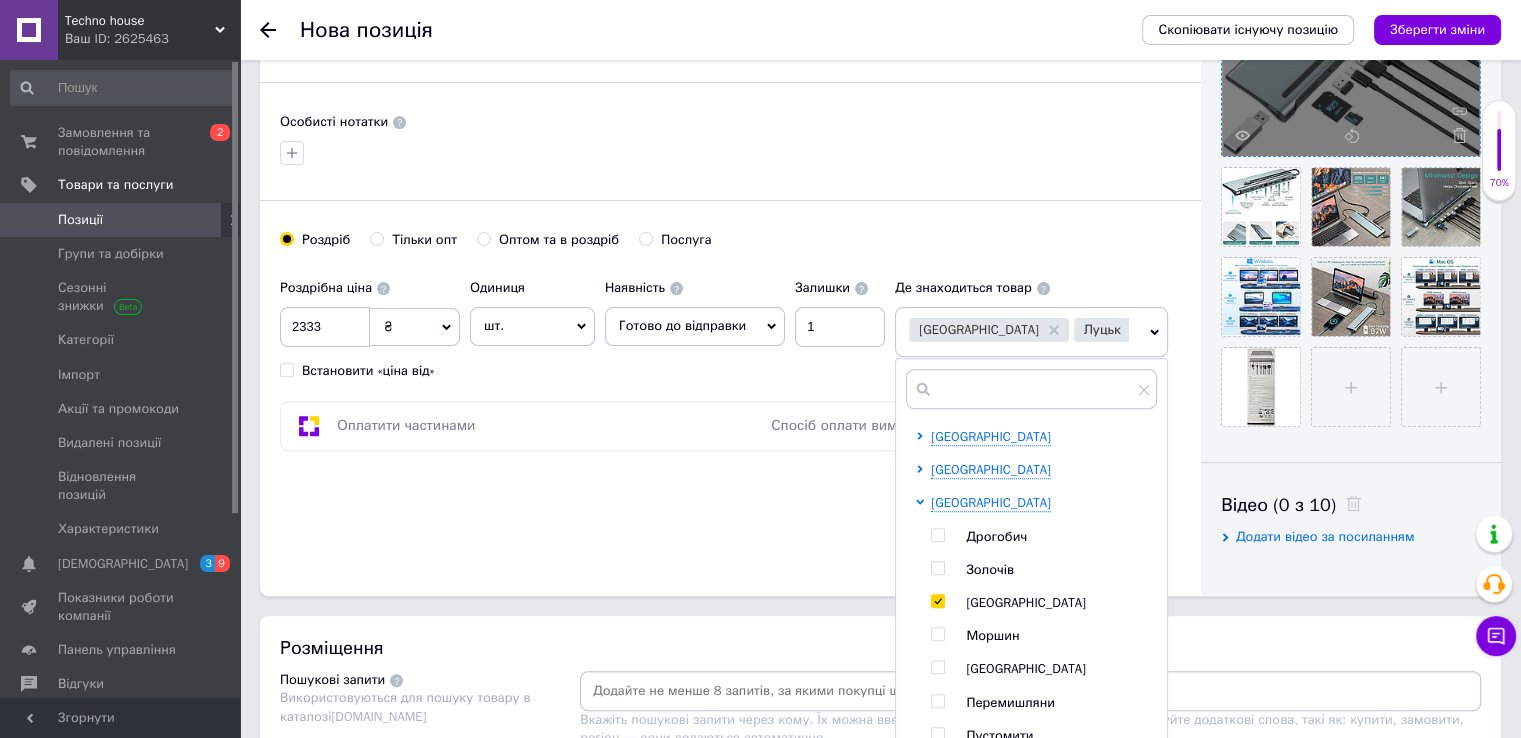 checkbox on "true" 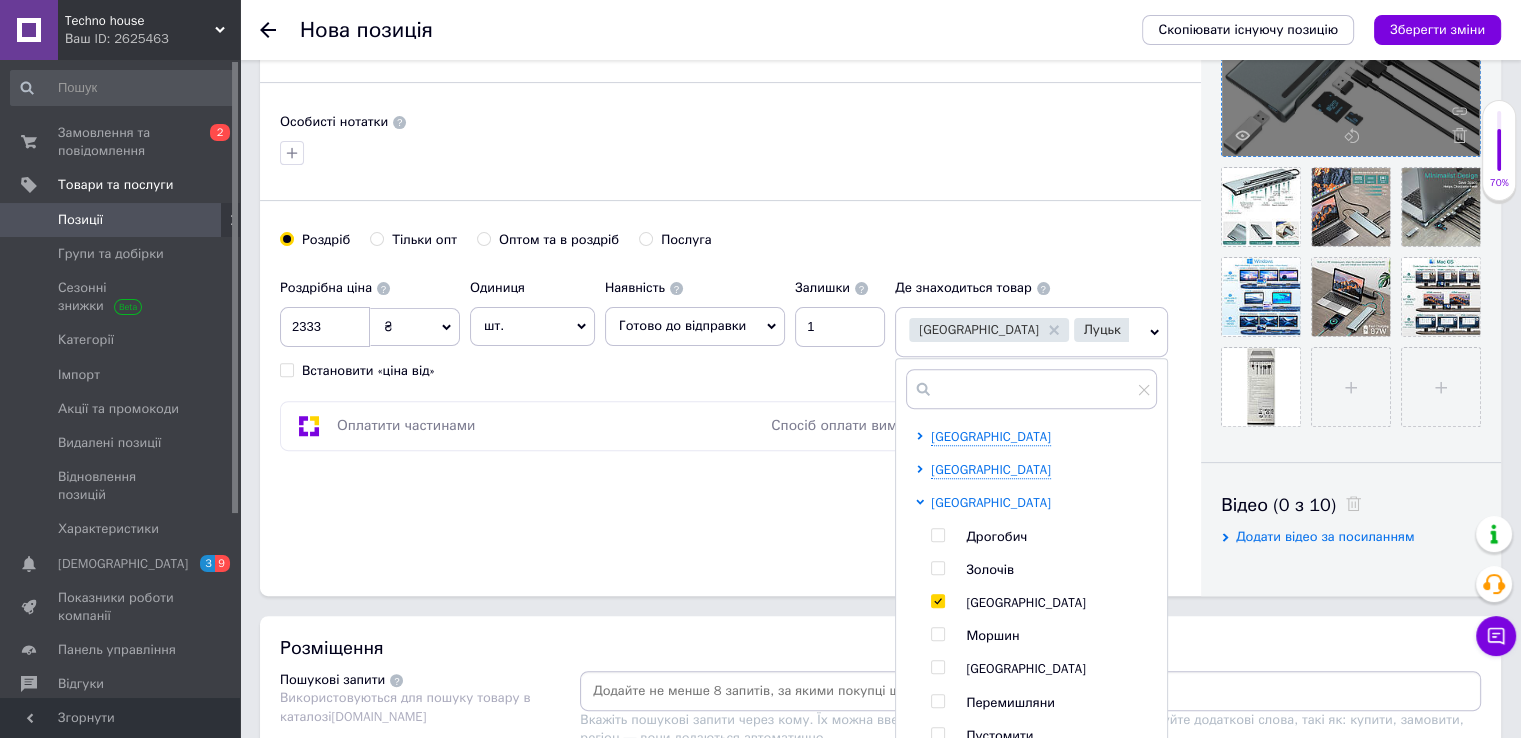 click on "[GEOGRAPHIC_DATA]" at bounding box center [991, 502] 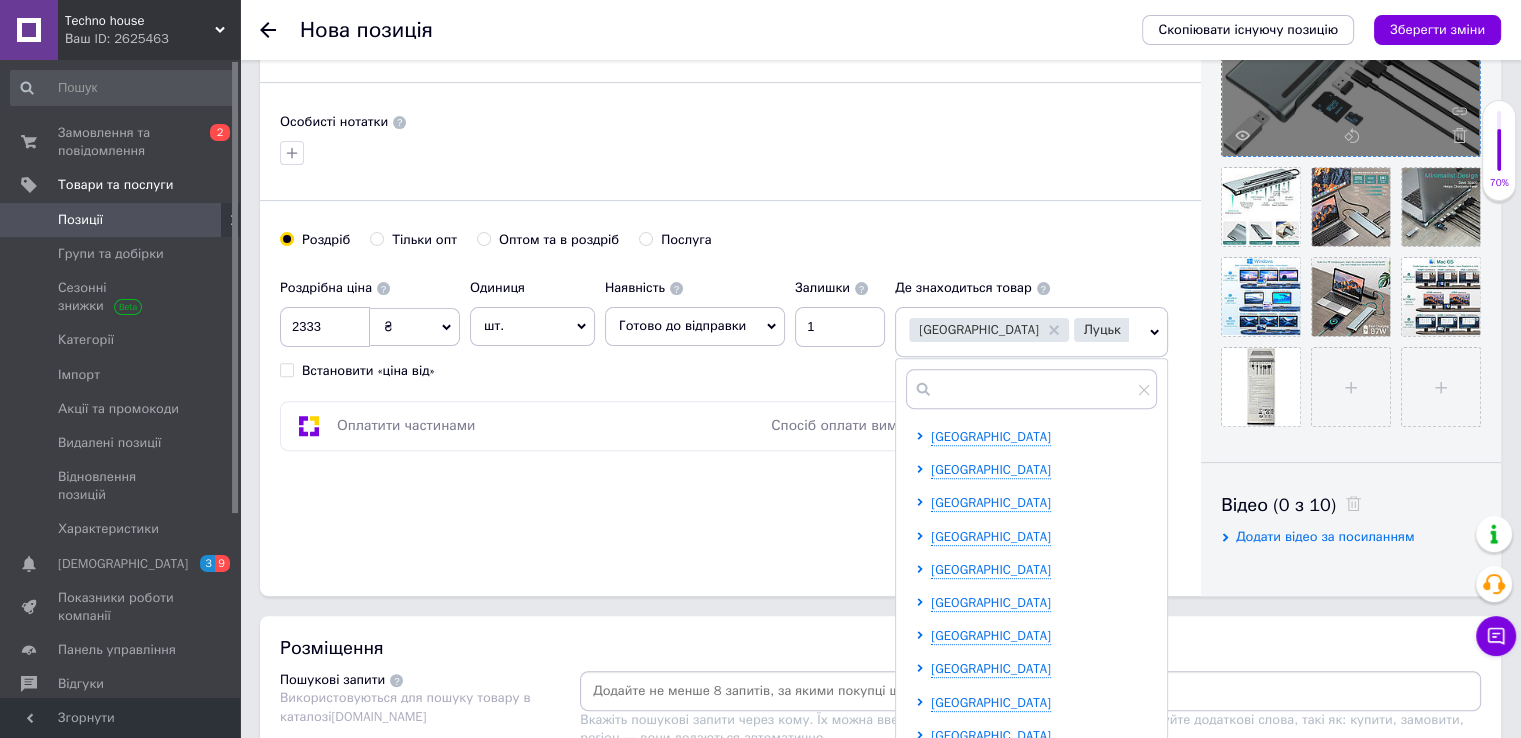 click on "Основна інформація Назва позиції (Російська) ✱ Док-станція для трьох моніторів, адаптер USB Type-C на 2 HDMI + VGA Код/Артикул Опис (Російська) ✱ Док-станція для трьох моніторів, адаптер USB Type-C на 2 HDMI + VGA
【Док-станція 12-в-1】 Thunderbolt 3 / USB-C для кількох портів. 2x HDMI, 1x VGA, 3x USB 3.0, 1x USB-C, 1x USB-C (лише для заряджання), 1x 3,5-мм аудіопорт для навушників, 1x SD, 1x TF, 1x RJ45.
【Потрійний дисплей HDMI+HDMI+VGA】 USB-C для підключення 3 моніторів. Підтримка 2x HDMI 3840x2160@30Hz, VGA 1920X1080@60Hz для режиму розширення та режиму дзеркала в системах Windows та Mac OS.
Розширений текстовий редактор, A3A16DF5-4020-48F7-B257-4DD2DA2E02FE" at bounding box center (730, 38) 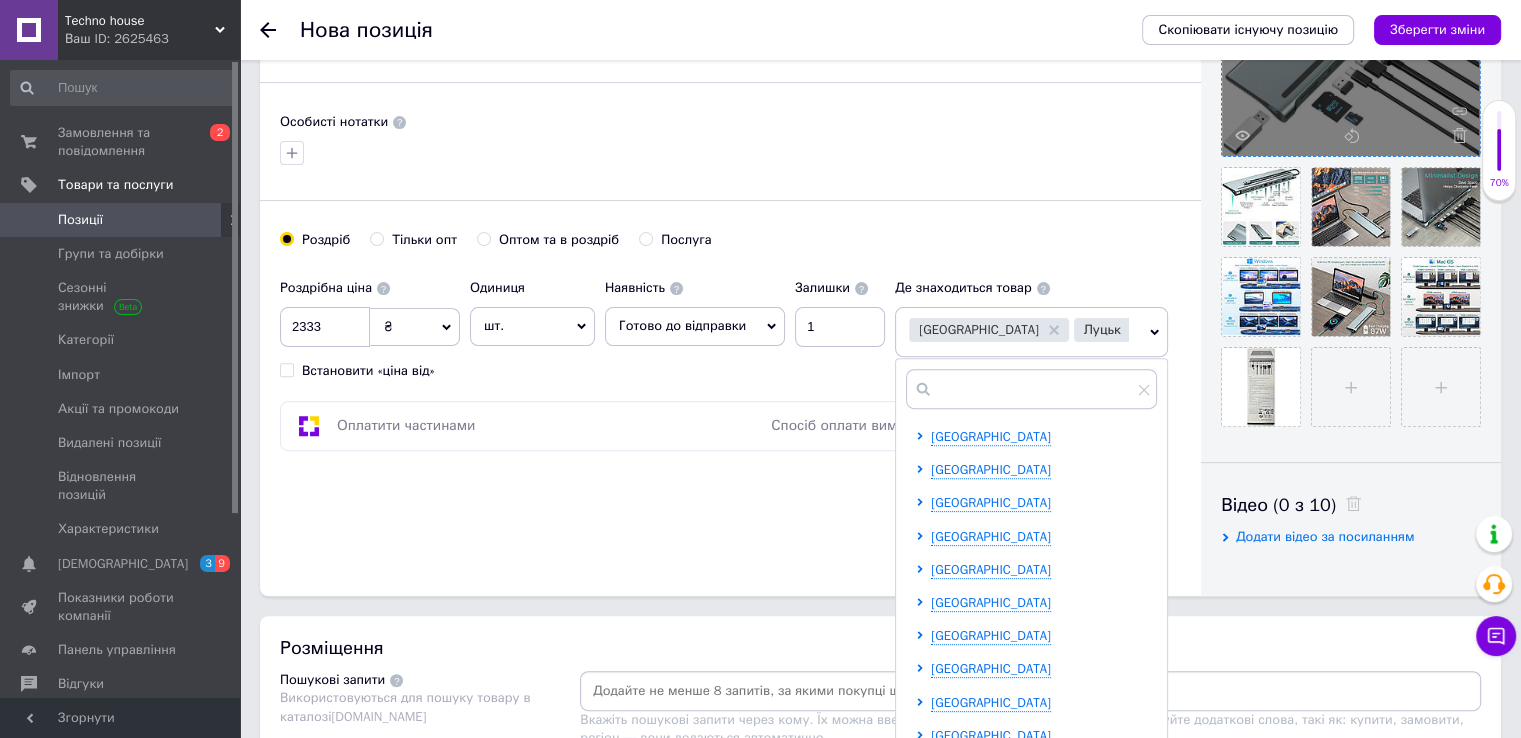 click on "Основна інформація Назва позиції (Російська) ✱ Док-станція для трьох моніторів, адаптер USB Type-C на 2 HDMI + VGA Код/Артикул Опис (Російська) ✱ Док-станція для трьох моніторів, адаптер USB Type-C на 2 HDMI + VGA
【Док-станція 12-в-1】 Thunderbolt 3 / USB-C для кількох портів. 2x HDMI, 1x VGA, 3x USB 3.0, 1x USB-C, 1x USB-C (лише для заряджання), 1x 3,5-мм аудіопорт для навушників, 1x SD, 1x TF, 1x RJ45.
【Потрійний дисплей HDMI+HDMI+VGA】 USB-C для підключення 3 моніторів. Підтримка 2x HDMI 3840x2160@30Hz, VGA 1920X1080@60Hz для режиму розширення та режиму дзеркала в системах Windows та Mac OS.
Розширений текстовий редактор, A3A16DF5-4020-48F7-B257-4DD2DA2E02FE" at bounding box center [730, 38] 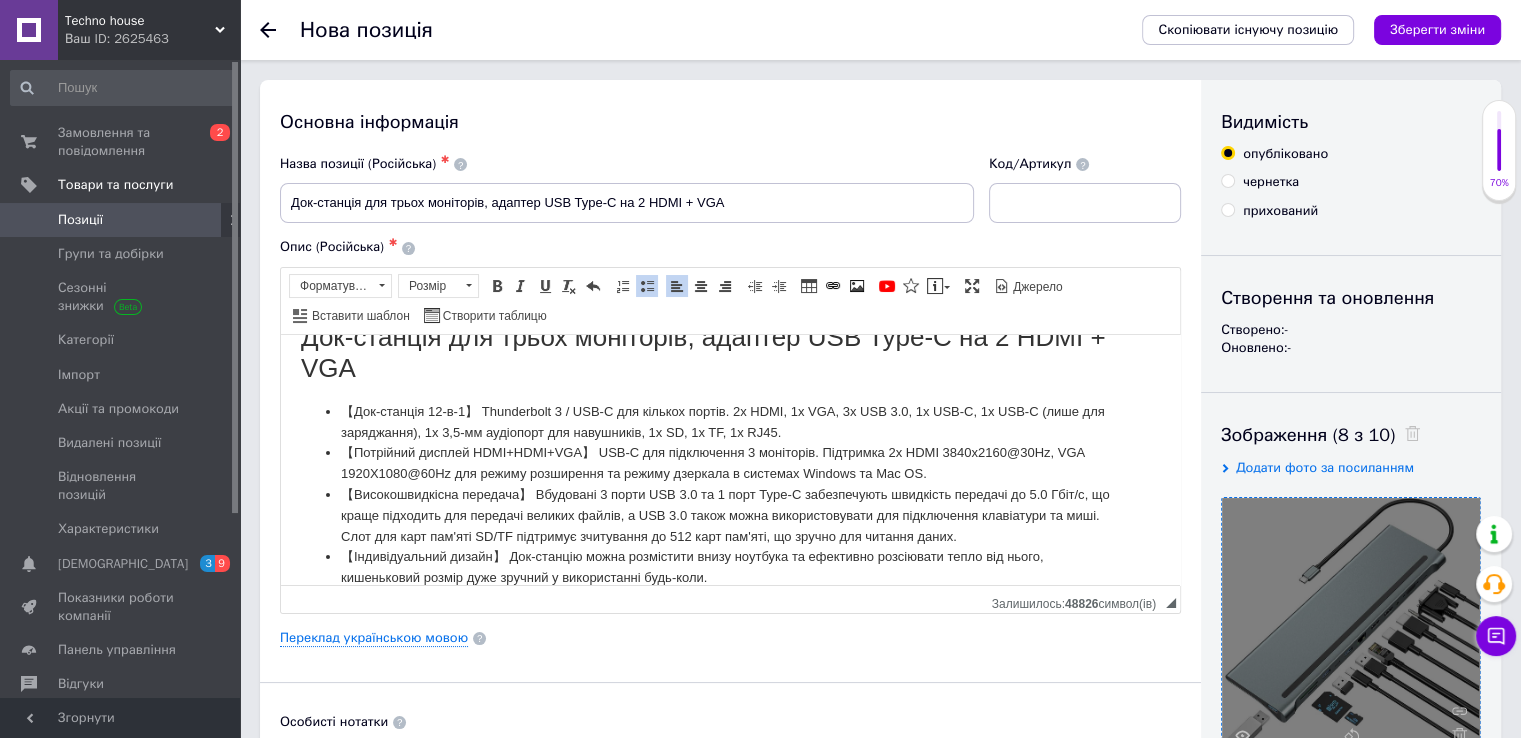 scroll, scrollTop: 0, scrollLeft: 0, axis: both 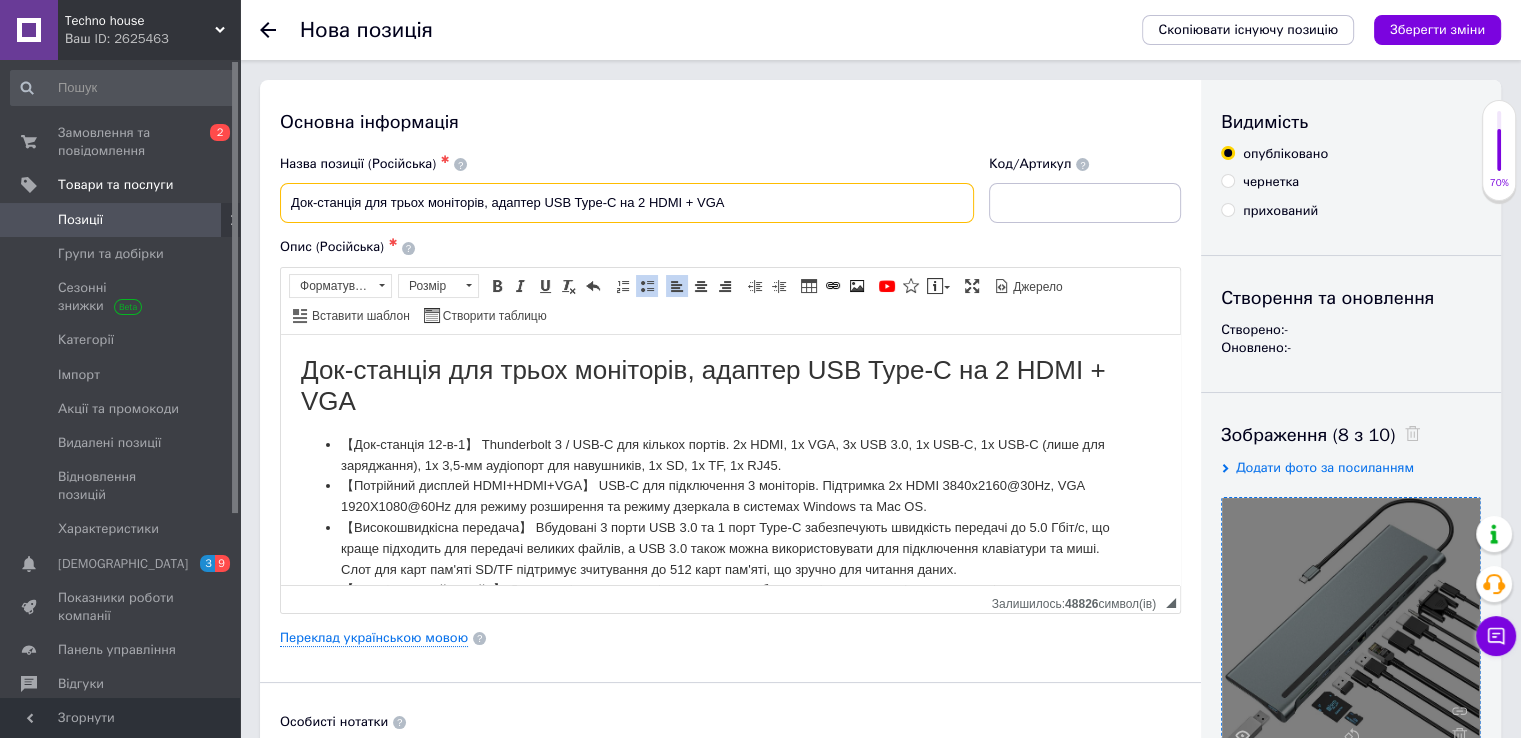 drag, startPoint x: 288, startPoint y: 206, endPoint x: 360, endPoint y: 207, distance: 72.00694 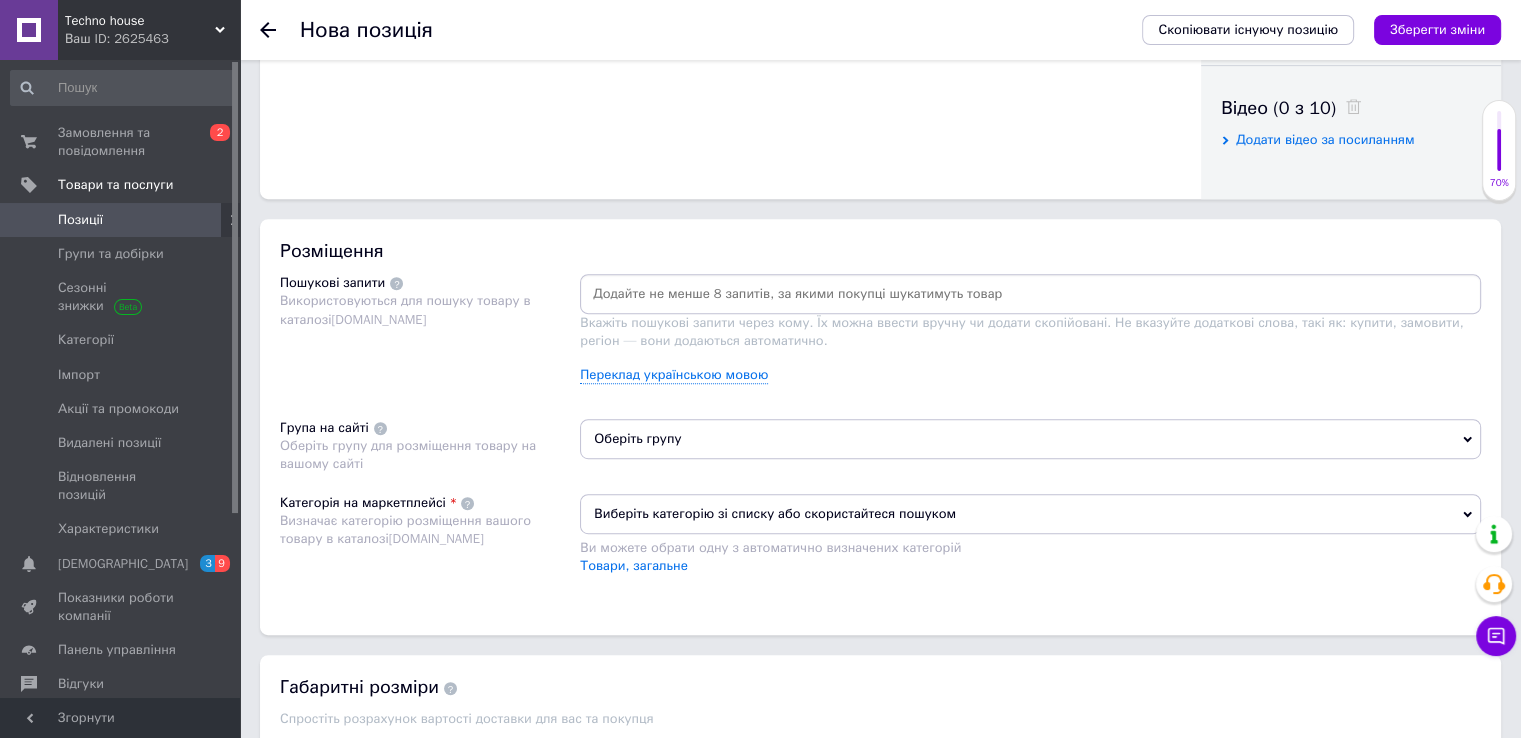 scroll, scrollTop: 1000, scrollLeft: 0, axis: vertical 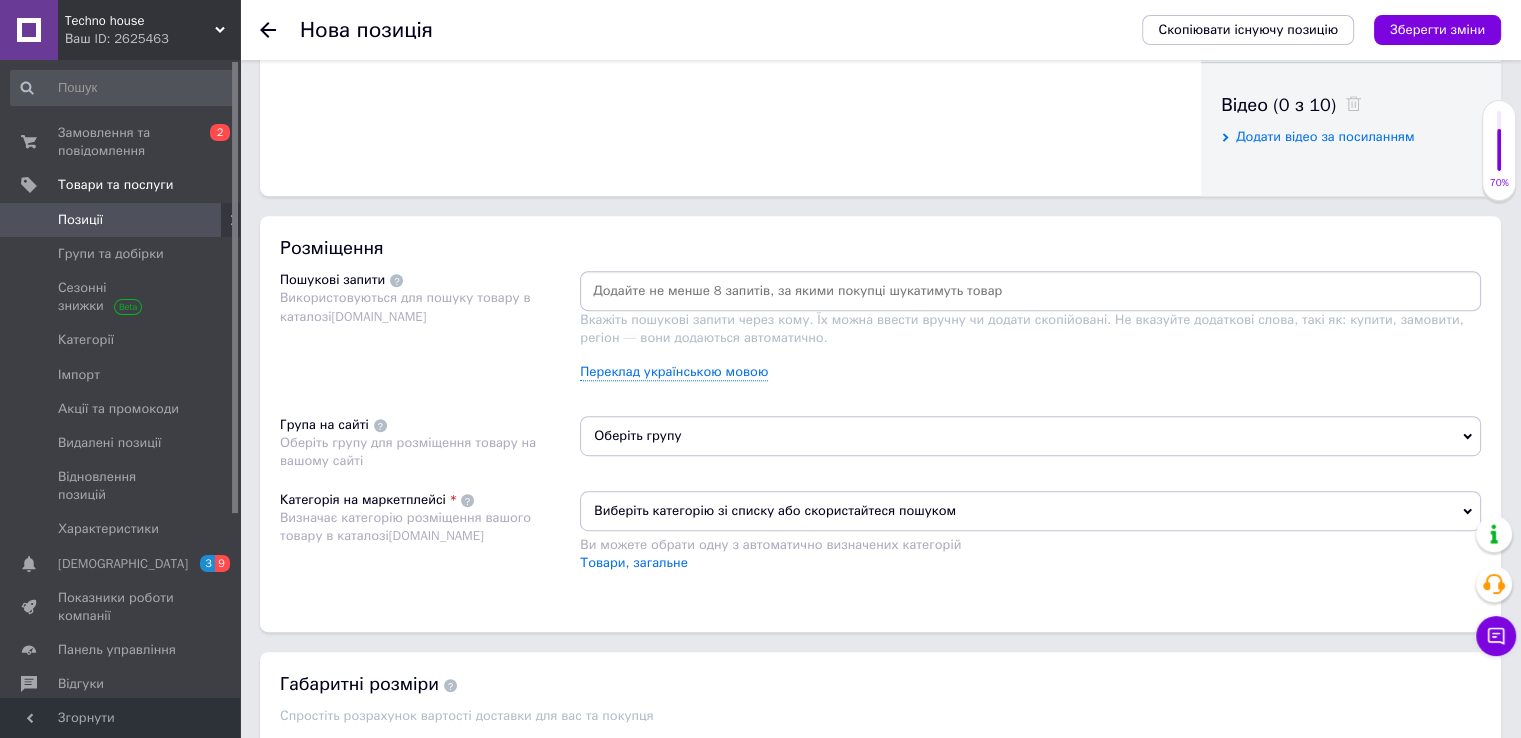 click at bounding box center [1030, 291] 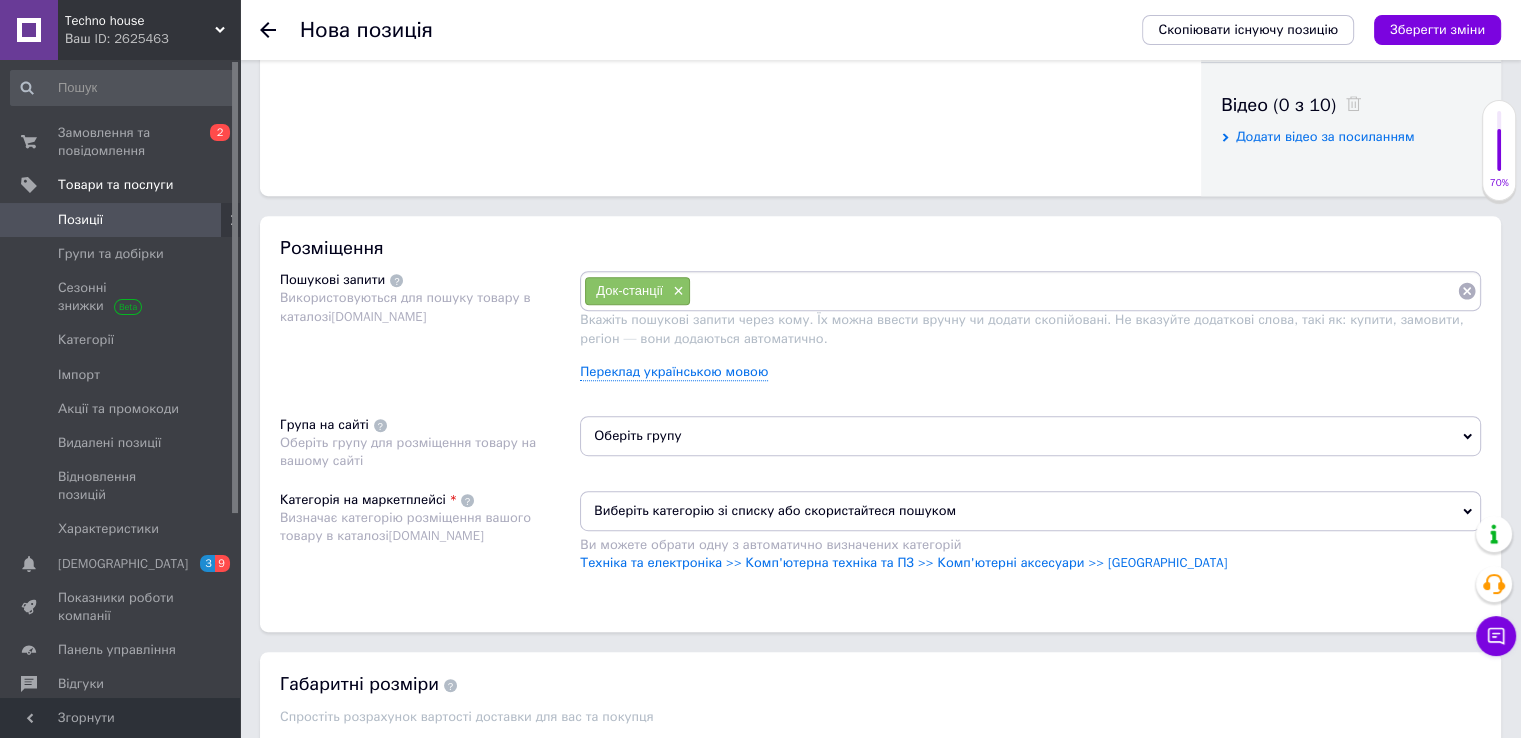 paste on "Док-станція [GEOGRAPHIC_DATA]" 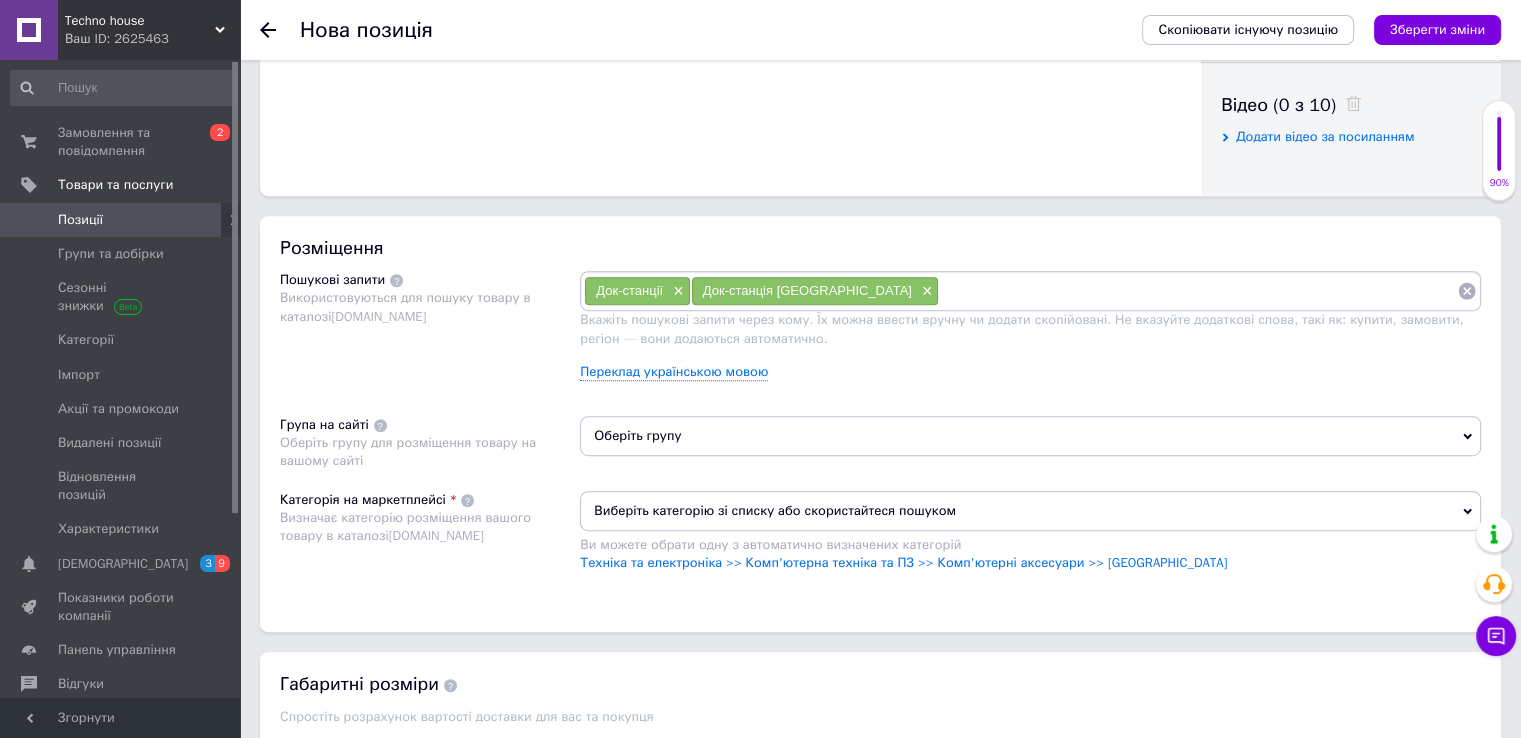 paste on "Док-станції для планшетів" 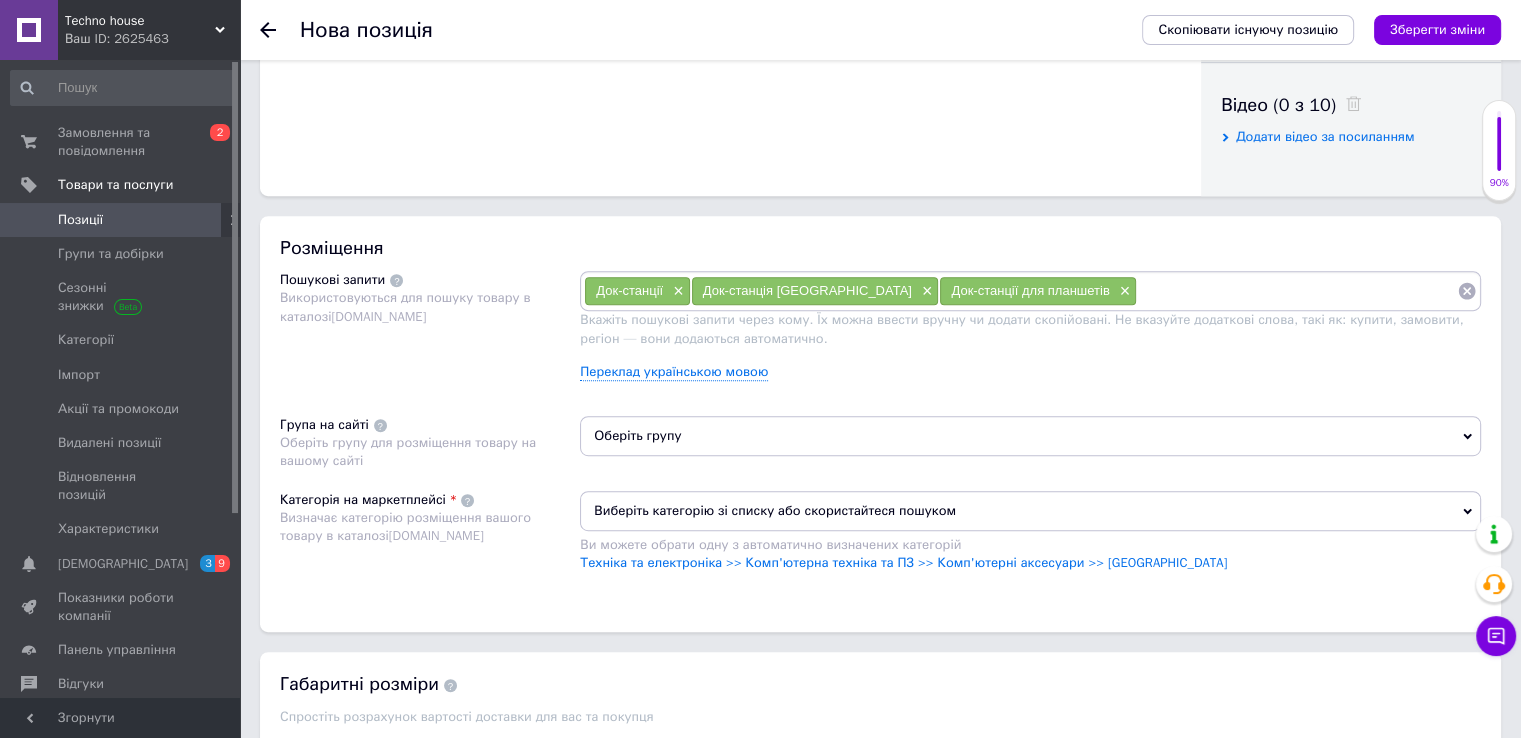 paste on "Оригінальна док-станція" 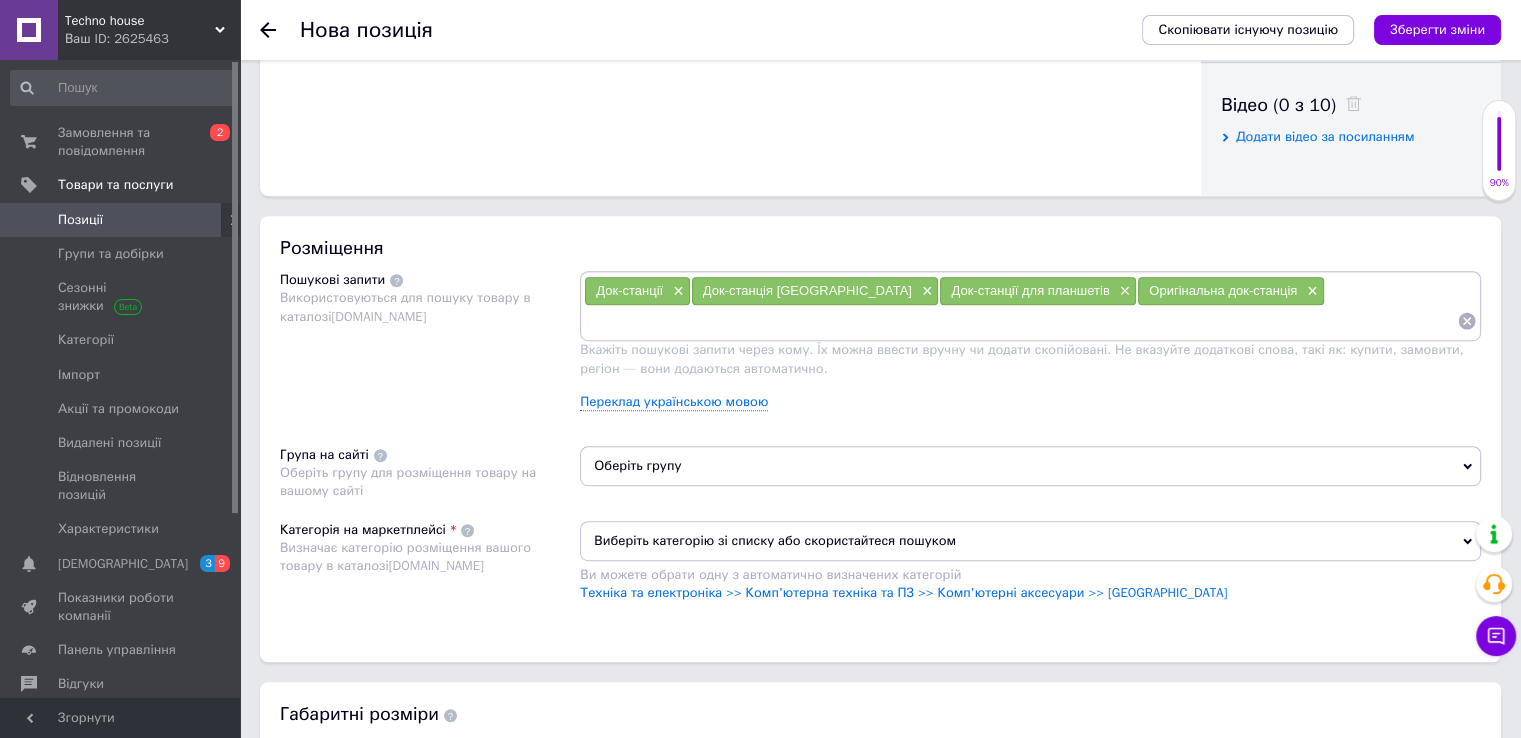 paste on "Універсальна док станція для ноутбука" 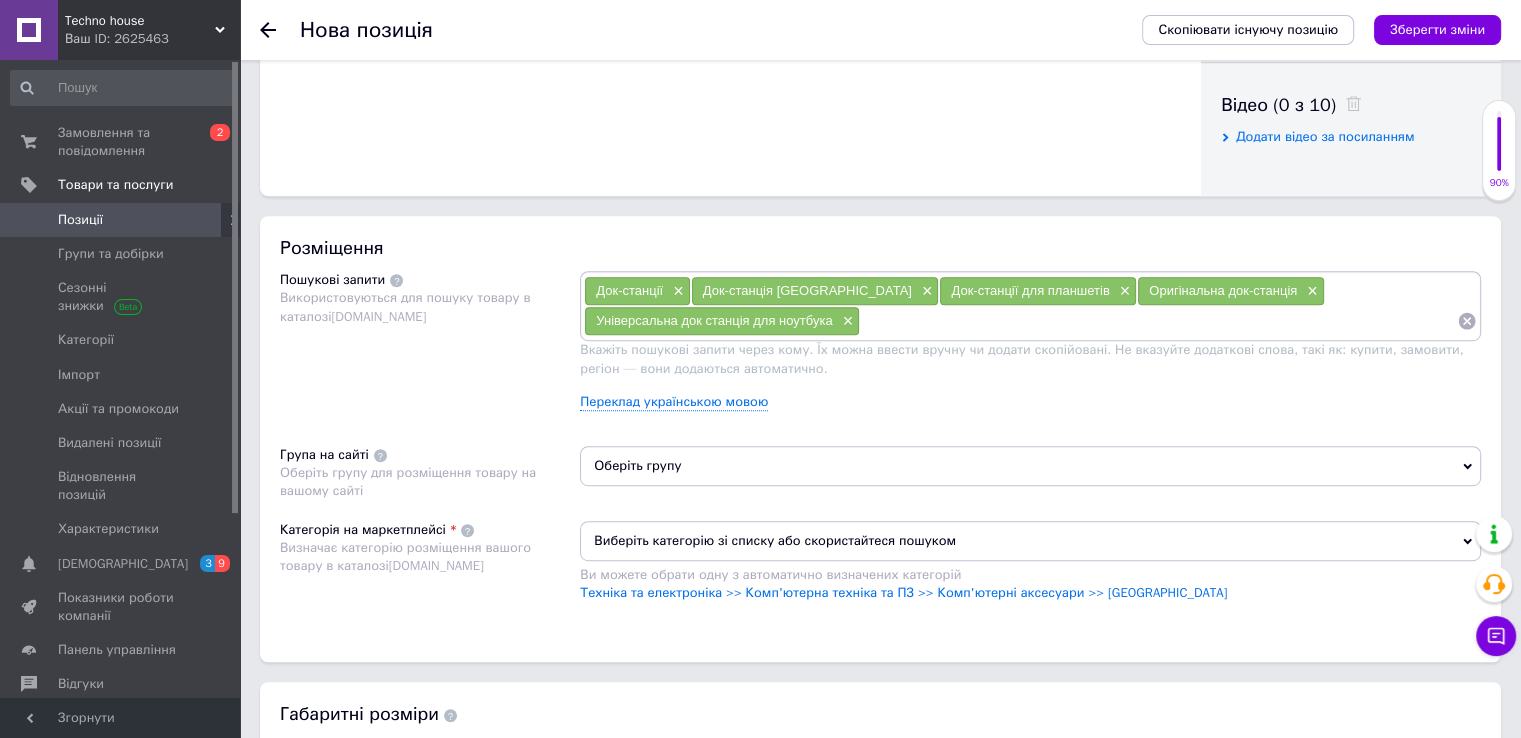paste on "Док станція для мобільного телефону" 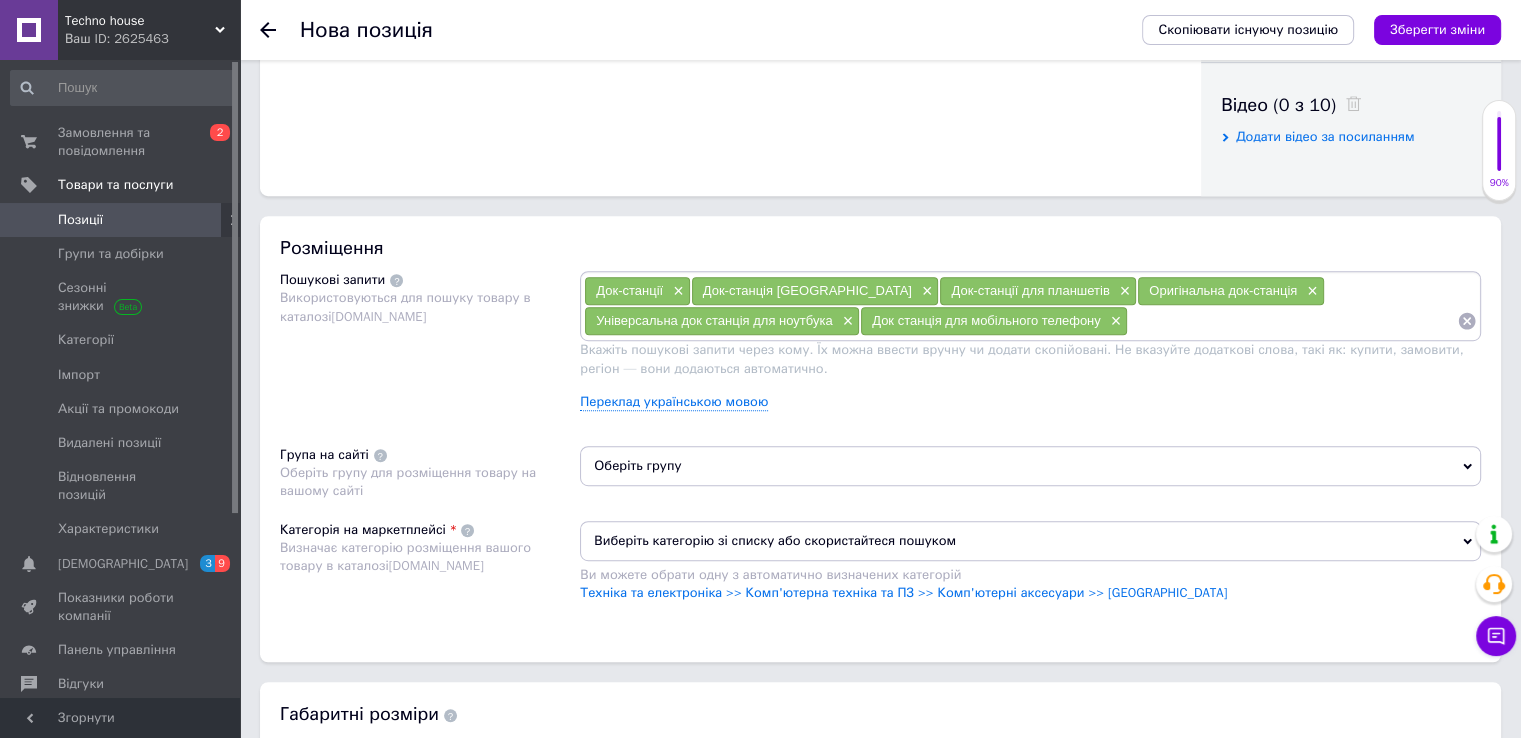 paste on "Док-станція 12-in-1" 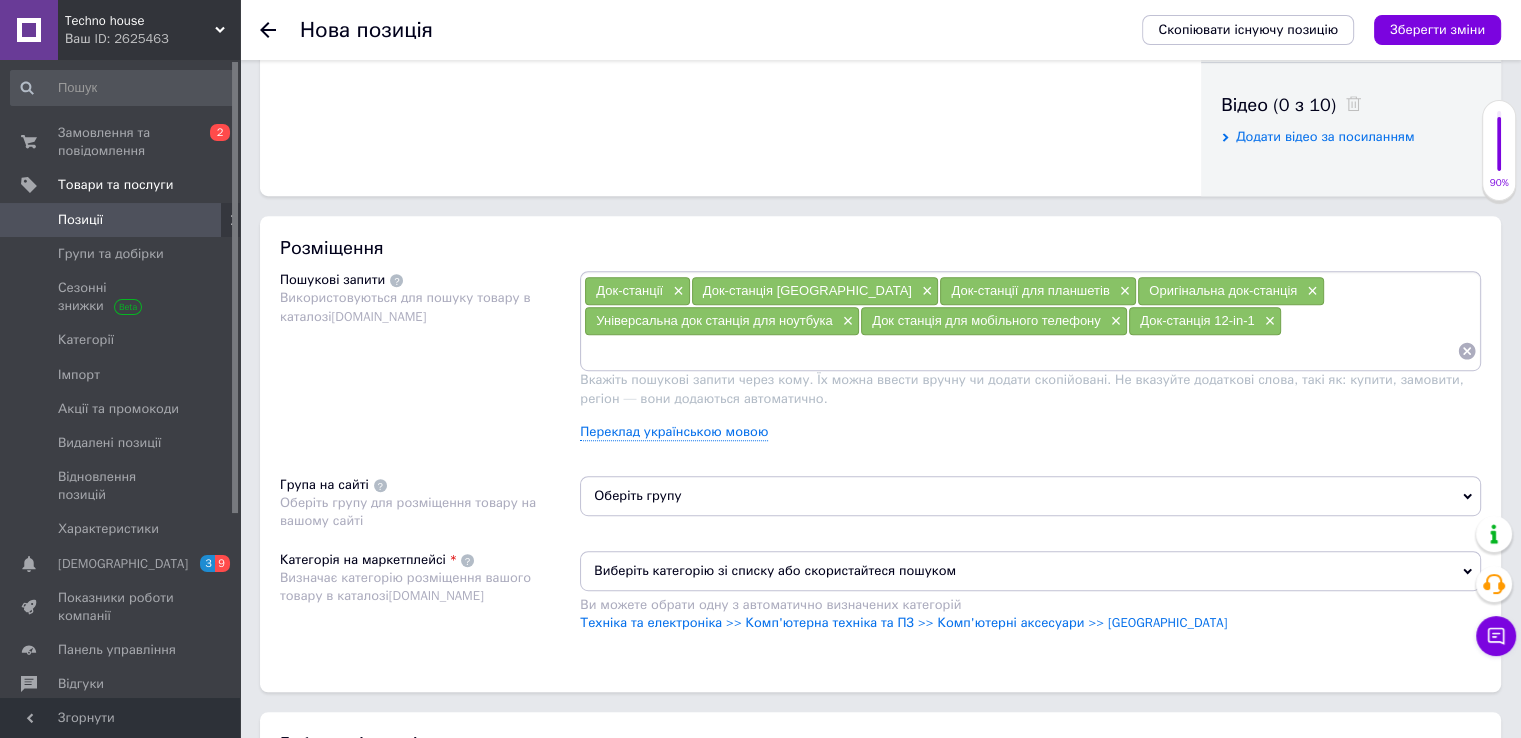 paste on "Док станція 3в1" 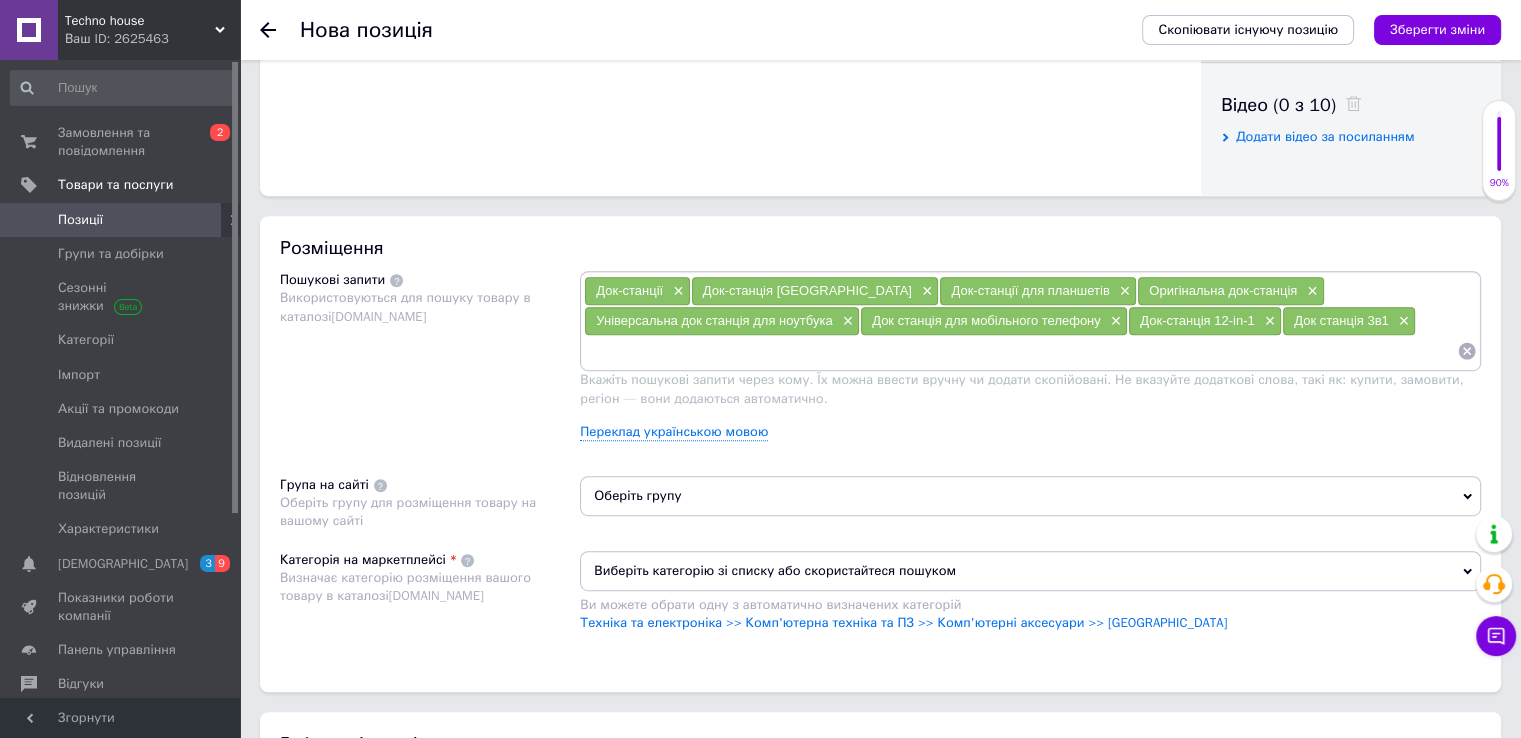 paste on "Док-станція 7-в-1" 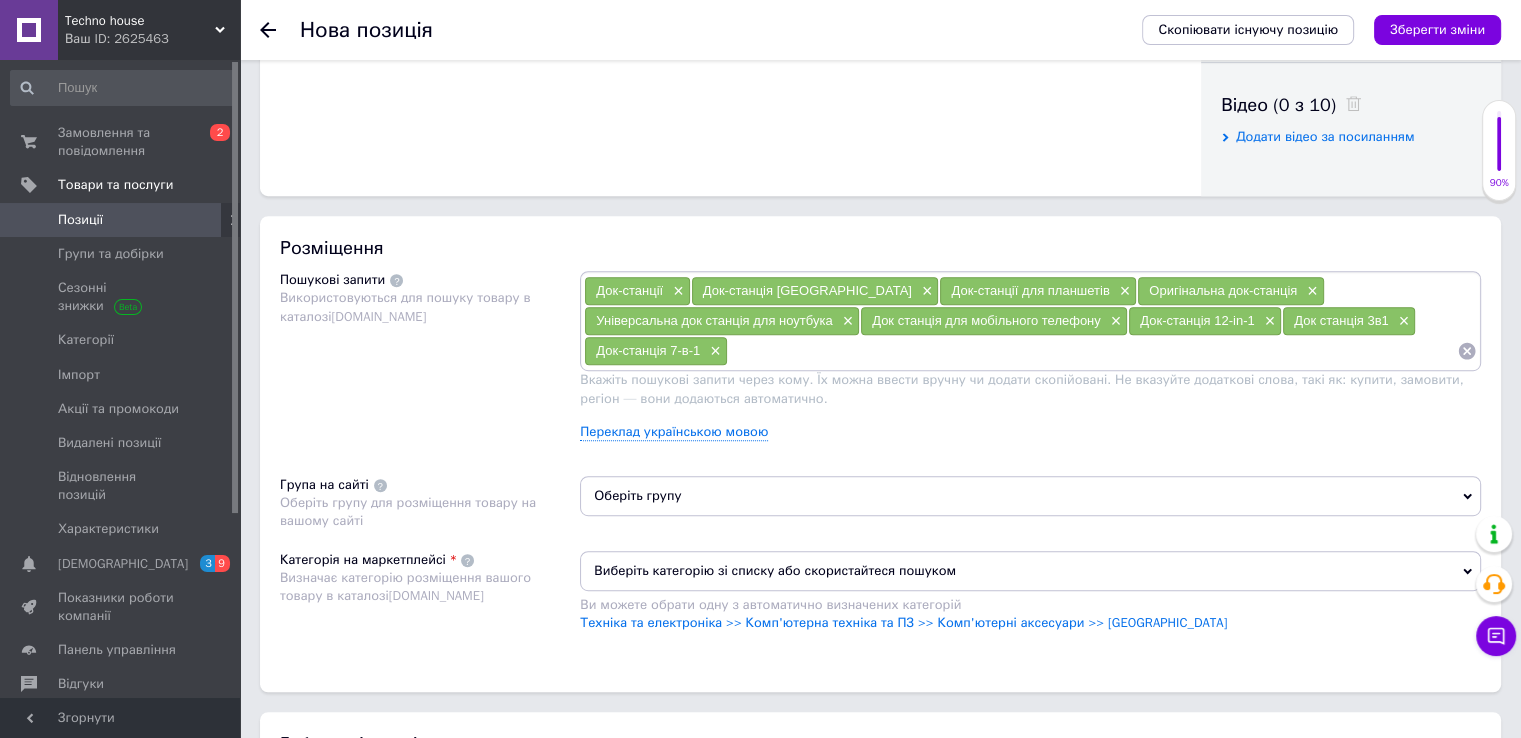 paste on "Адаптер HDTV" 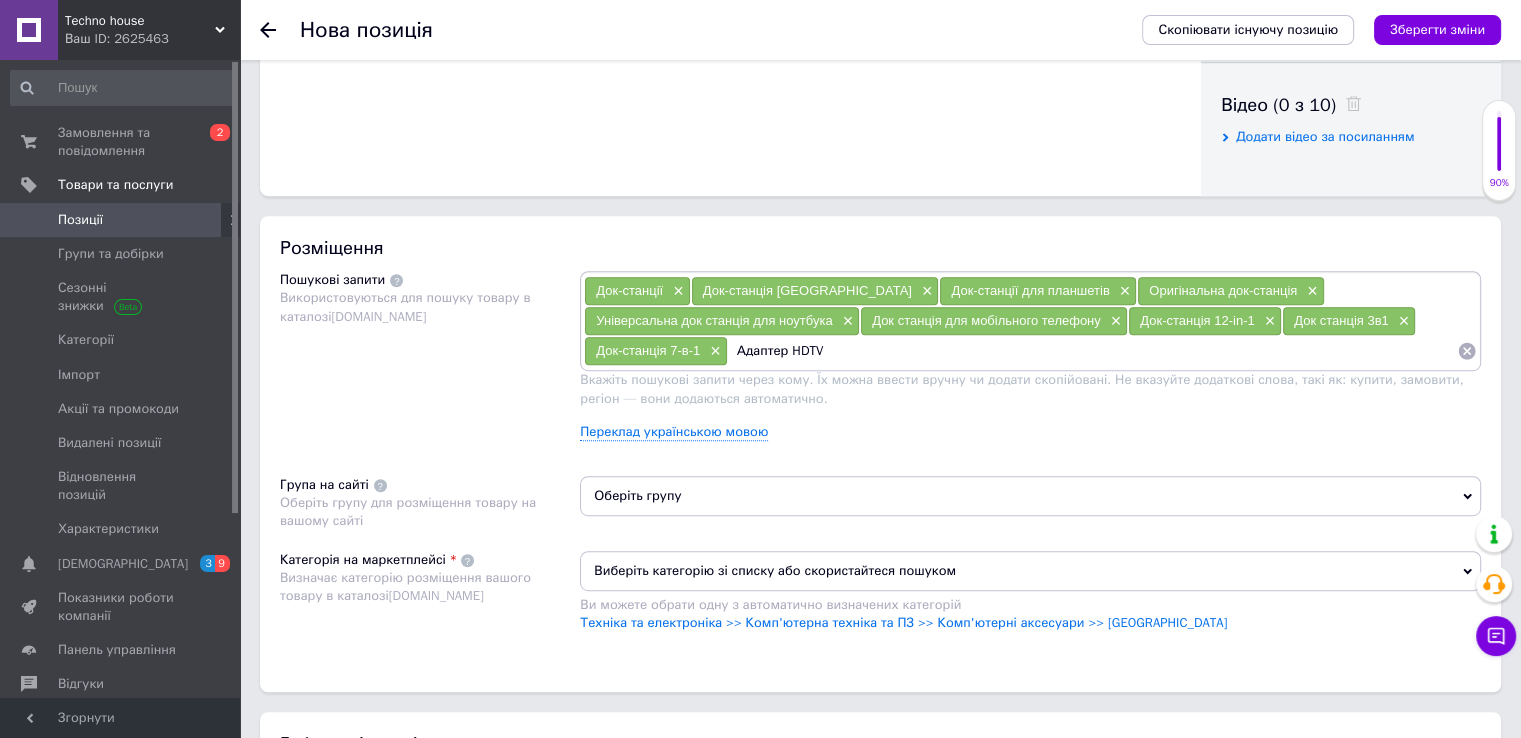 type 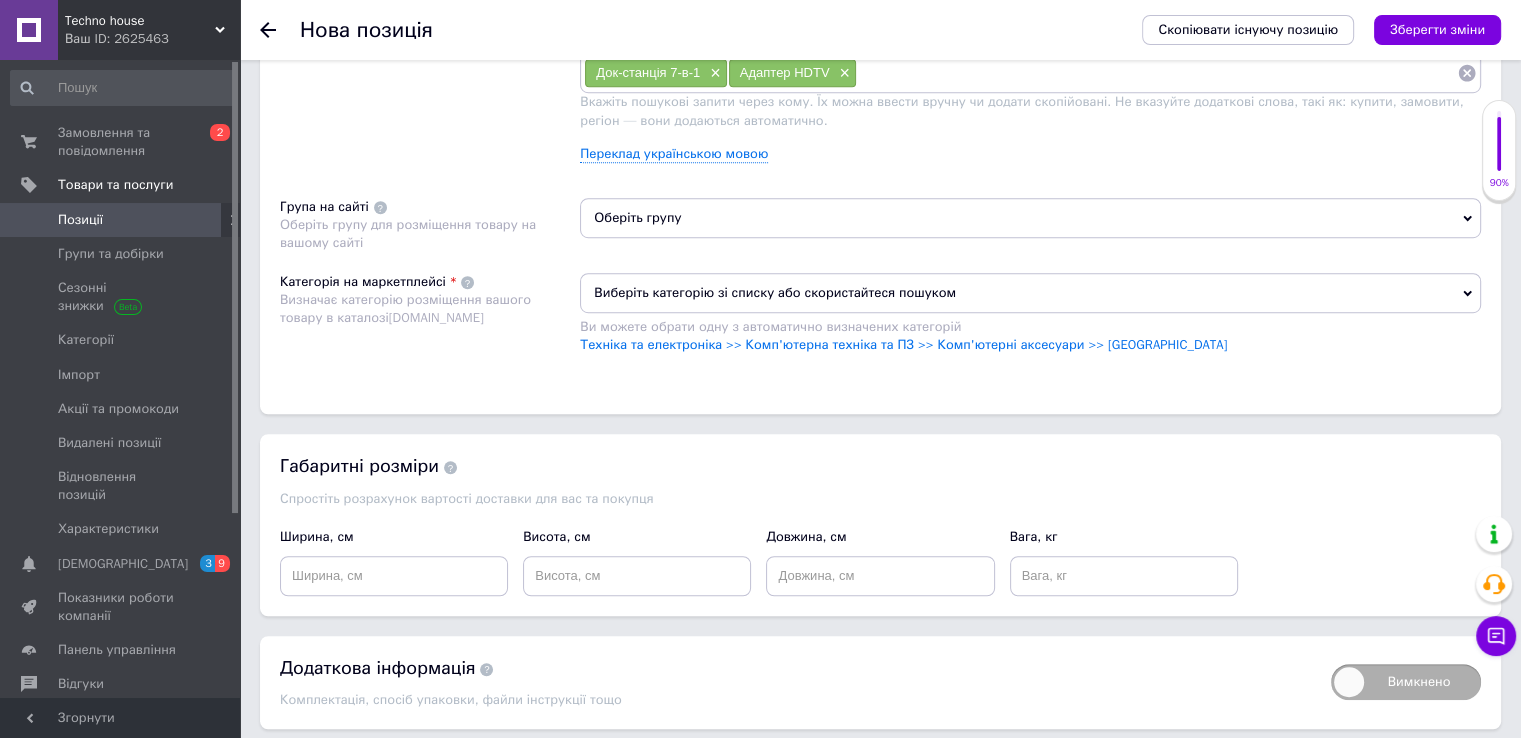 scroll, scrollTop: 1244, scrollLeft: 0, axis: vertical 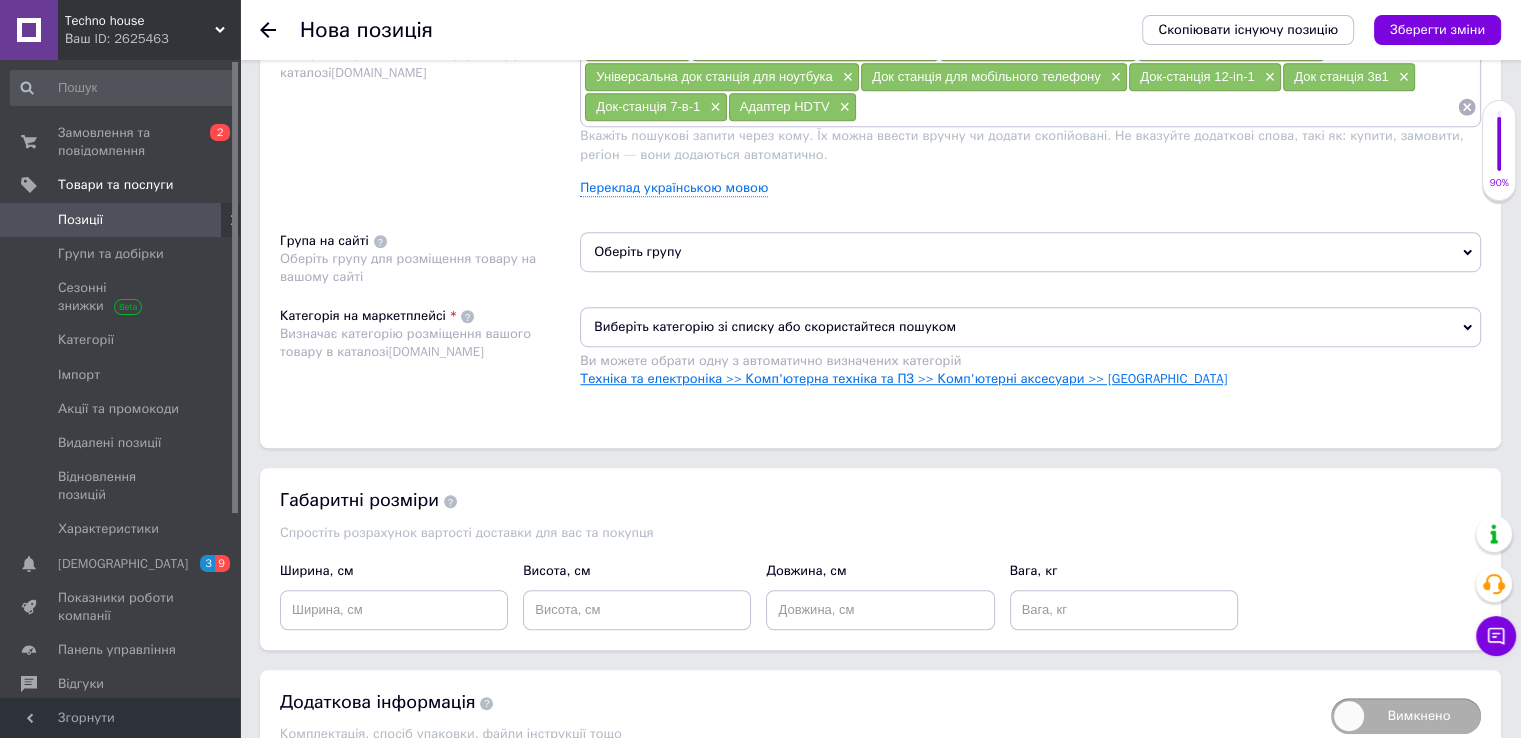 click on "Техніка та електроніка >> Комп'ютерна техніка та ПЗ >> Комп'ютерні аксесуари >> [GEOGRAPHIC_DATA]" at bounding box center (903, 378) 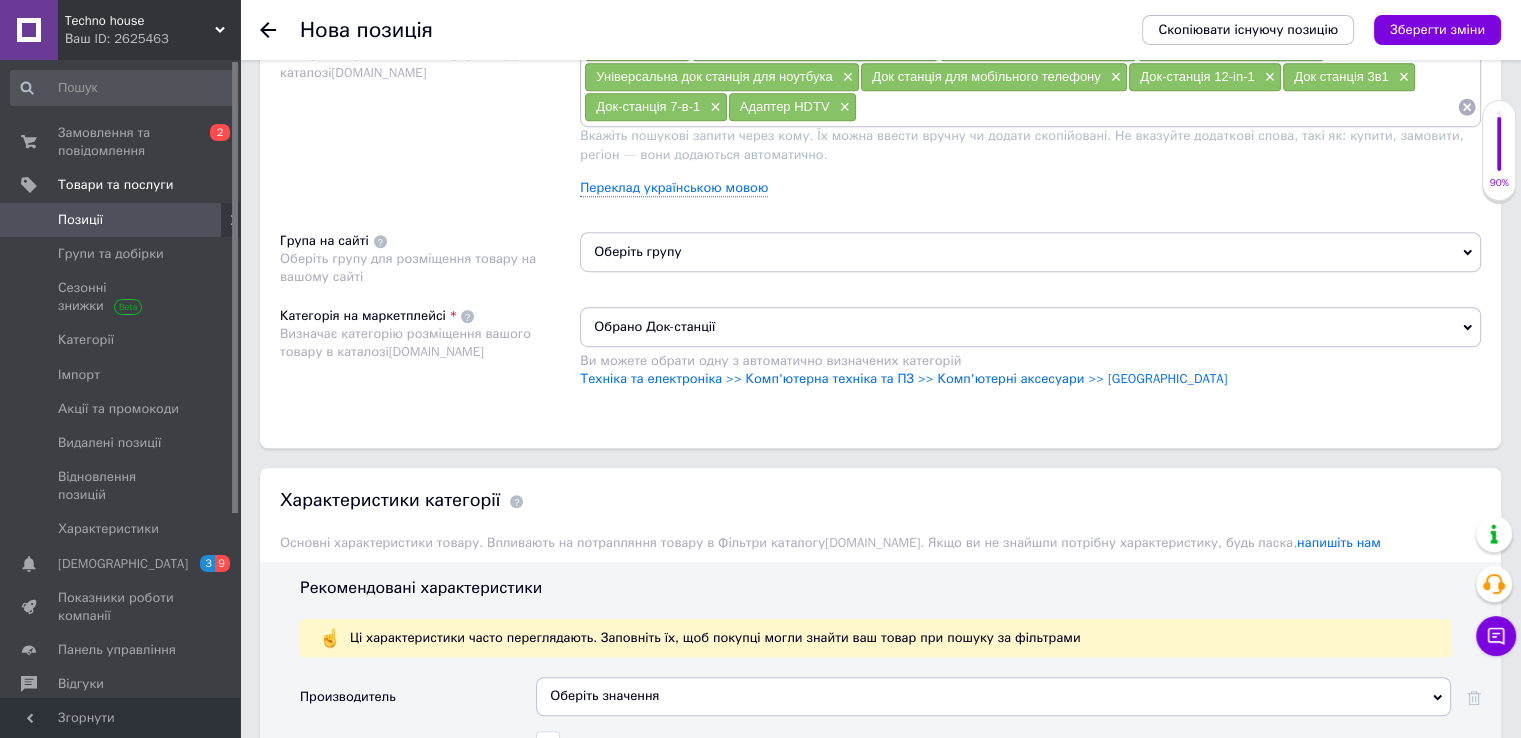 click on "Оберіть групу" at bounding box center [1030, 252] 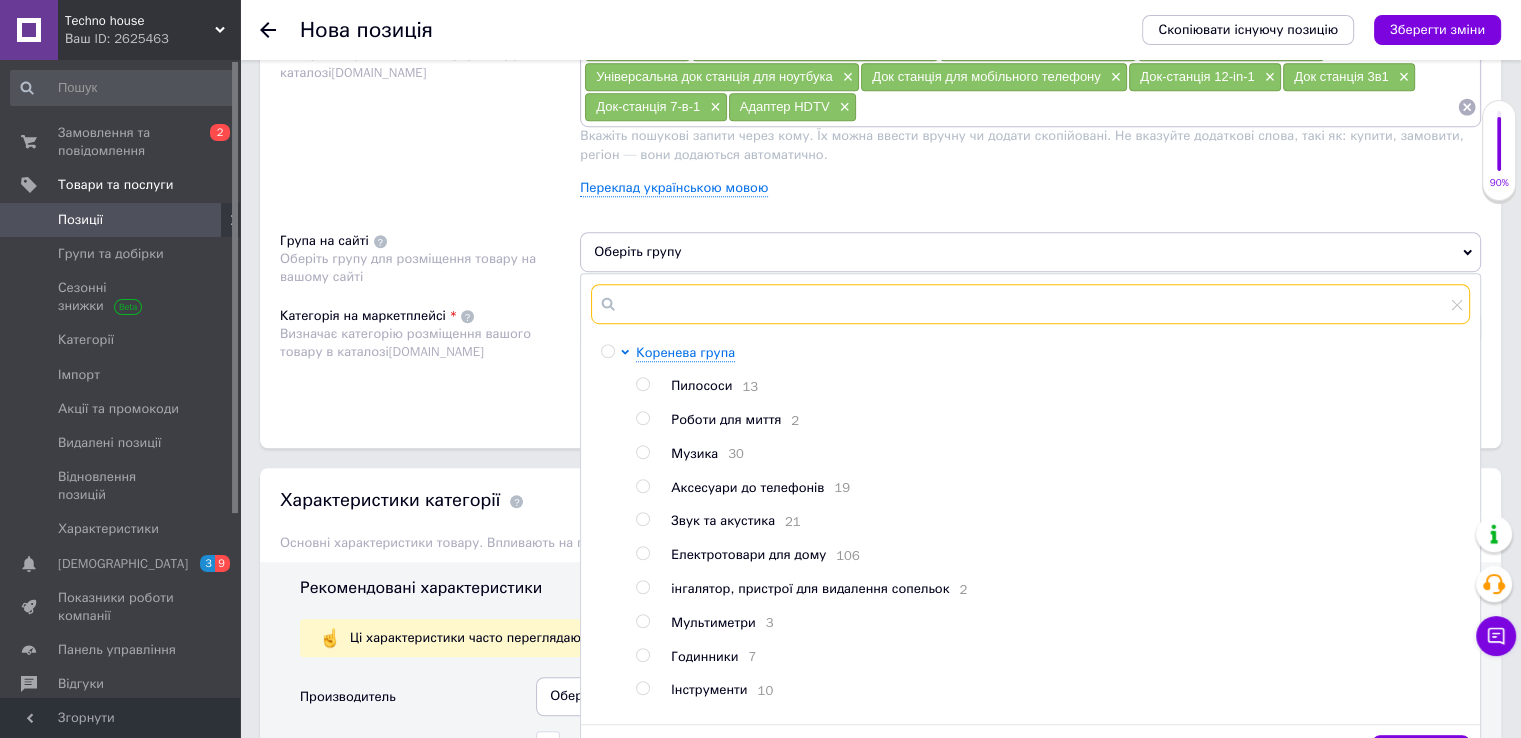 click at bounding box center (1030, 304) 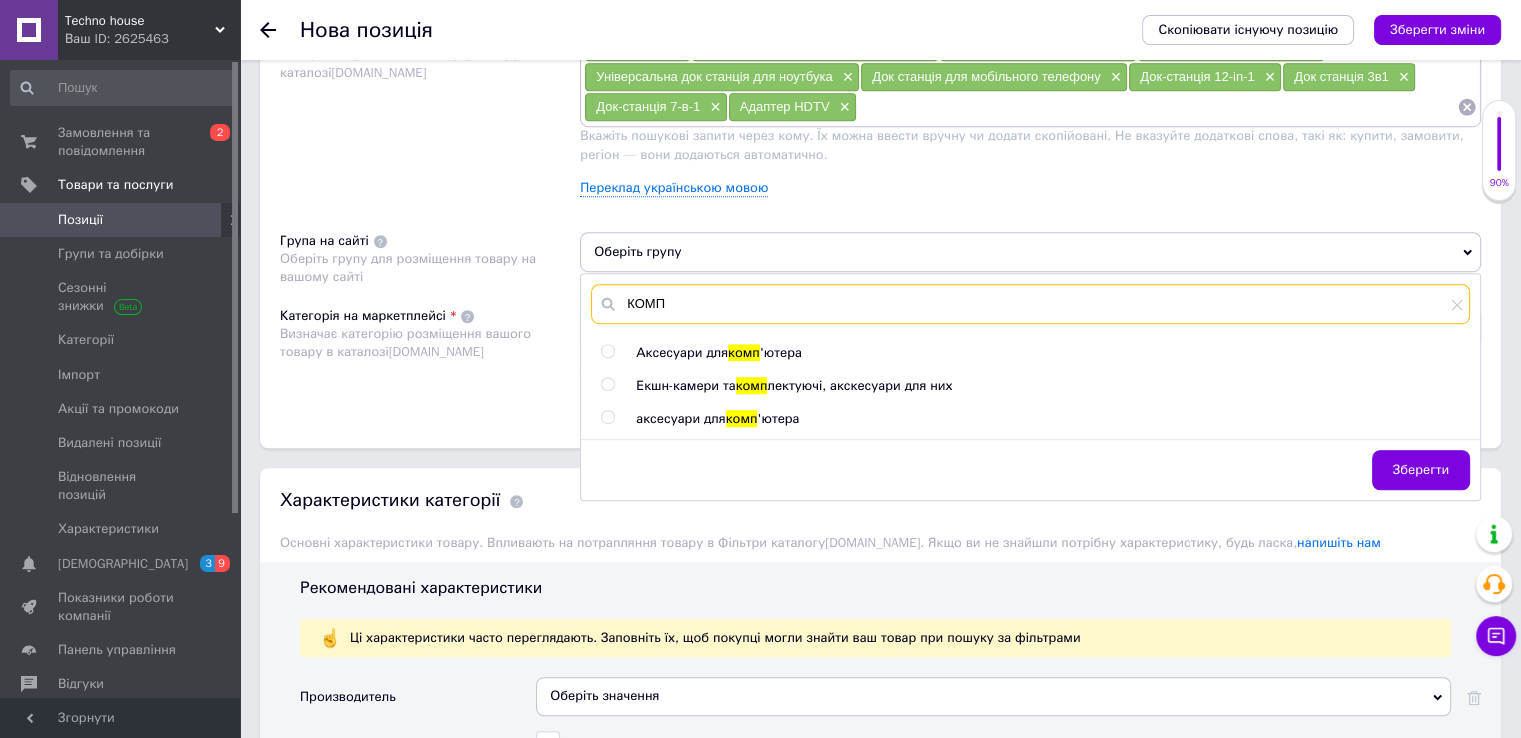 type on "КОМП" 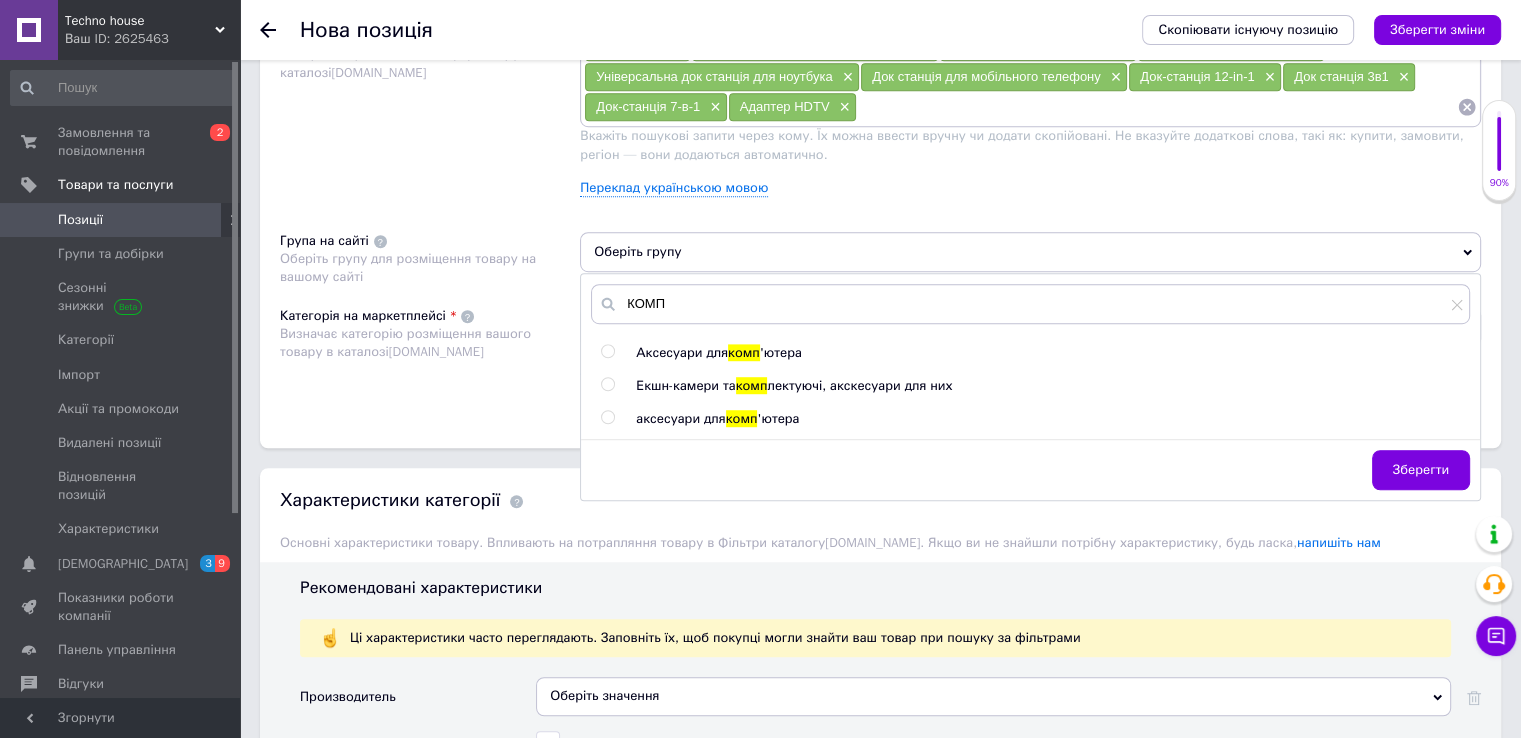 click on "комп" at bounding box center [744, 352] 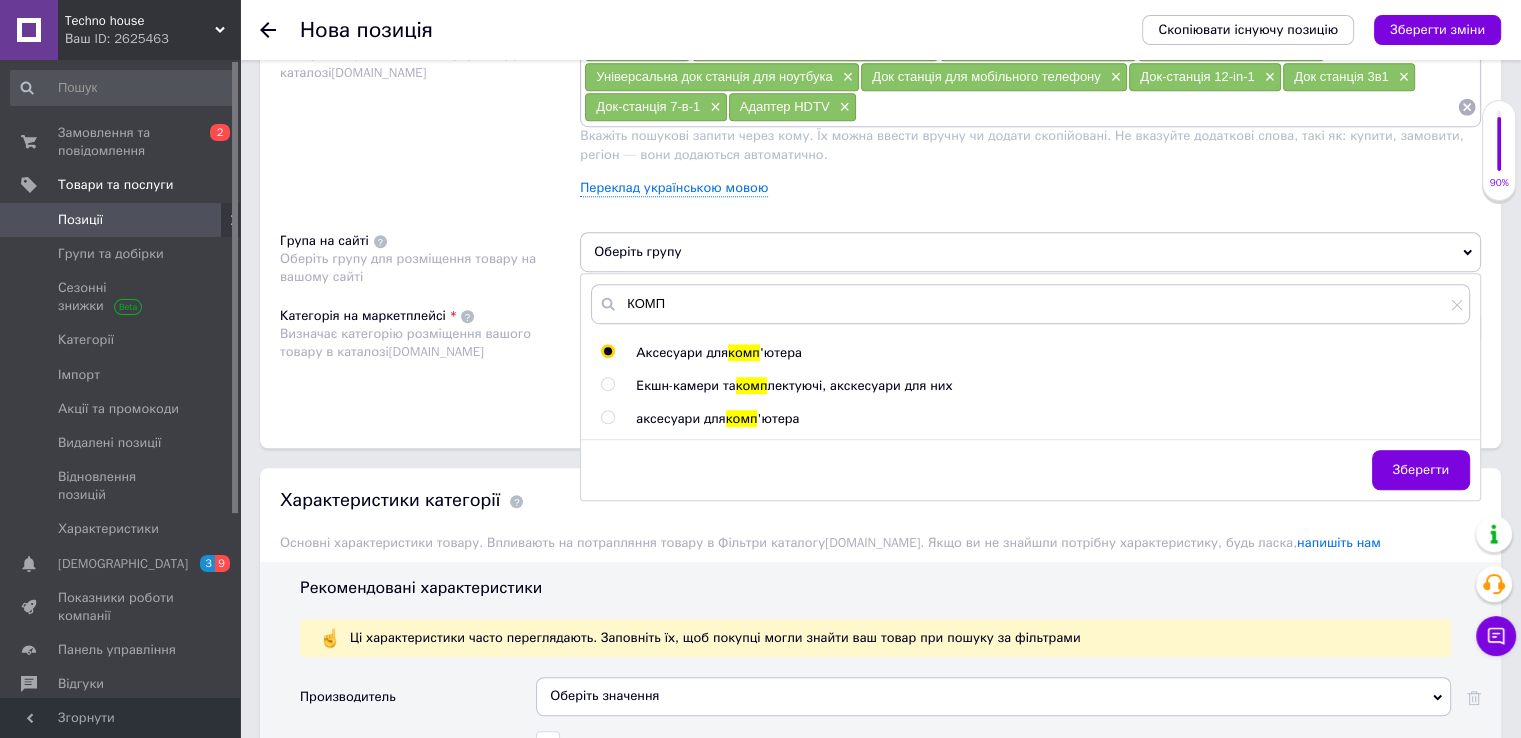 radio on "true" 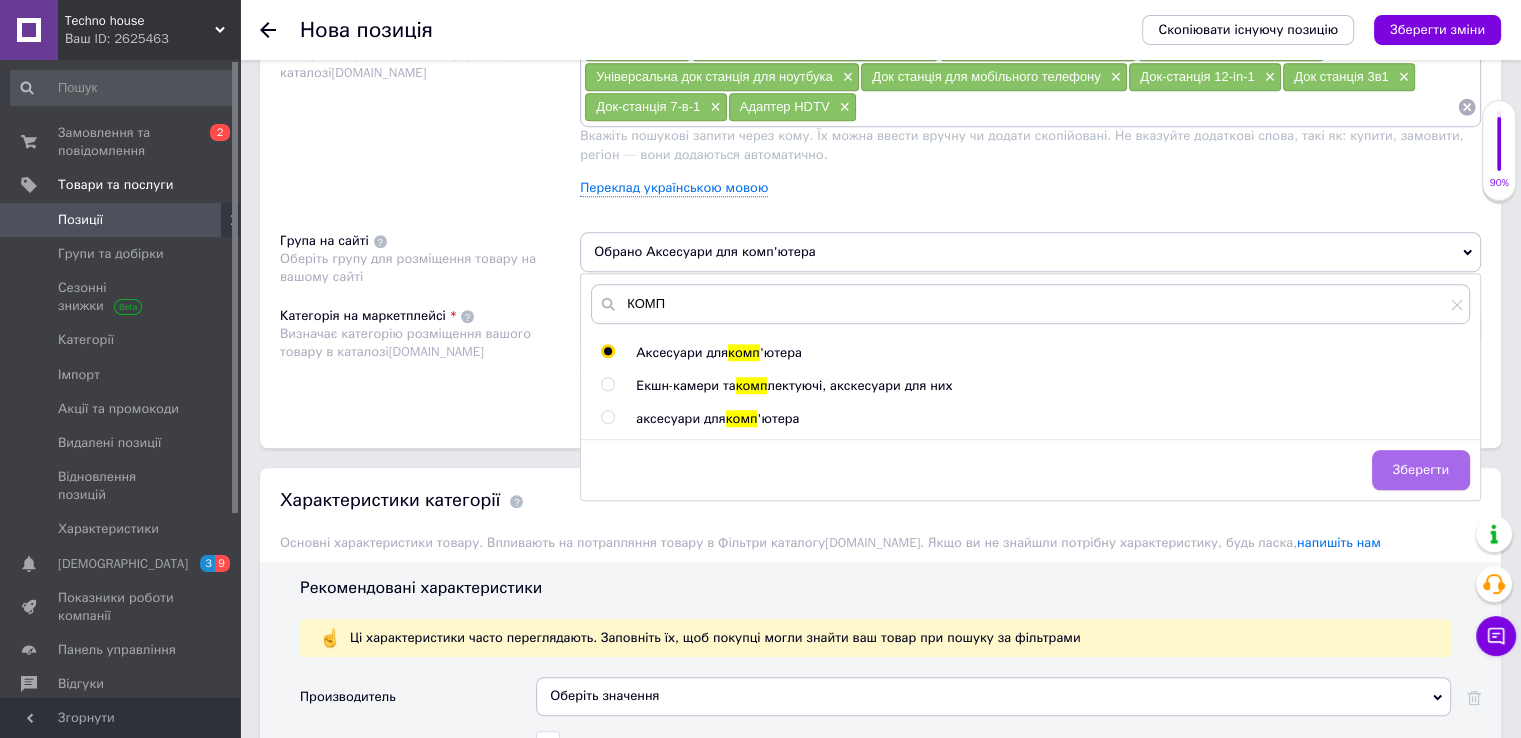 click on "Зберегти" at bounding box center (1421, 470) 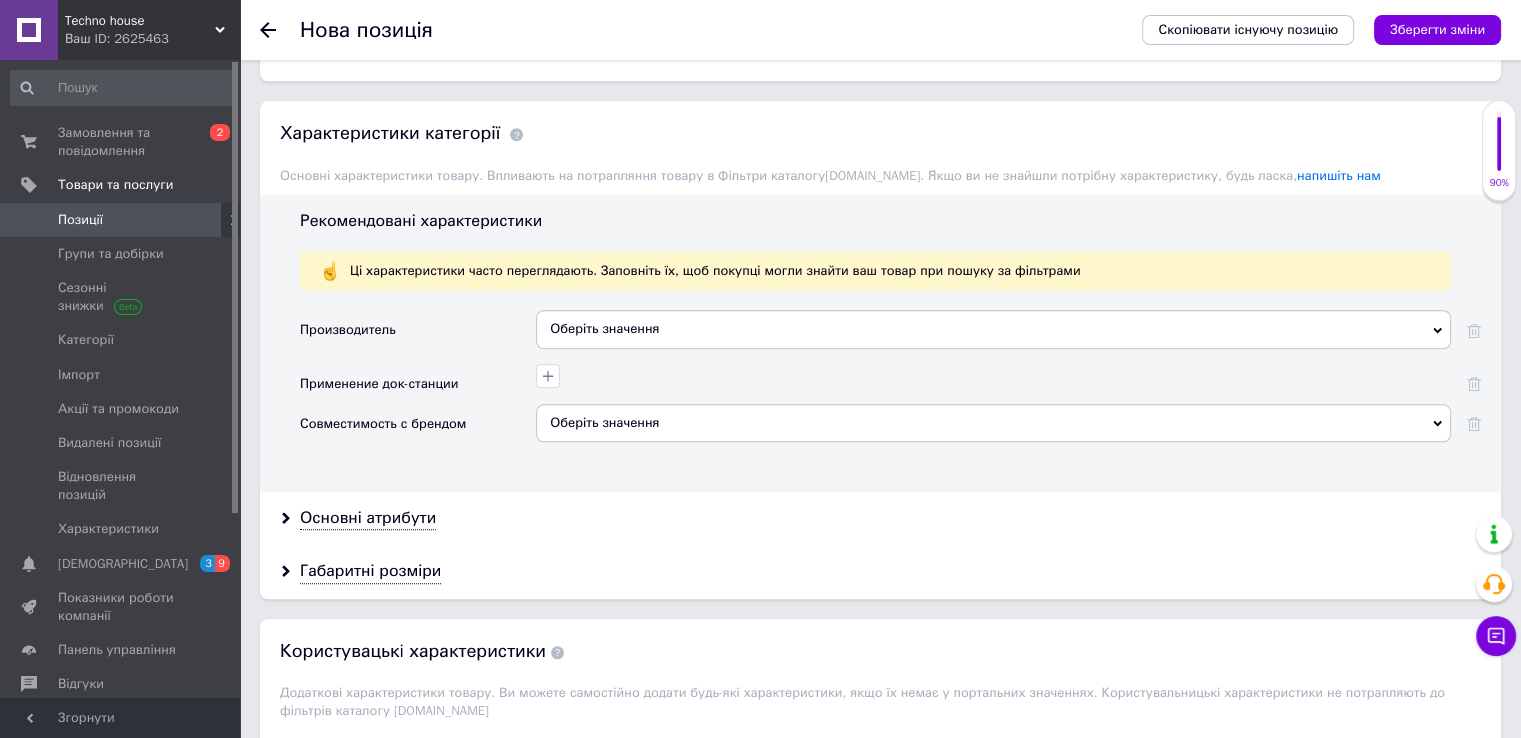 scroll, scrollTop: 1644, scrollLeft: 0, axis: vertical 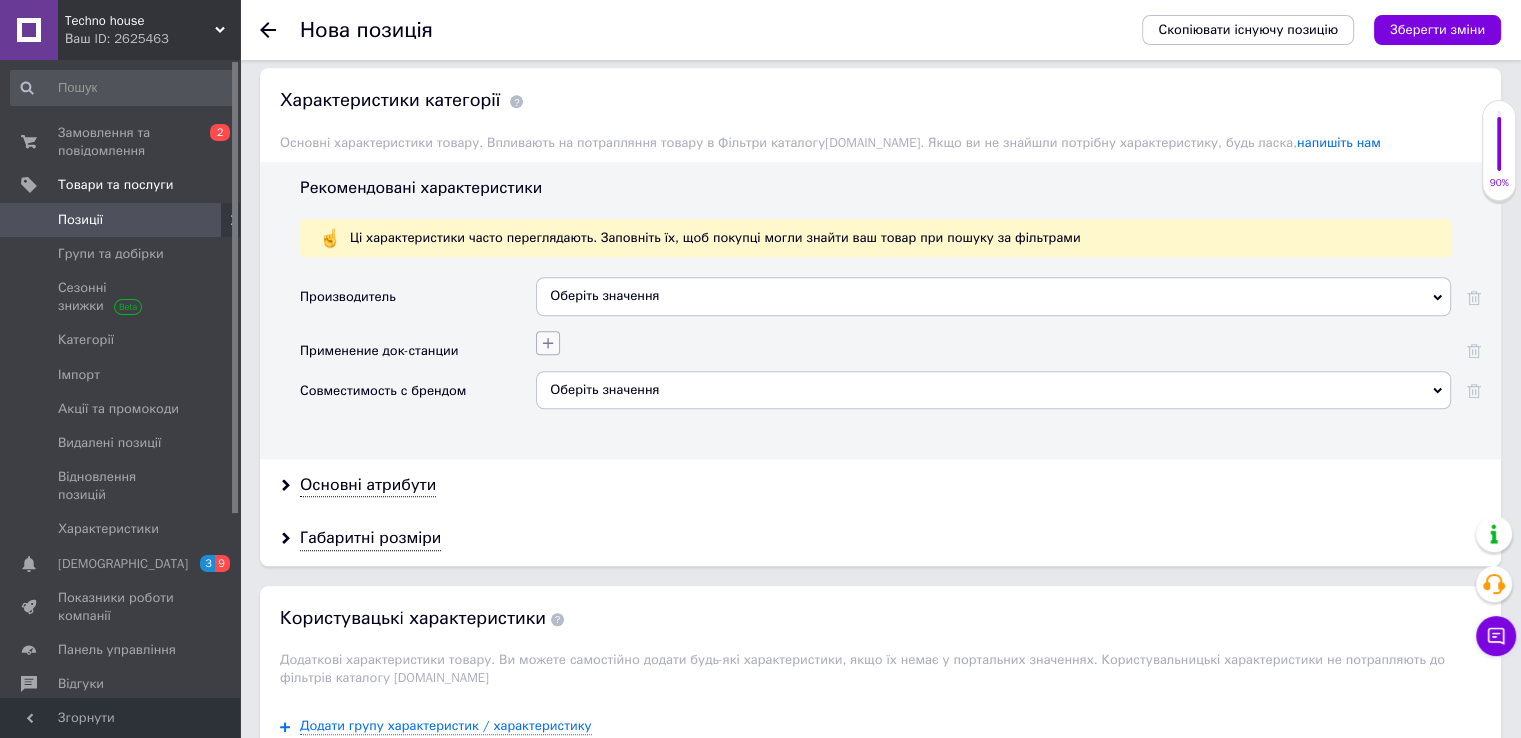 click 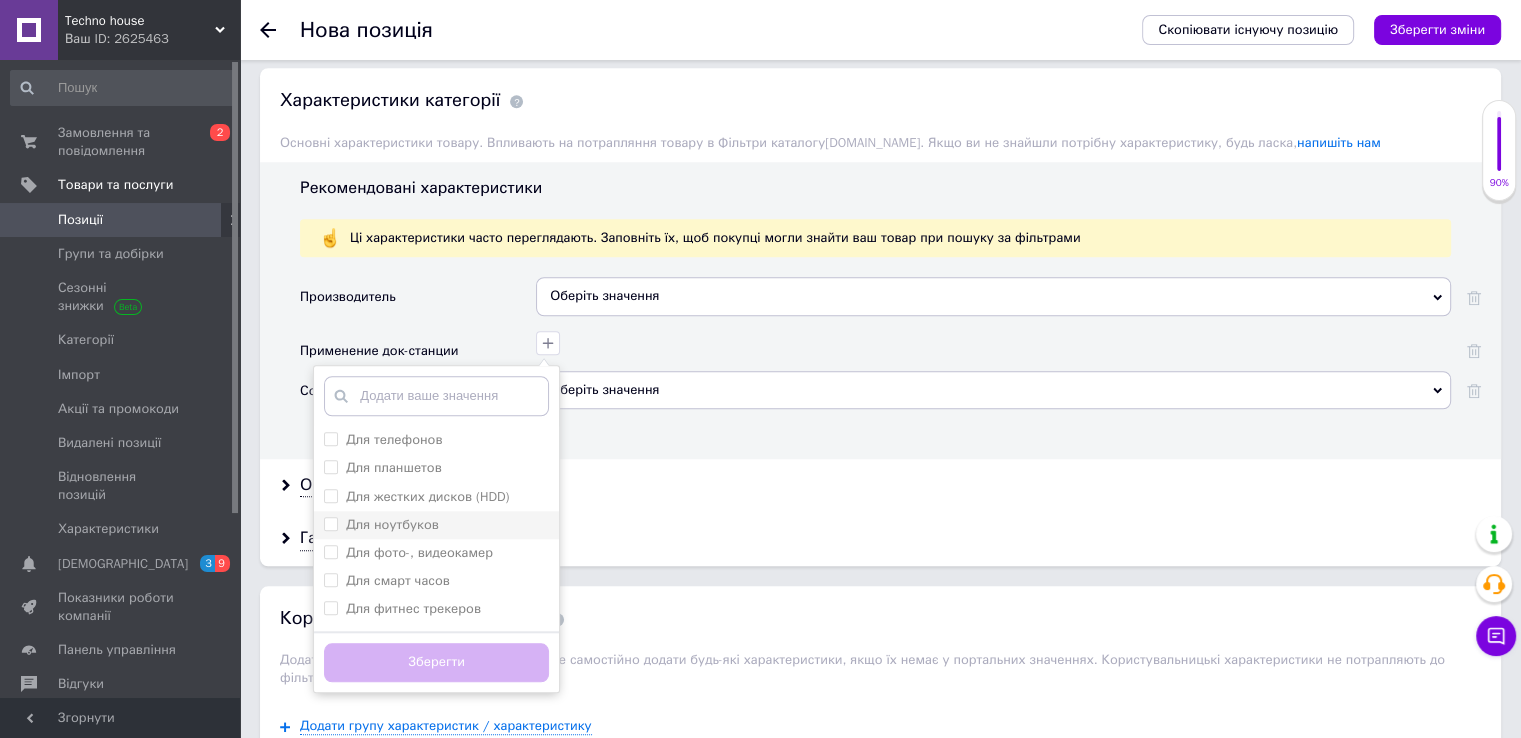 click on "Для ноутбуков" at bounding box center (330, 523) 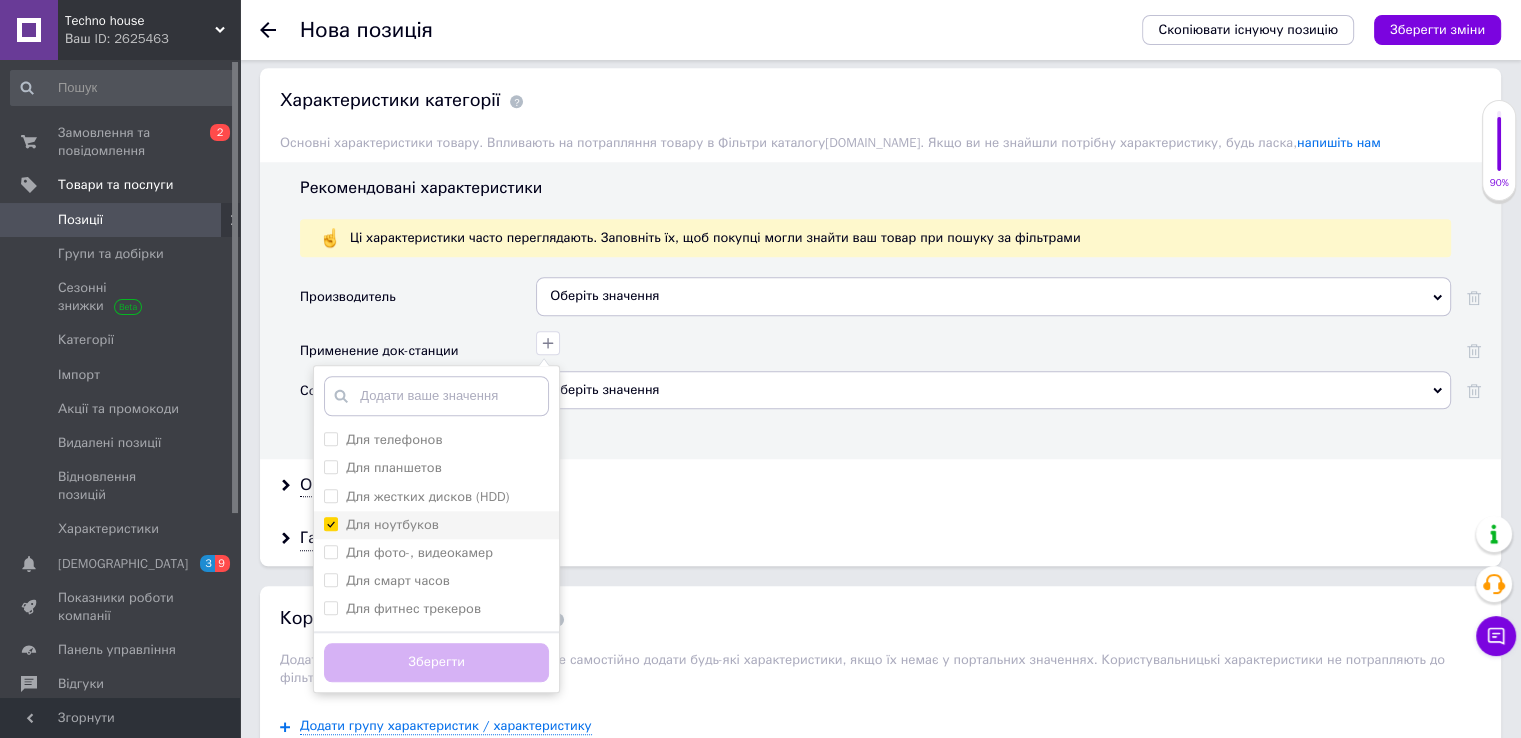 checkbox on "true" 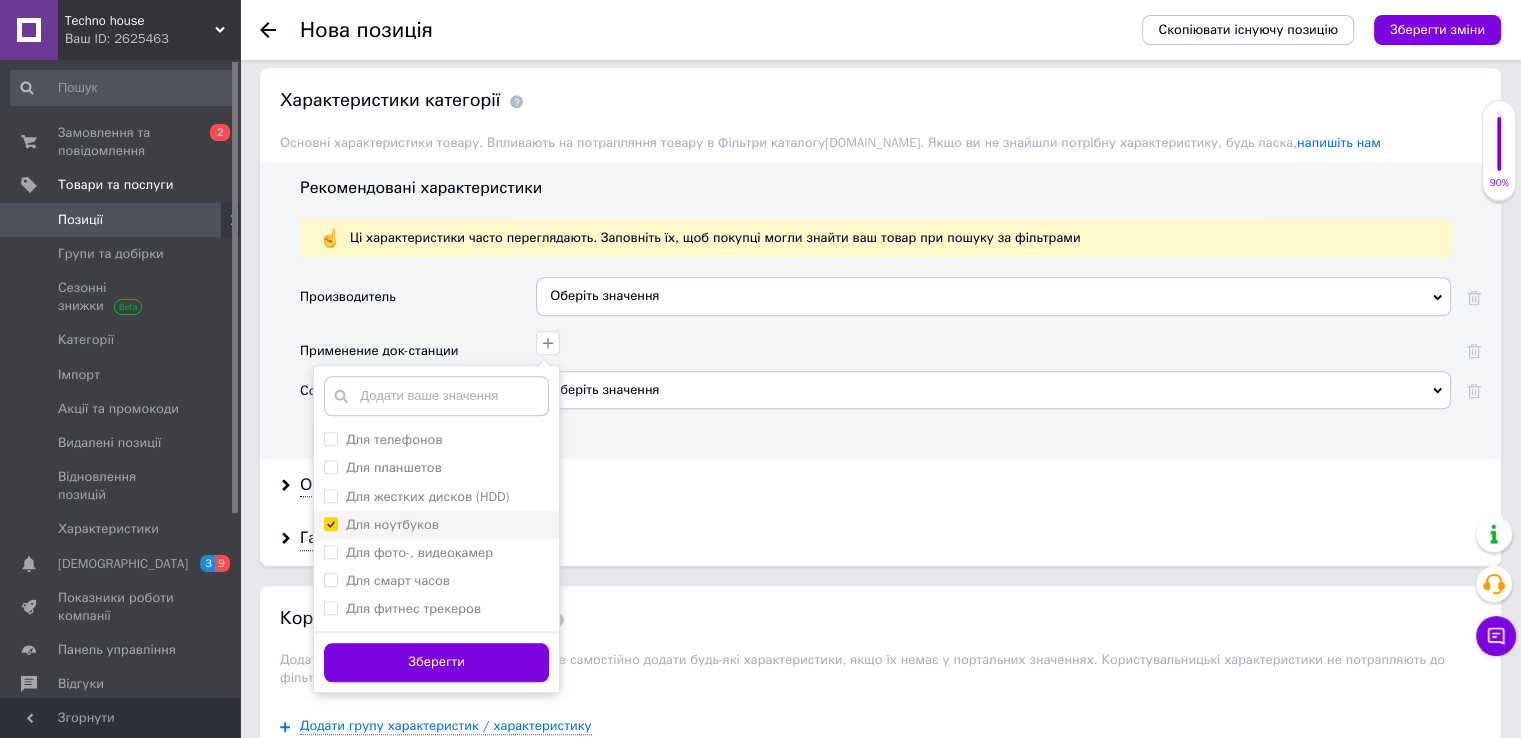 scroll, scrollTop: 1744, scrollLeft: 0, axis: vertical 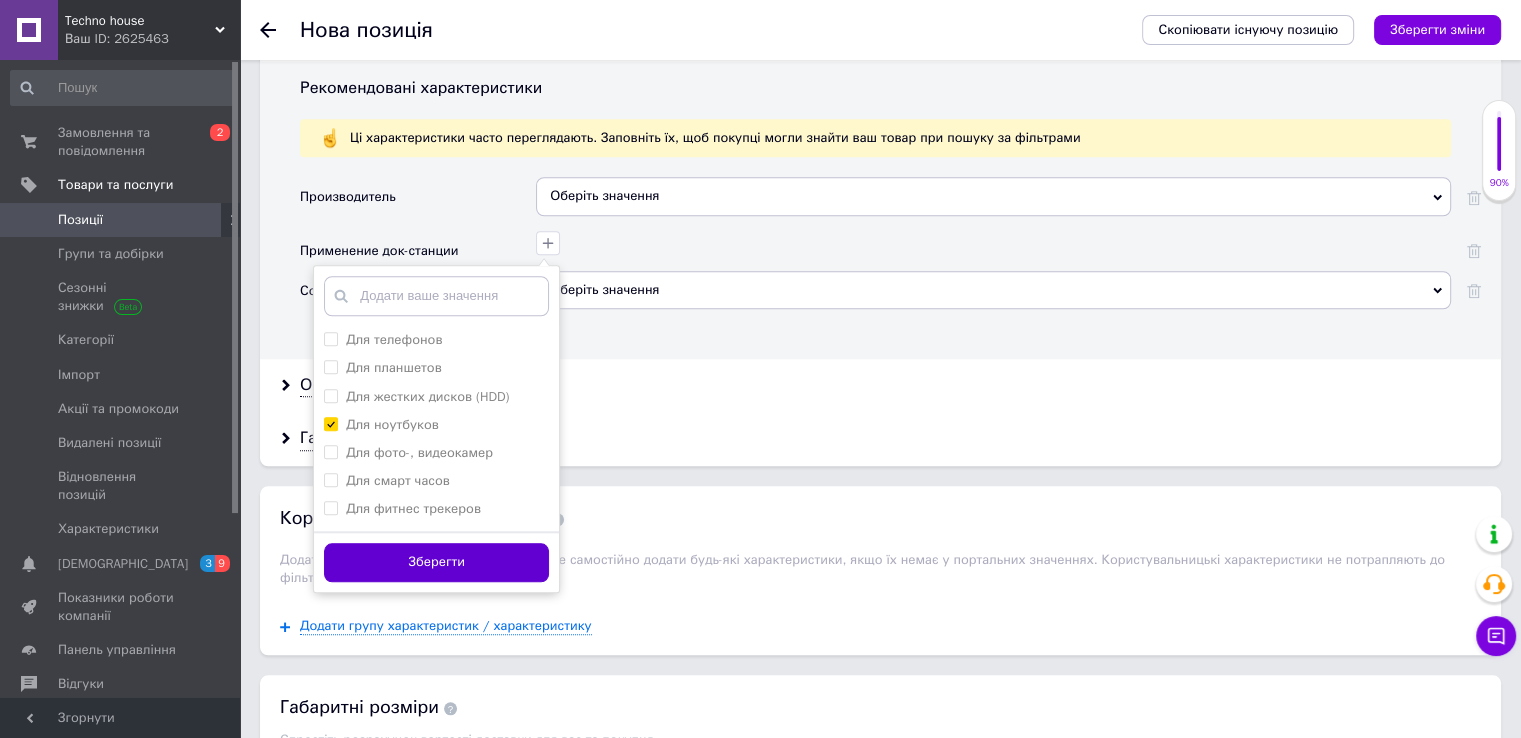 click on "Зберегти" at bounding box center (436, 562) 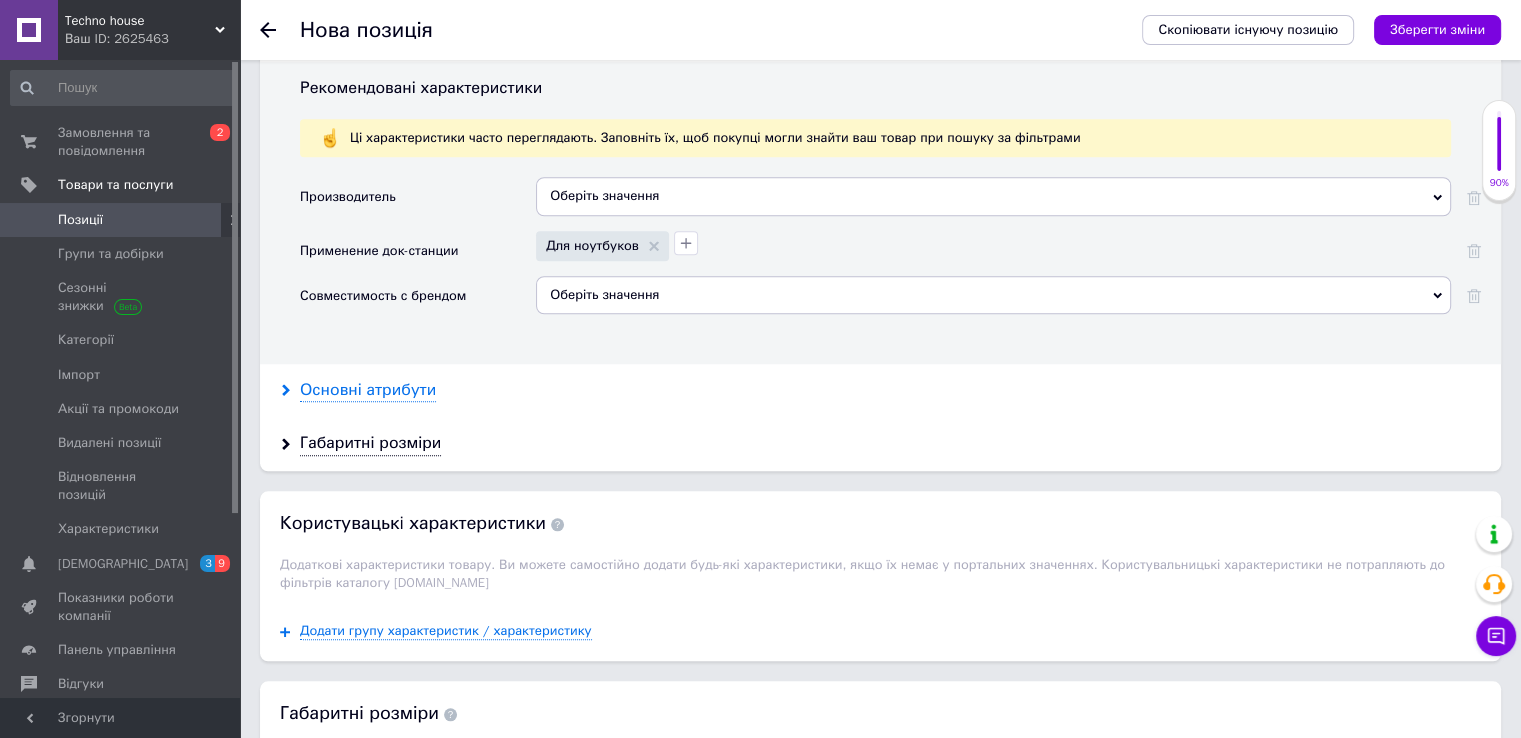 click on "Основні атрибути" at bounding box center (368, 390) 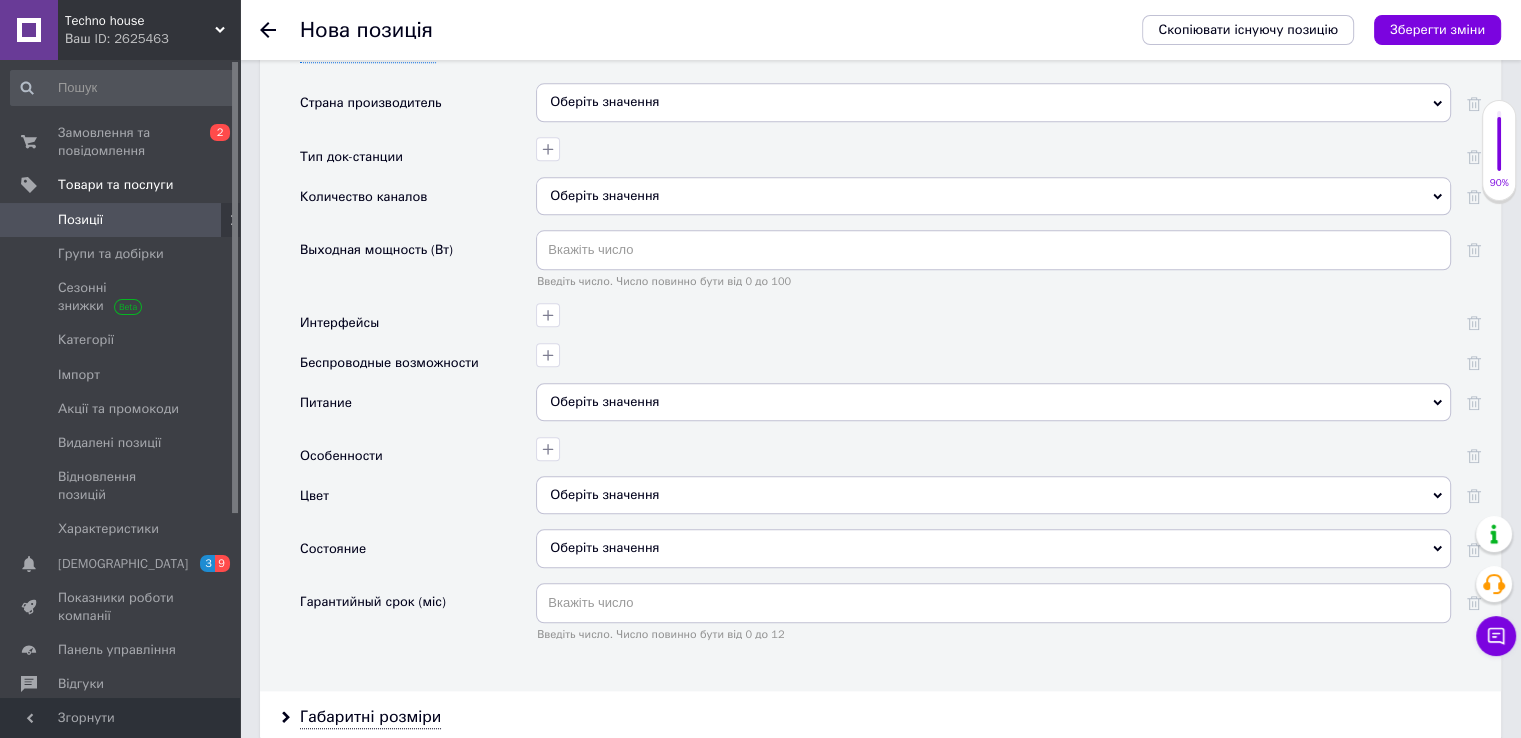 scroll, scrollTop: 2144, scrollLeft: 0, axis: vertical 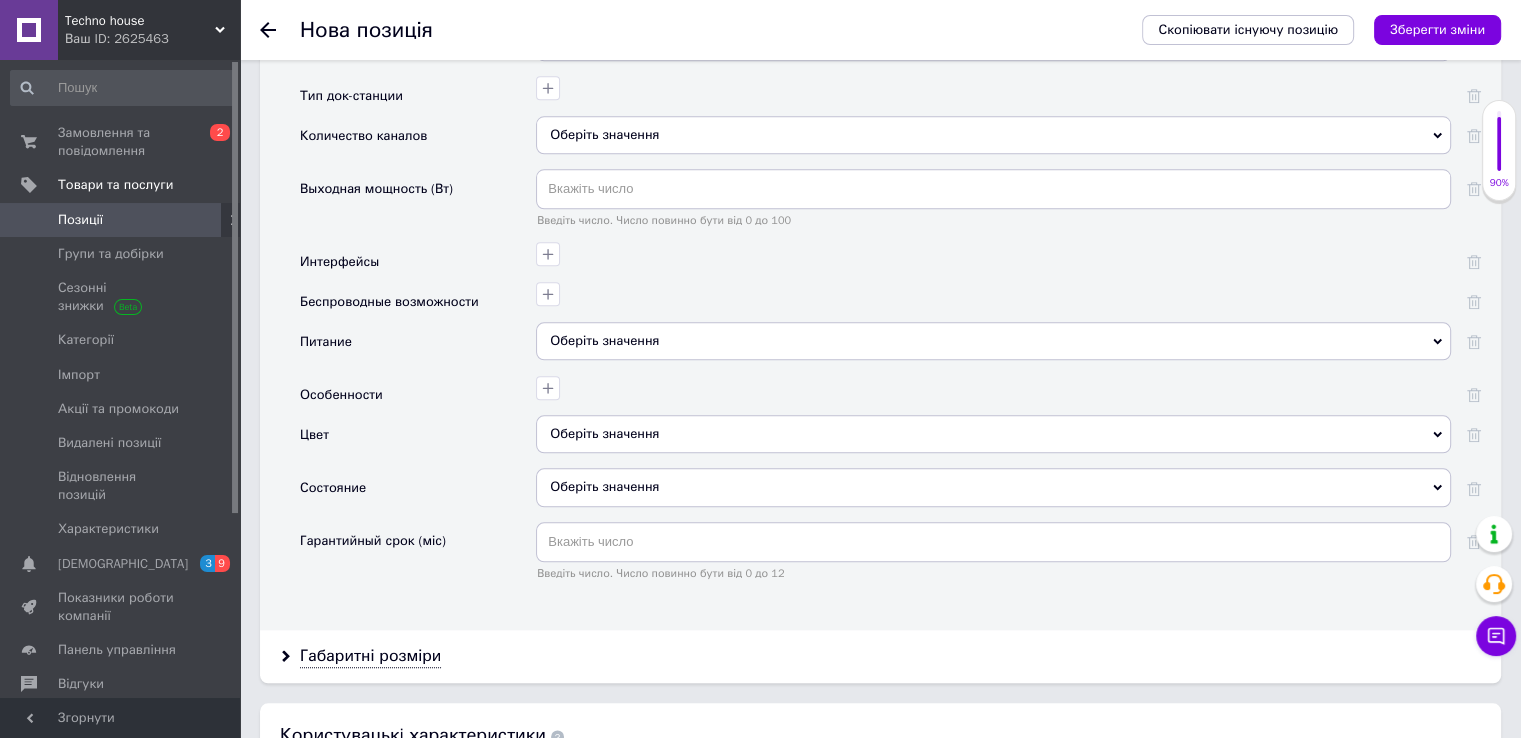 click on "Оберіть значення" at bounding box center [993, 341] 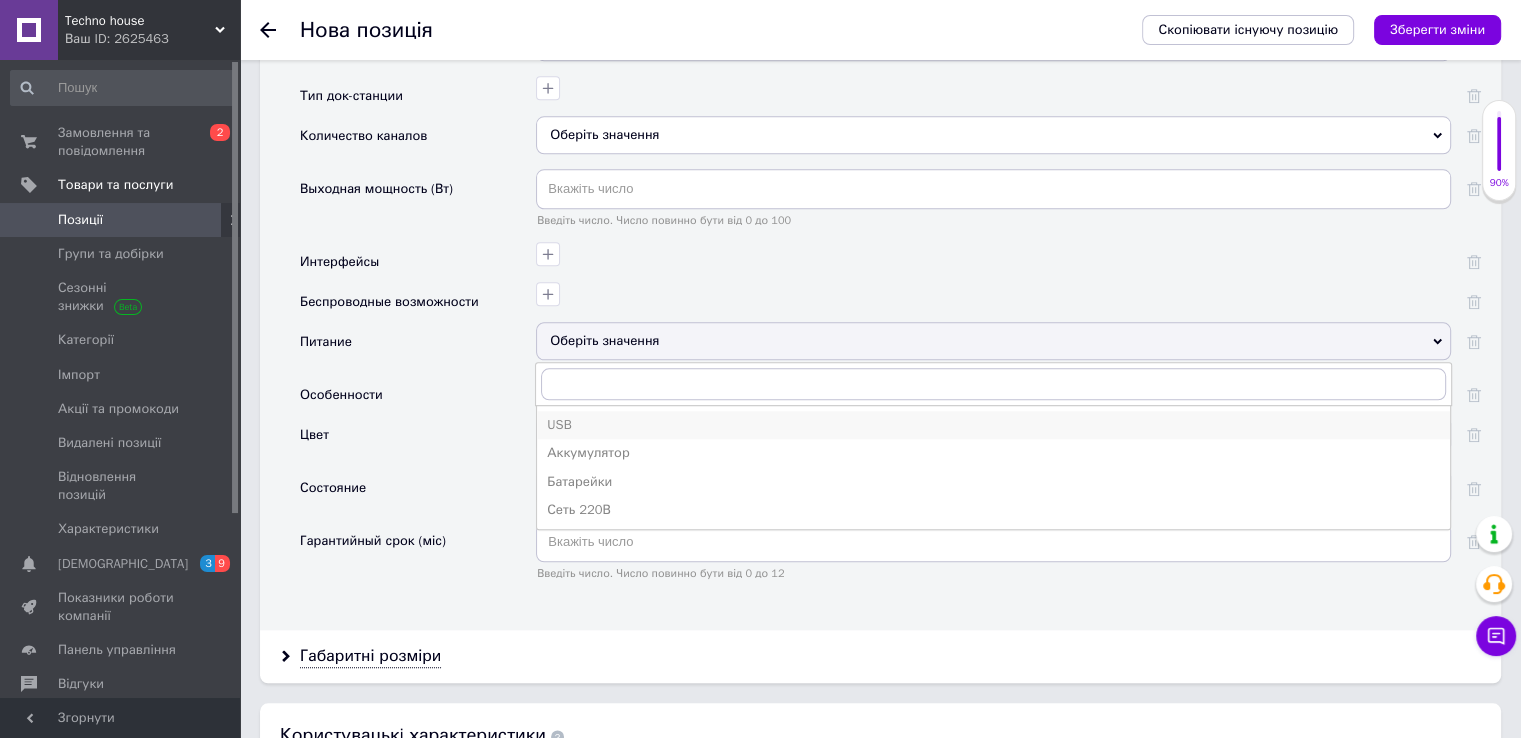 click on "USB" at bounding box center [993, 425] 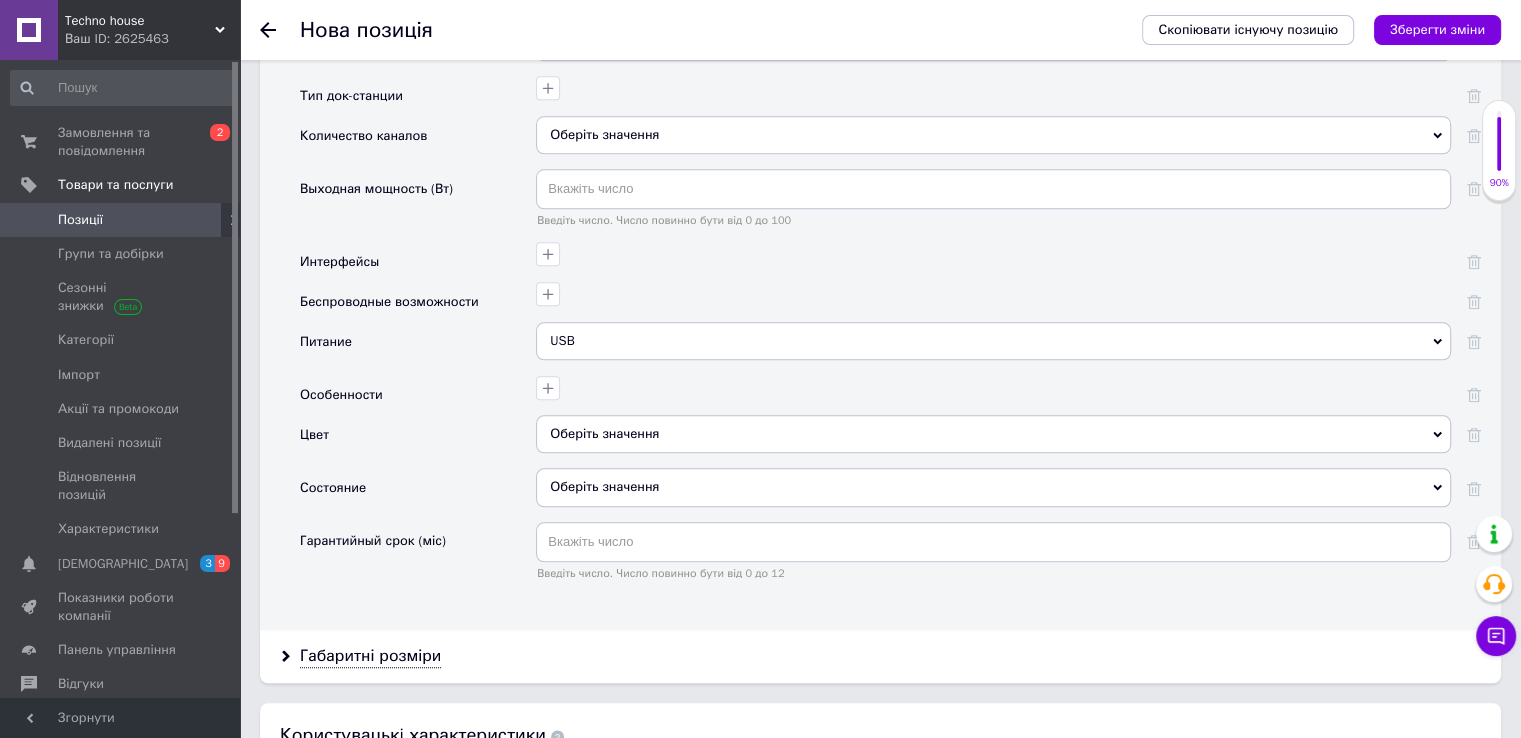click on "Оберіть значення" at bounding box center [993, 434] 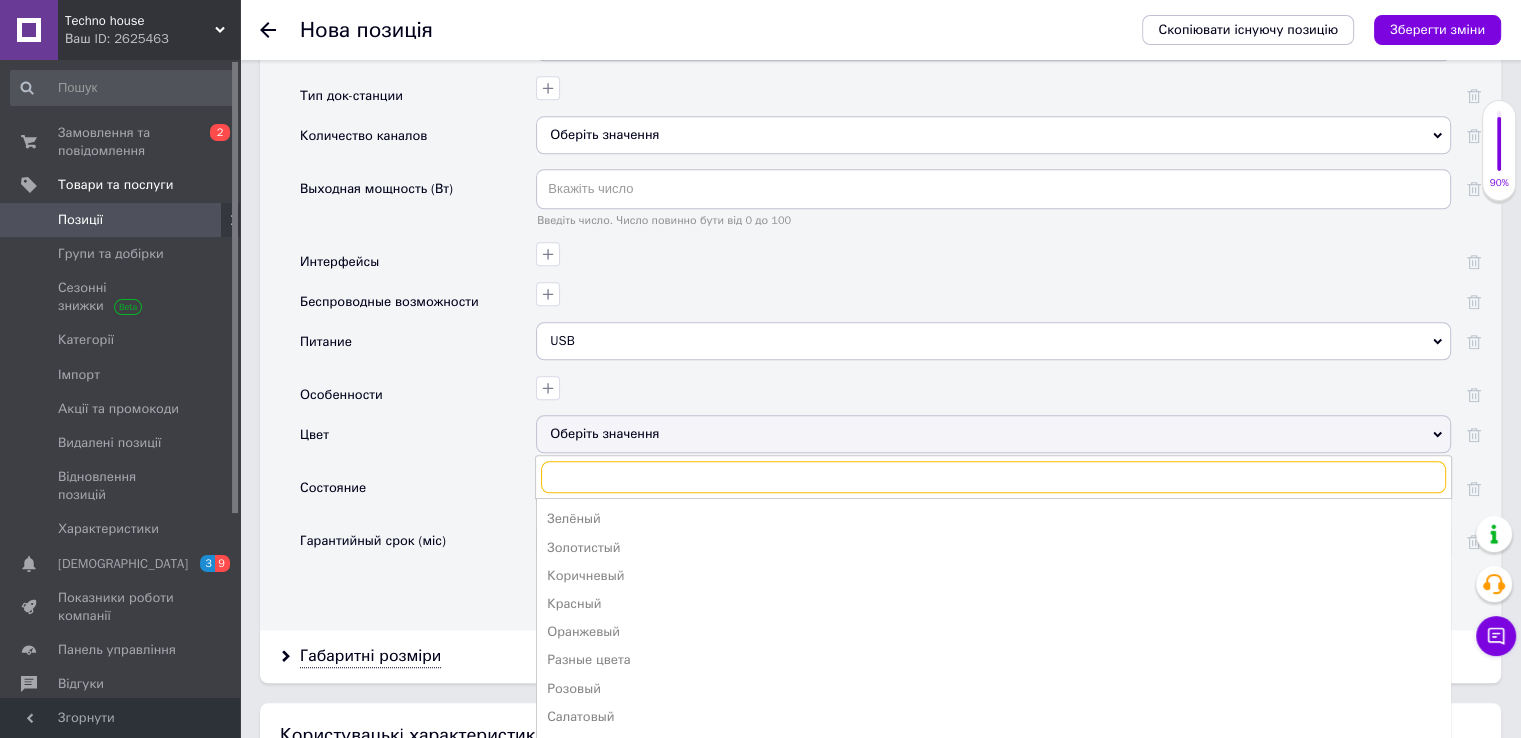 scroll, scrollTop: 332, scrollLeft: 0, axis: vertical 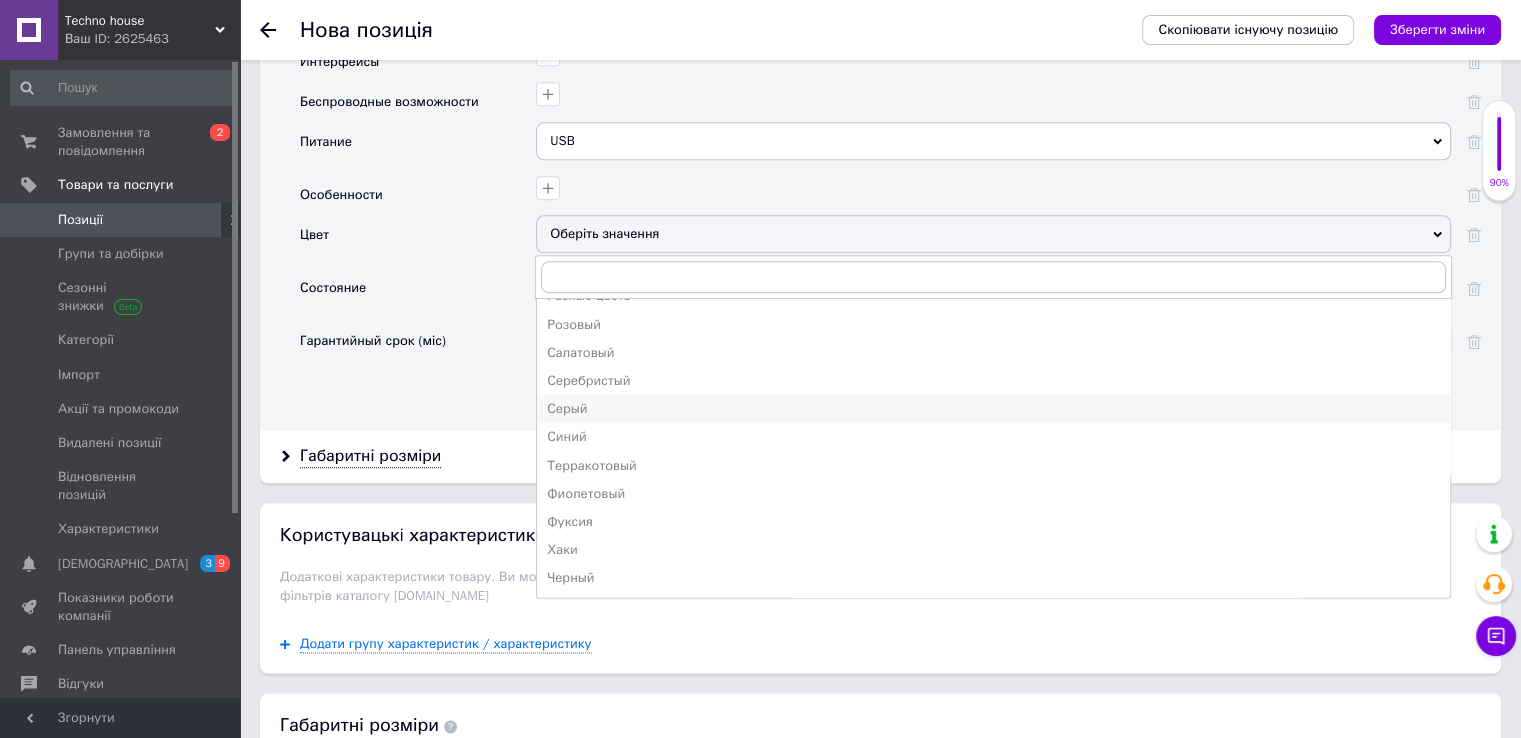 click on "Серый" at bounding box center [993, 409] 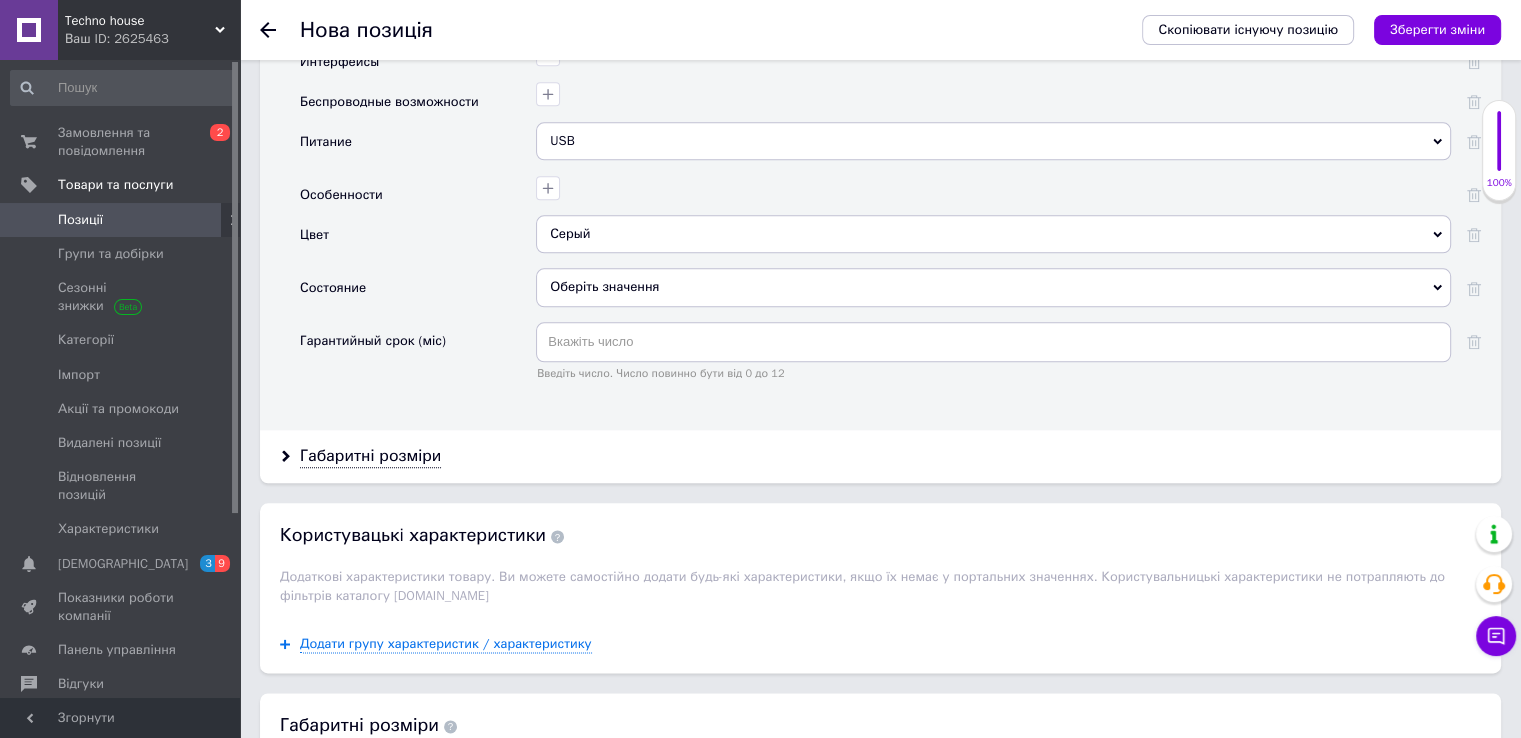 click on "Оберіть значення" at bounding box center (993, 287) 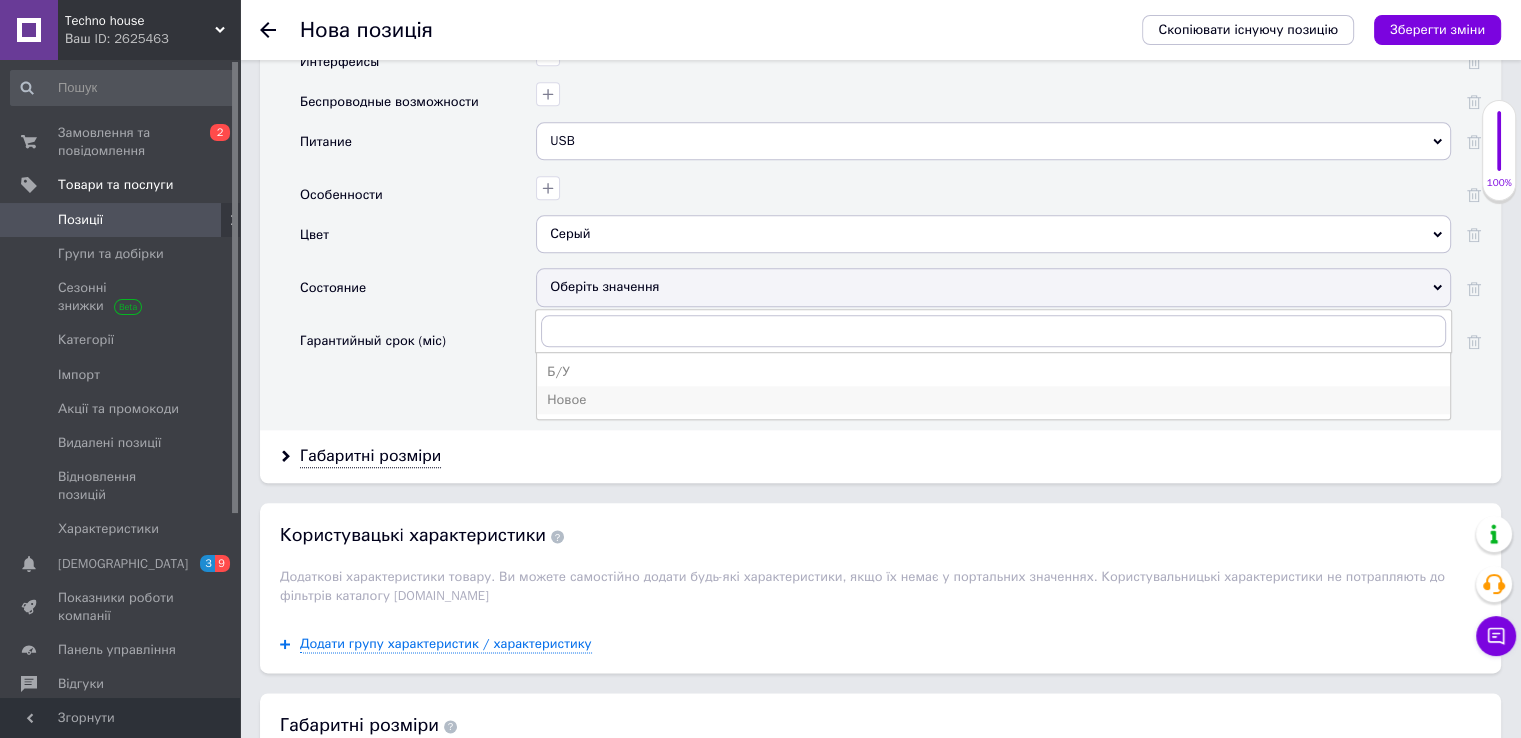 click on "Новое" at bounding box center [993, 400] 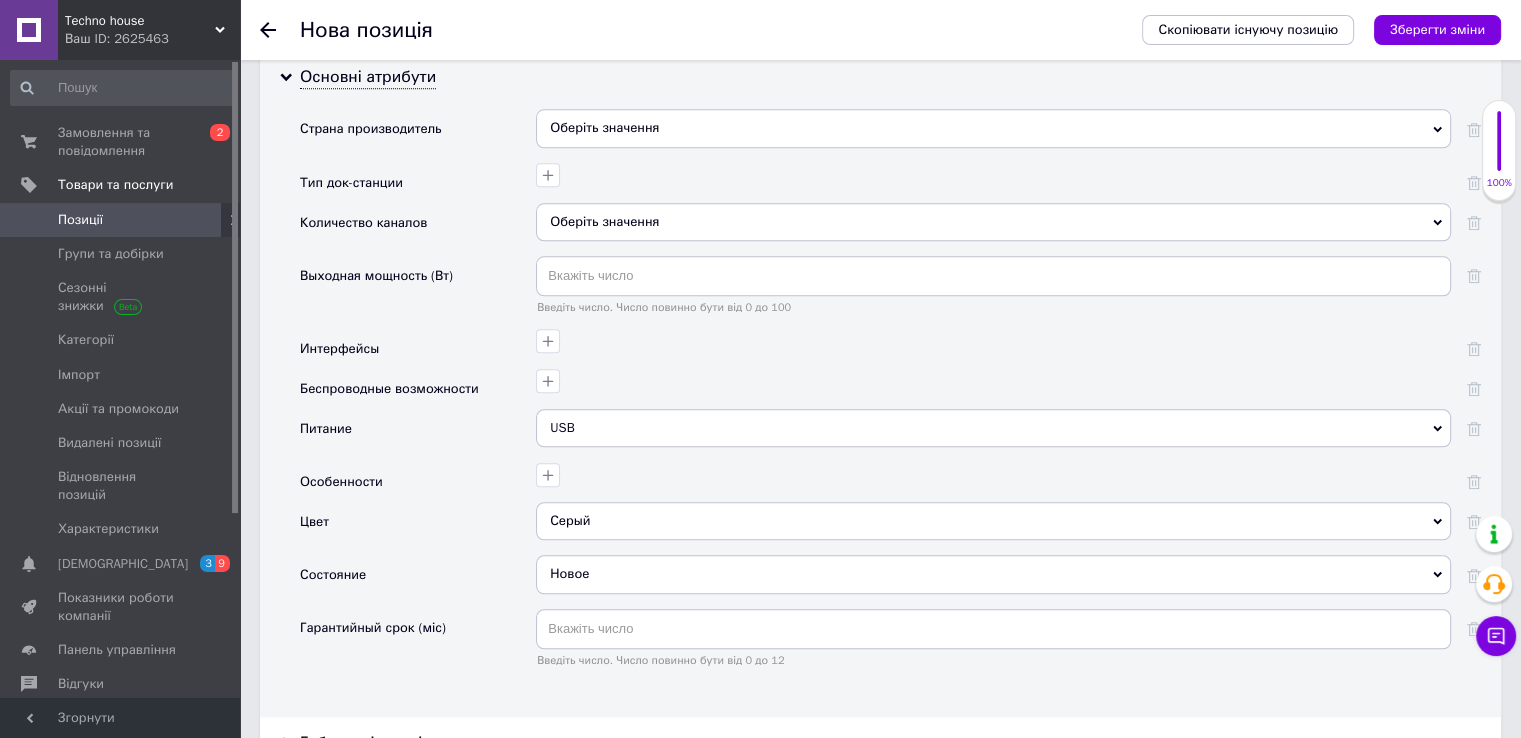 scroll, scrollTop: 2044, scrollLeft: 0, axis: vertical 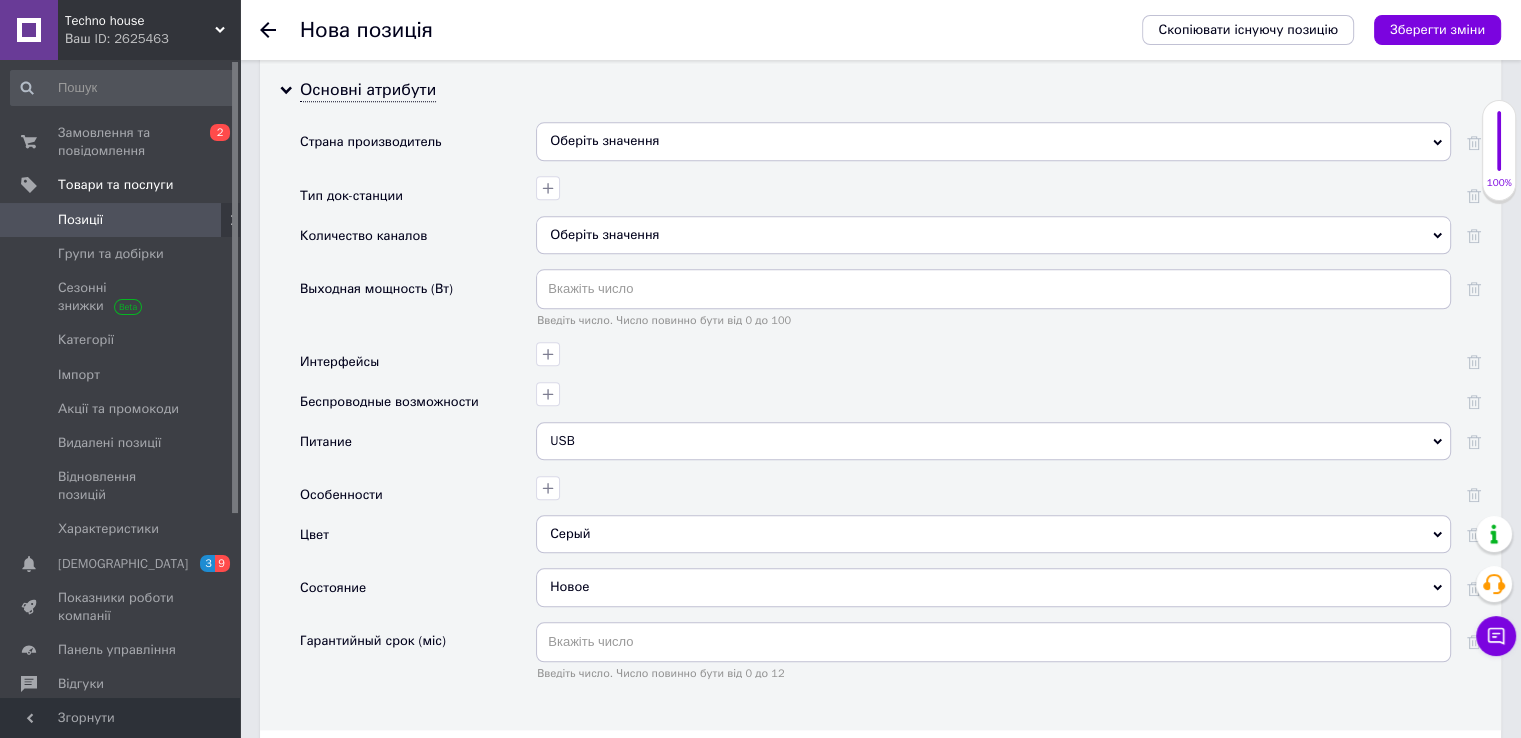 click on "Оберіть значення" at bounding box center [993, 235] 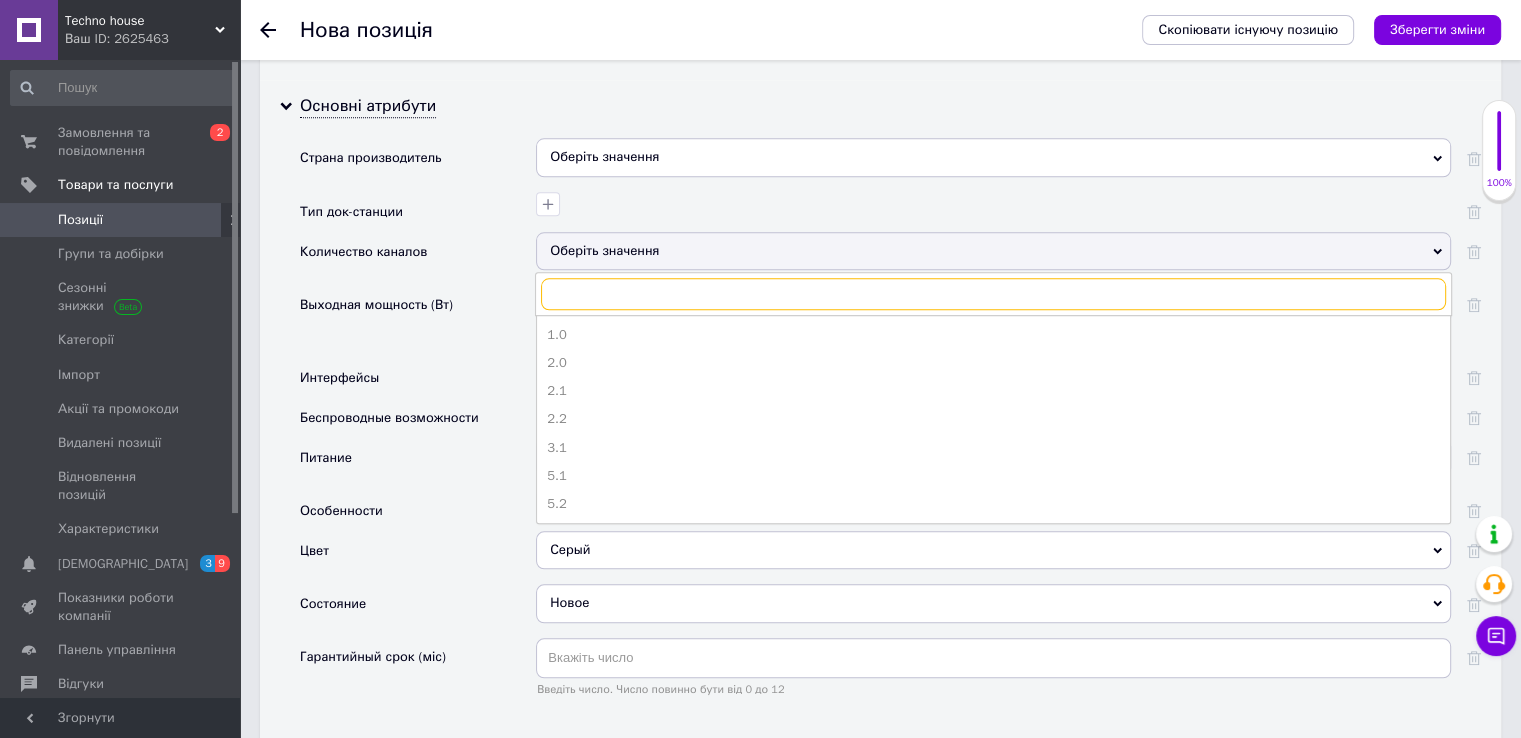 scroll, scrollTop: 1944, scrollLeft: 0, axis: vertical 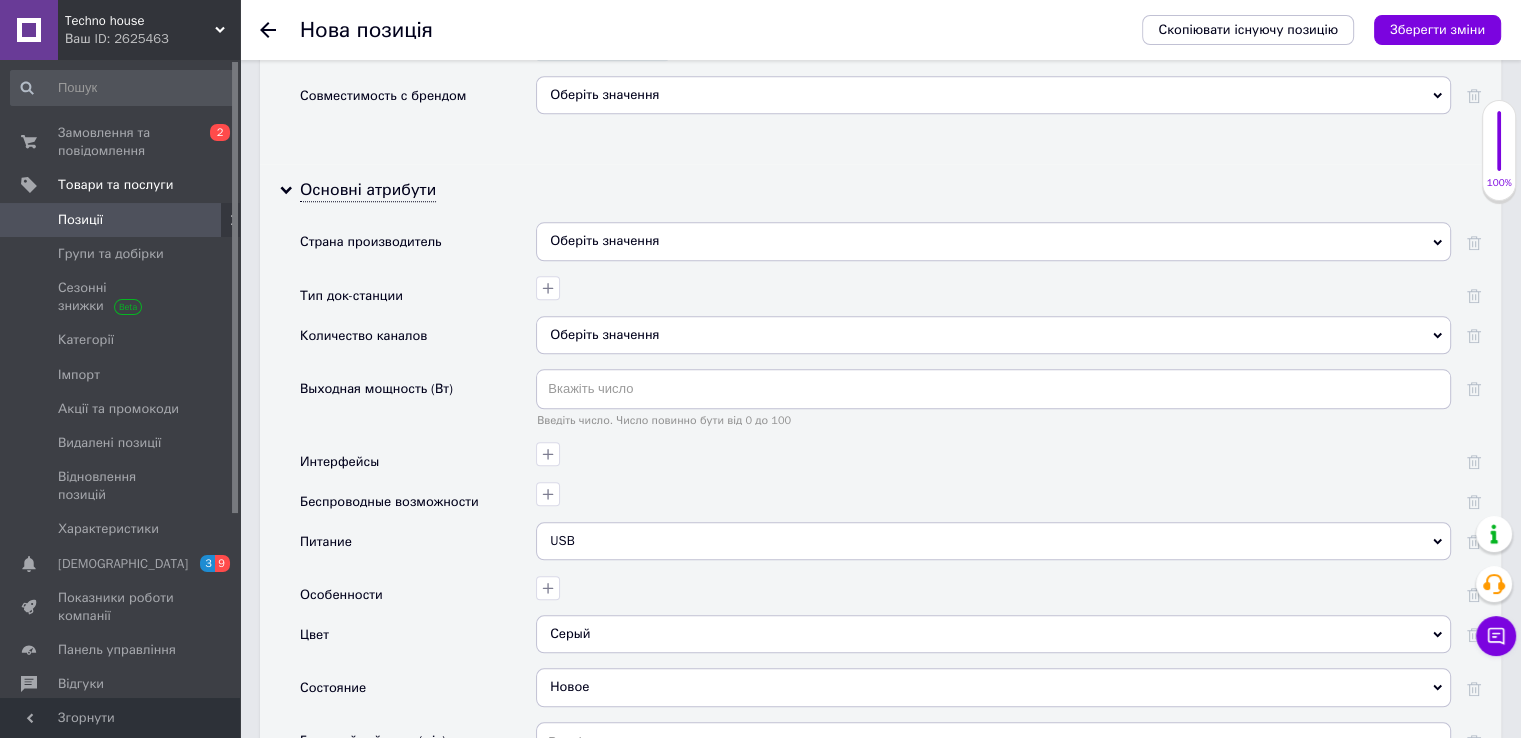 click on "Страна производитель" at bounding box center [418, 248] 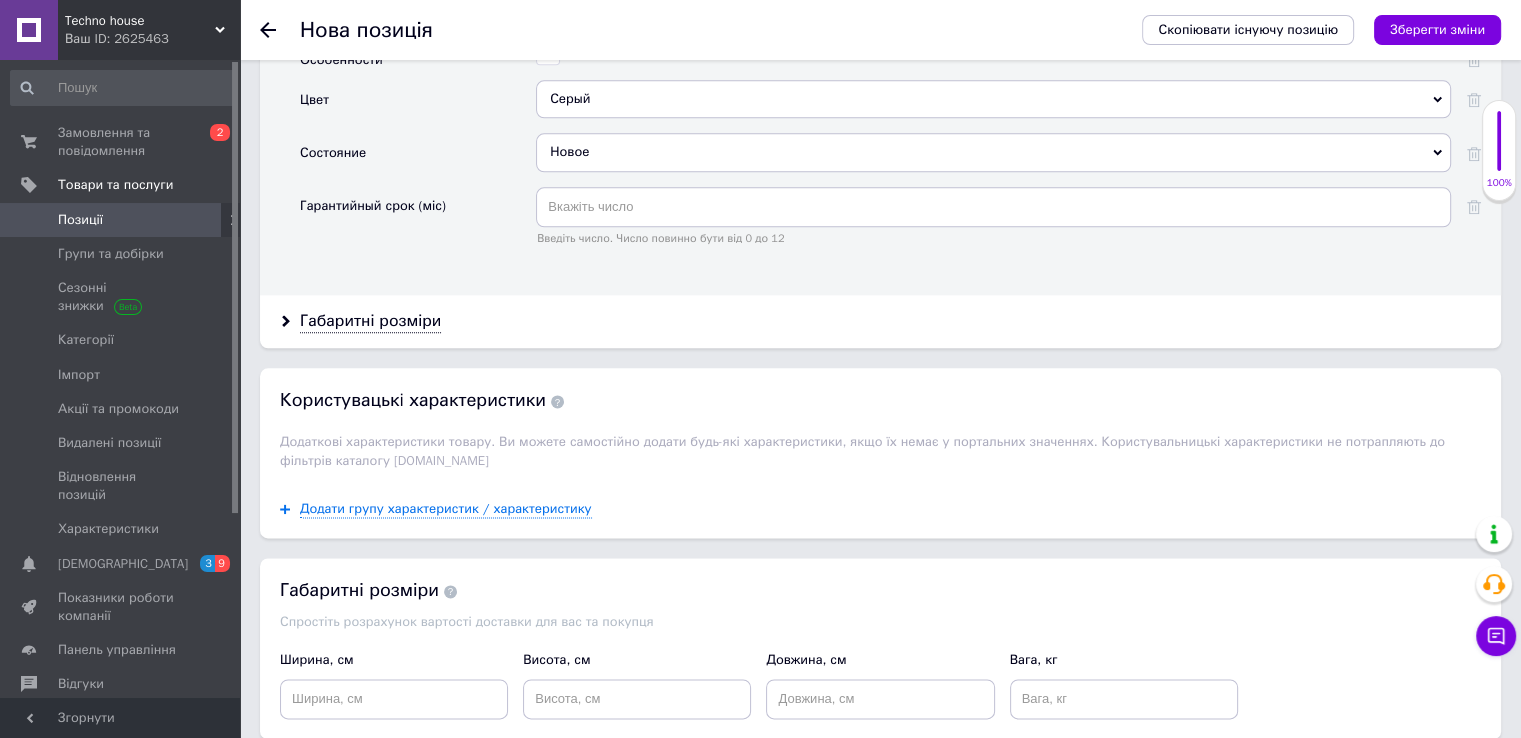 scroll, scrollTop: 2544, scrollLeft: 0, axis: vertical 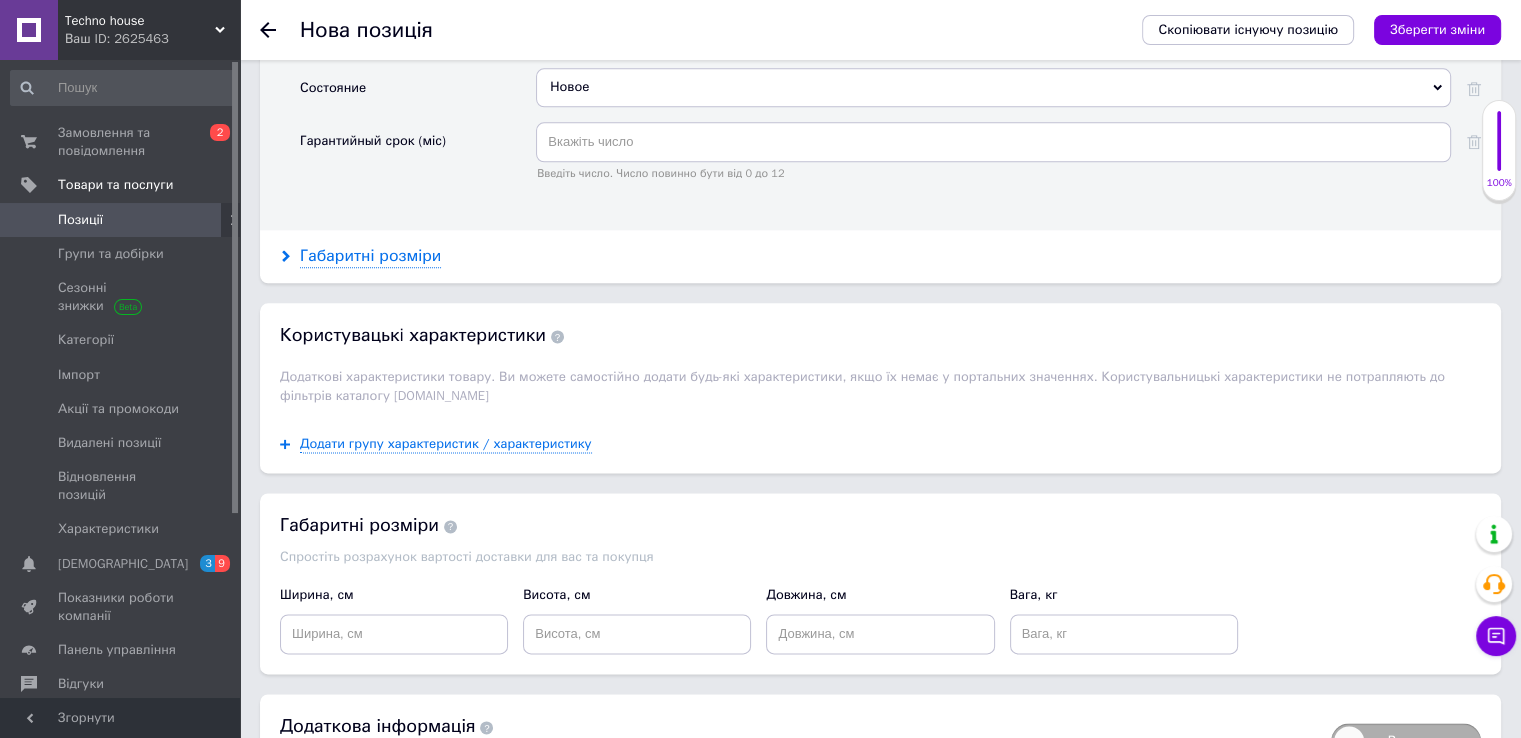 click on "Габаритні розміри" at bounding box center (370, 256) 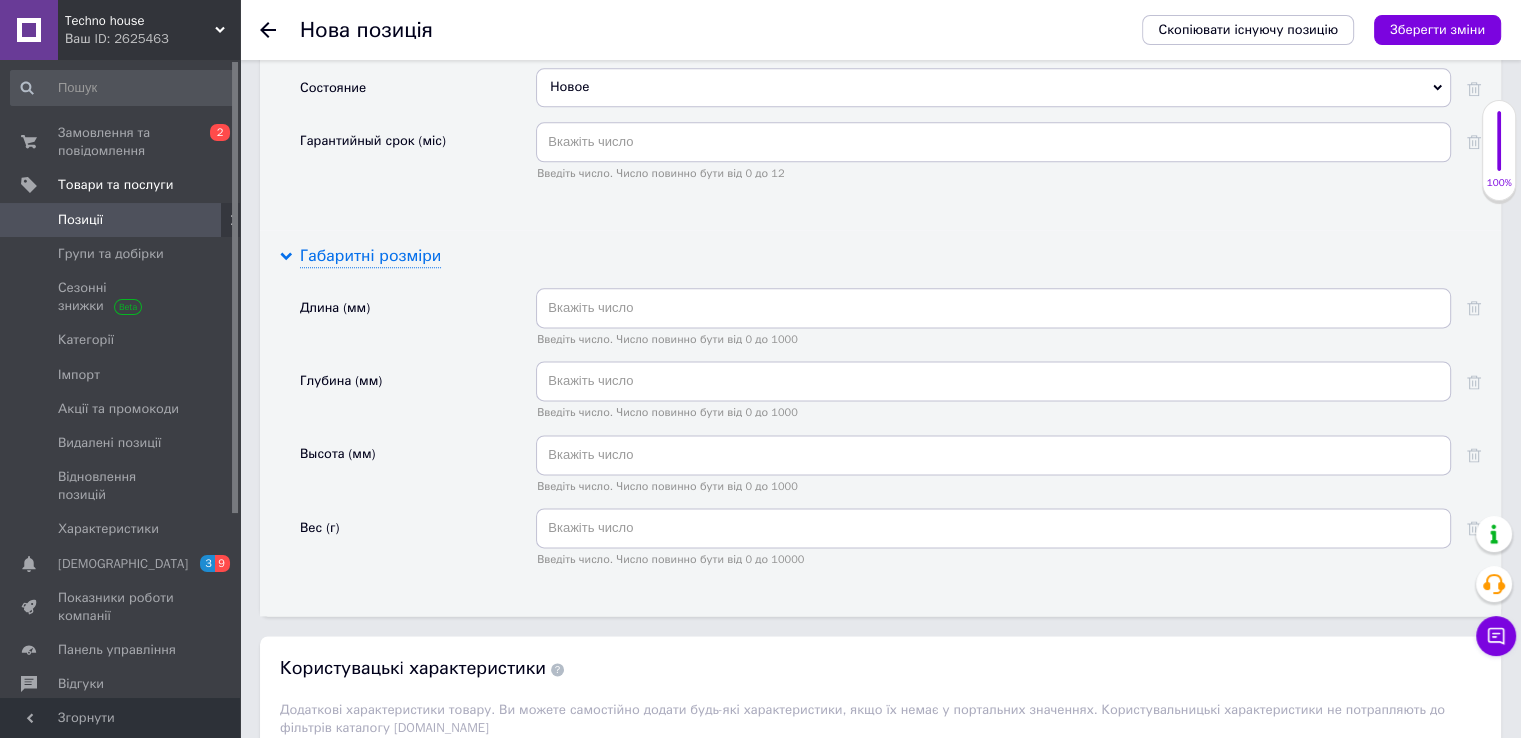 click on "Габаритні розміри" at bounding box center [370, 256] 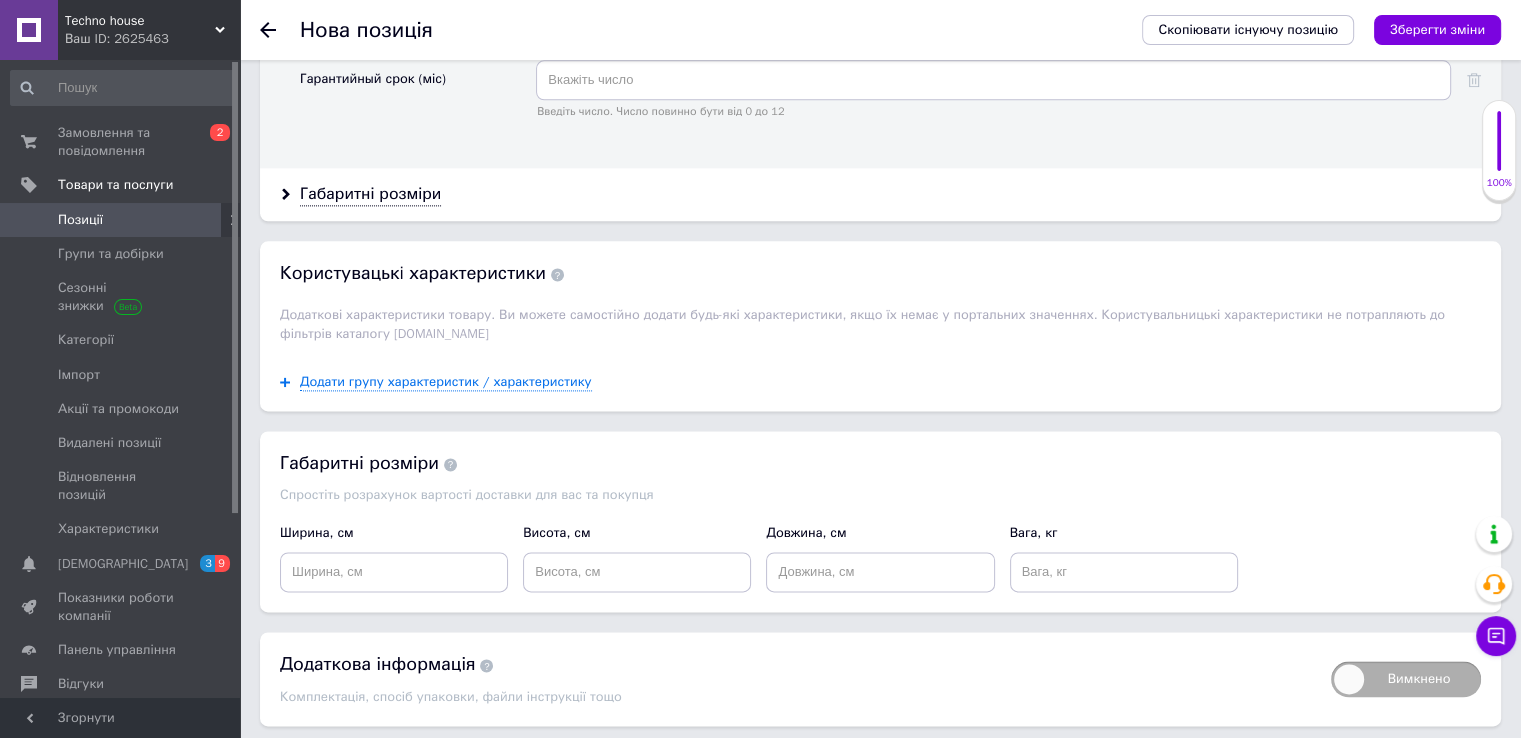 scroll, scrollTop: 2664, scrollLeft: 0, axis: vertical 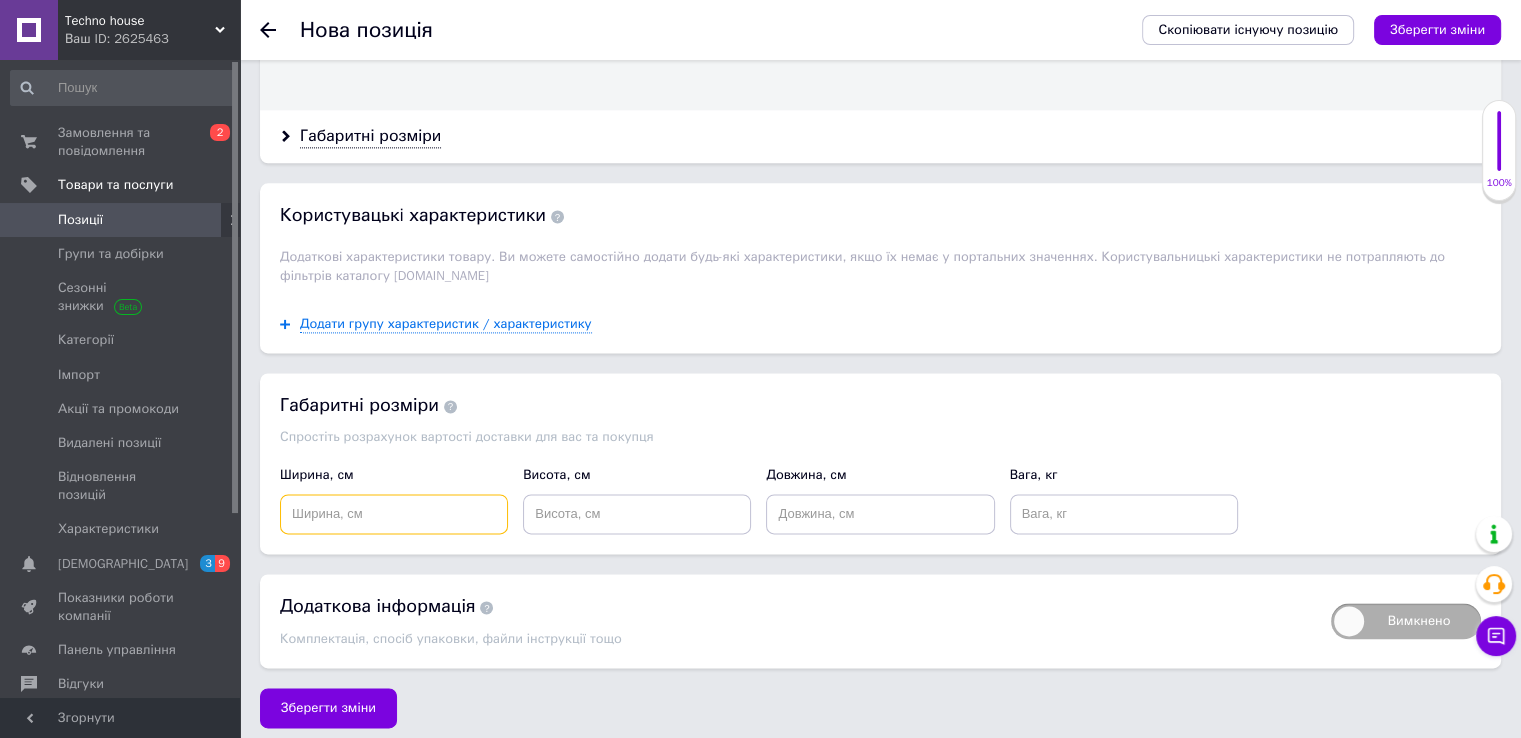 click at bounding box center [394, 514] 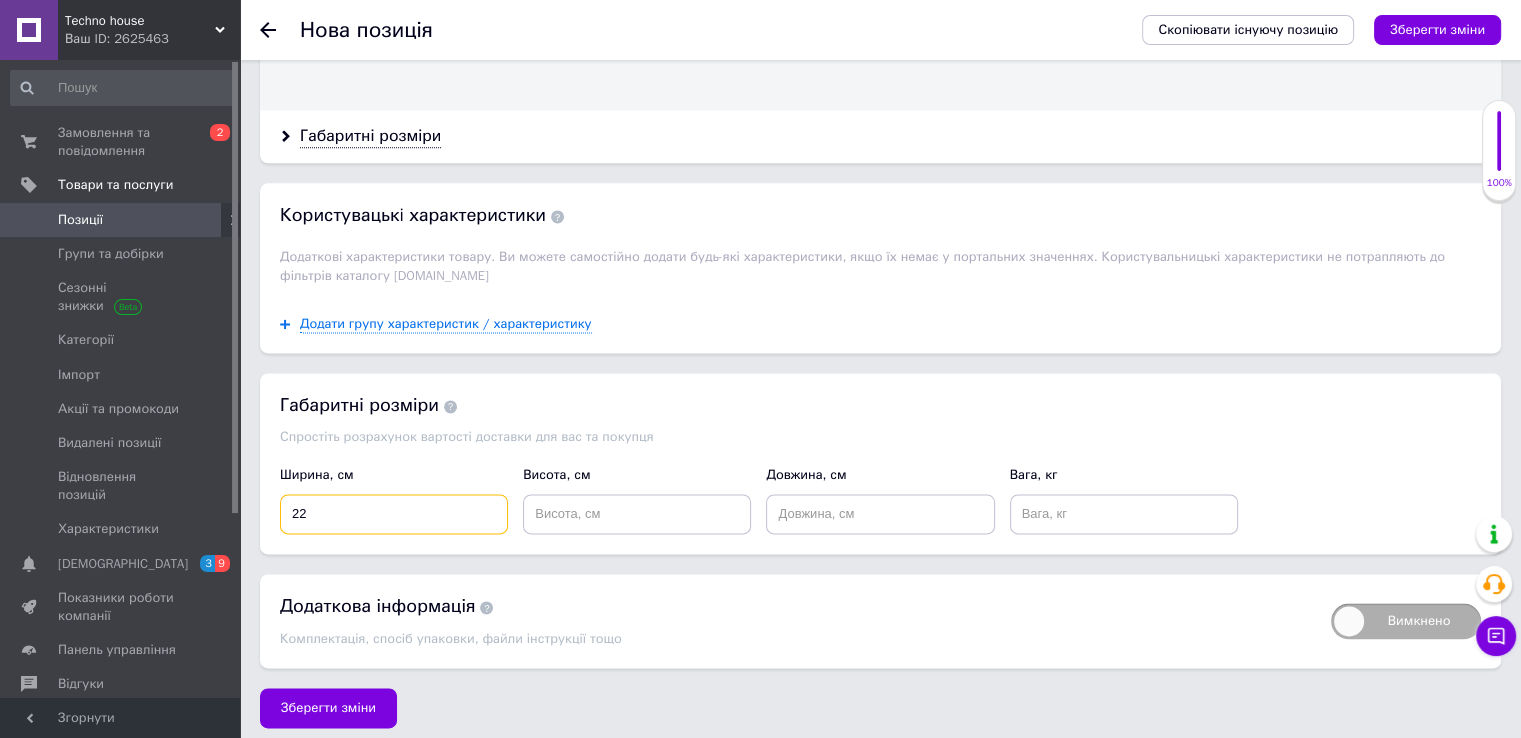 type on "22" 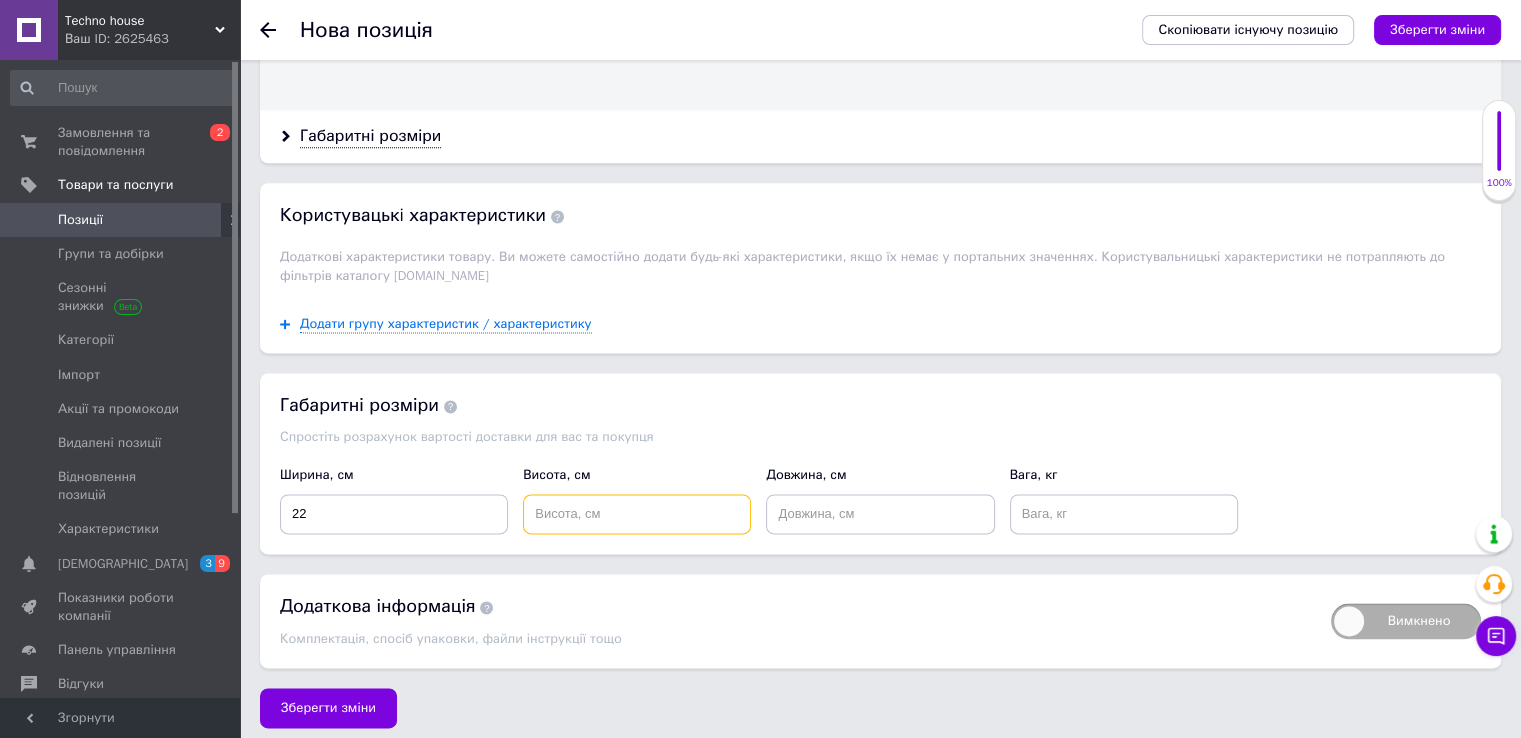 click at bounding box center [637, 514] 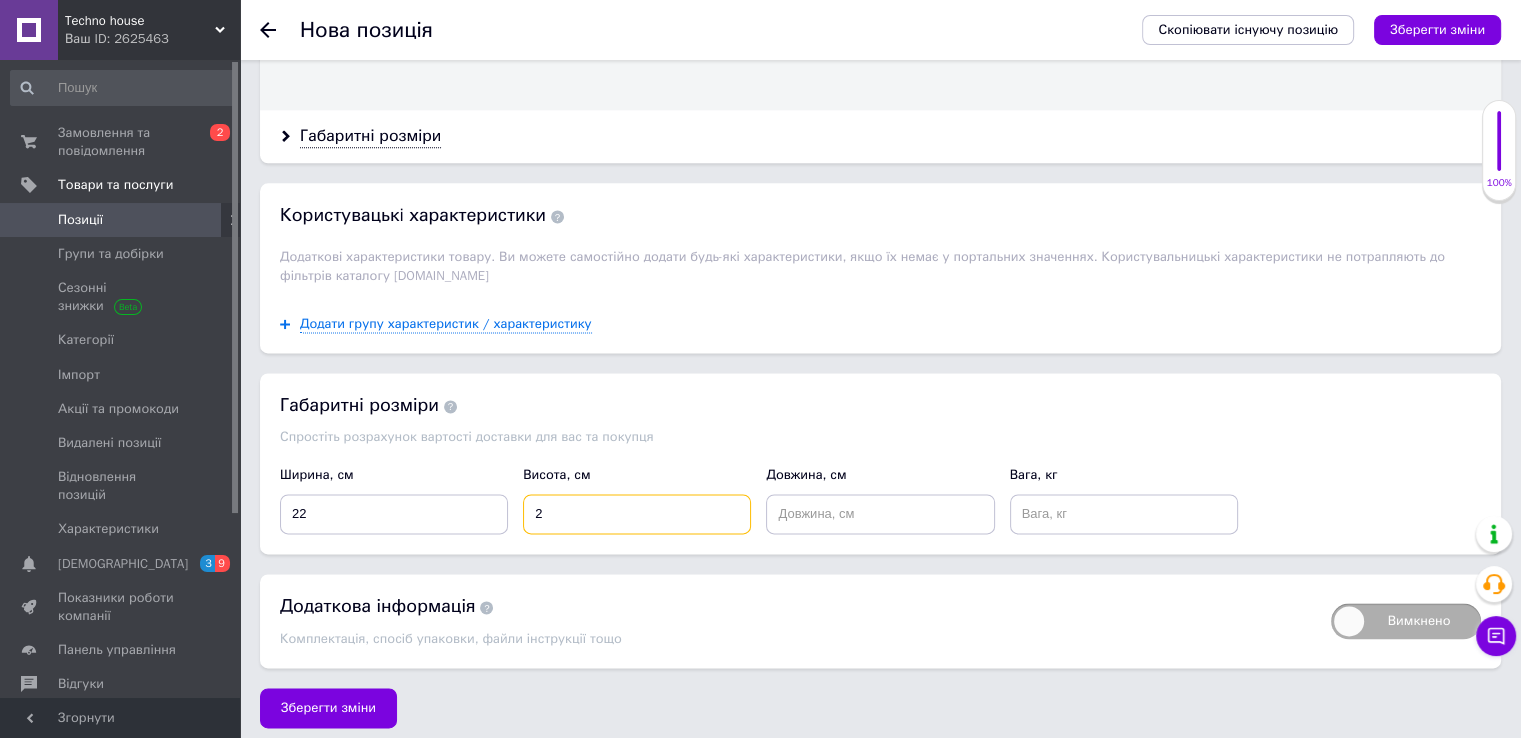 type on "2" 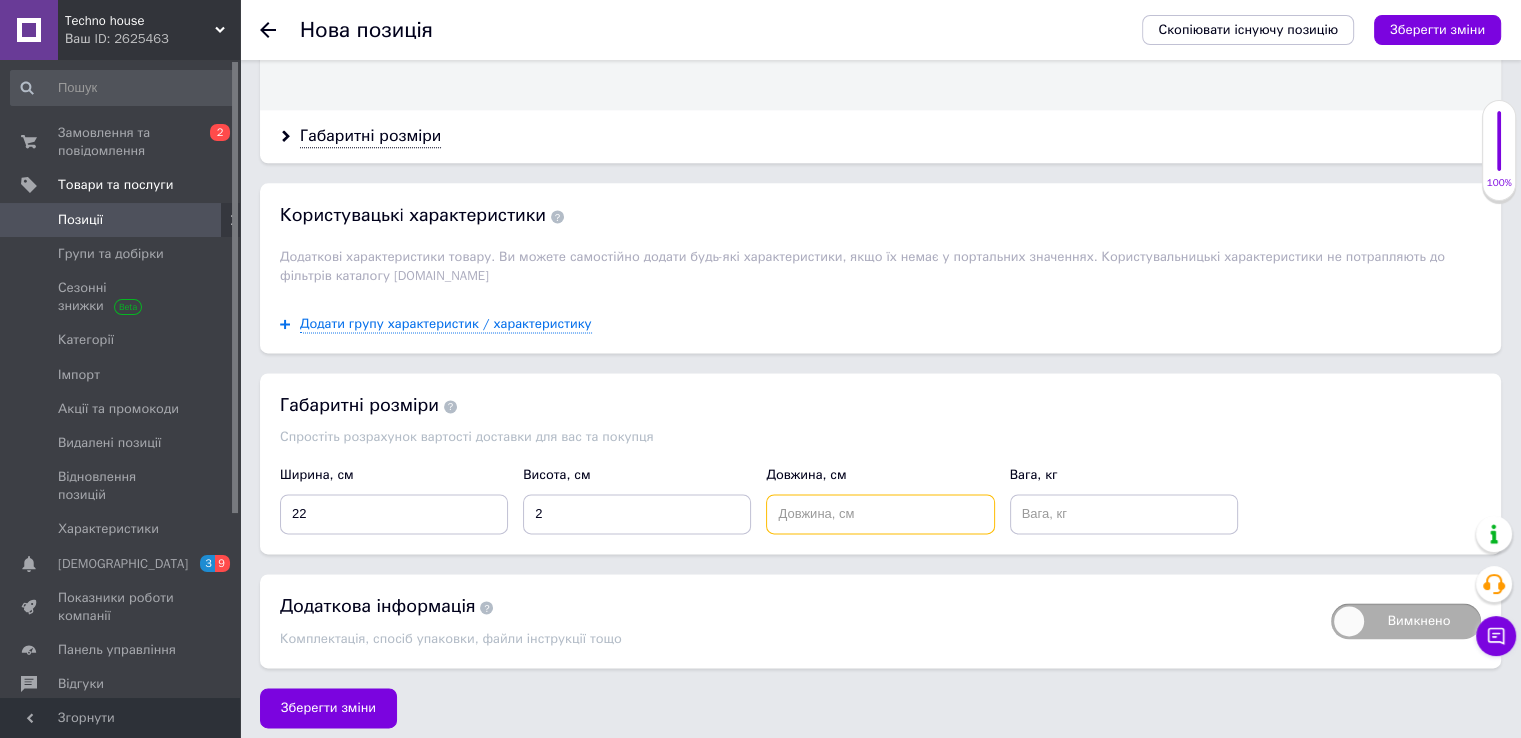 click at bounding box center [880, 514] 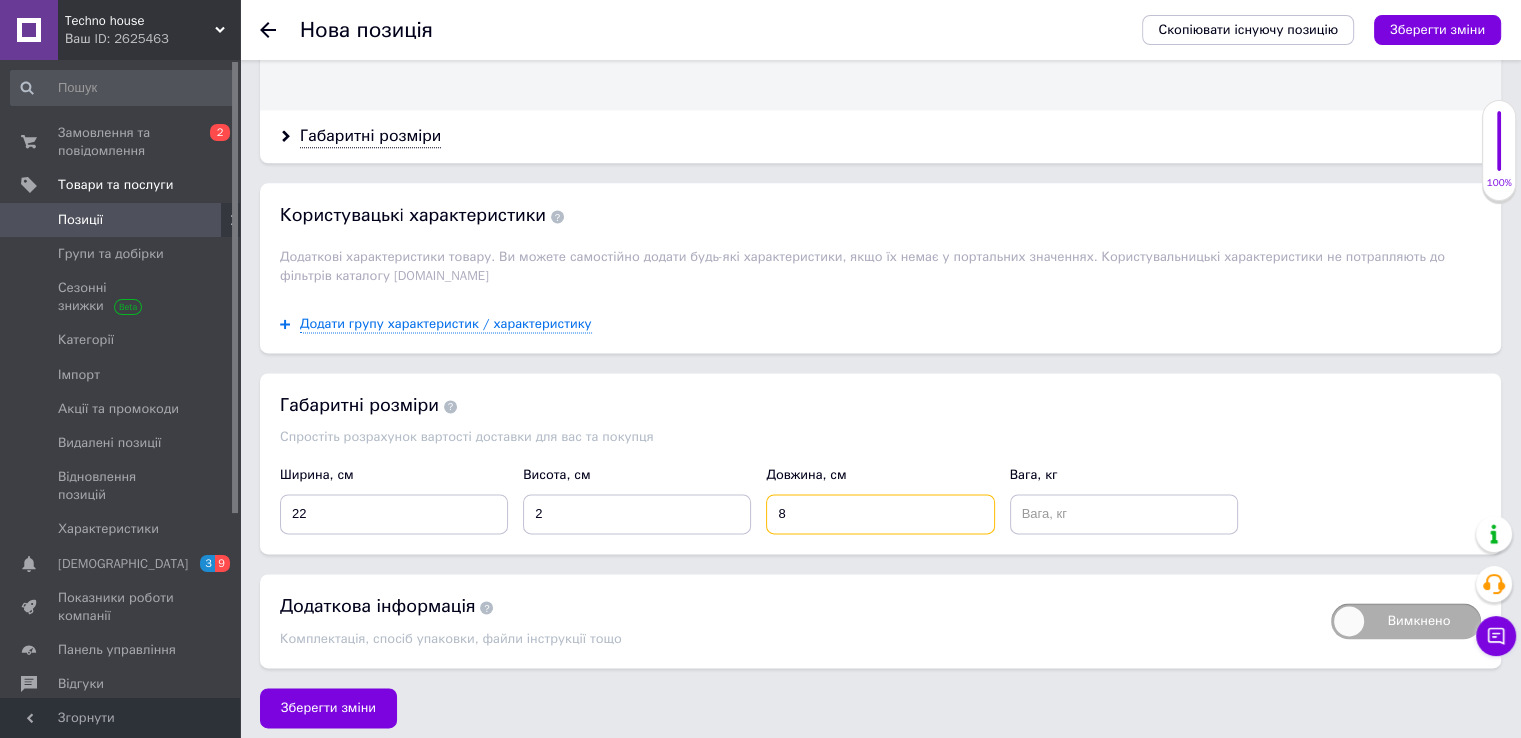 type on "8" 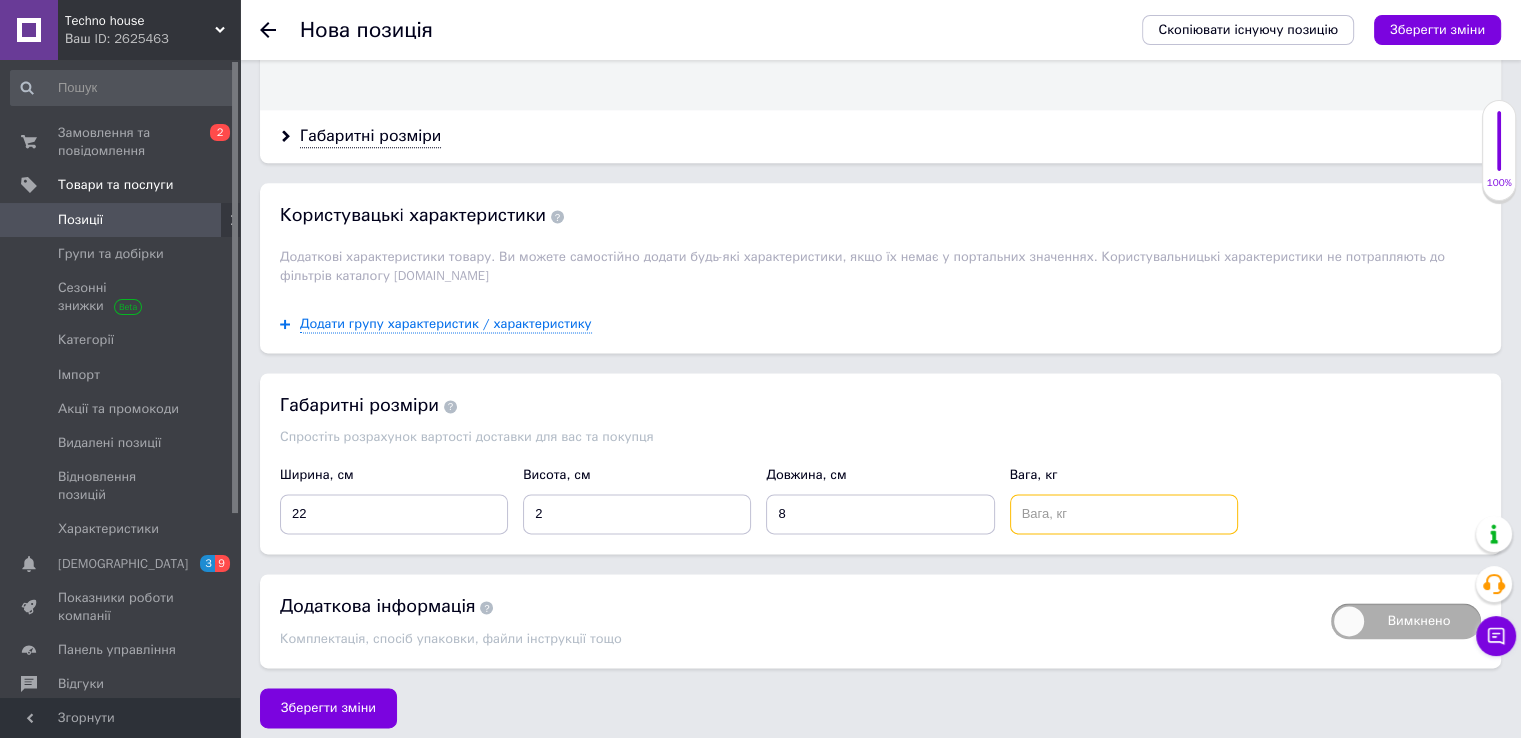 click at bounding box center [1124, 514] 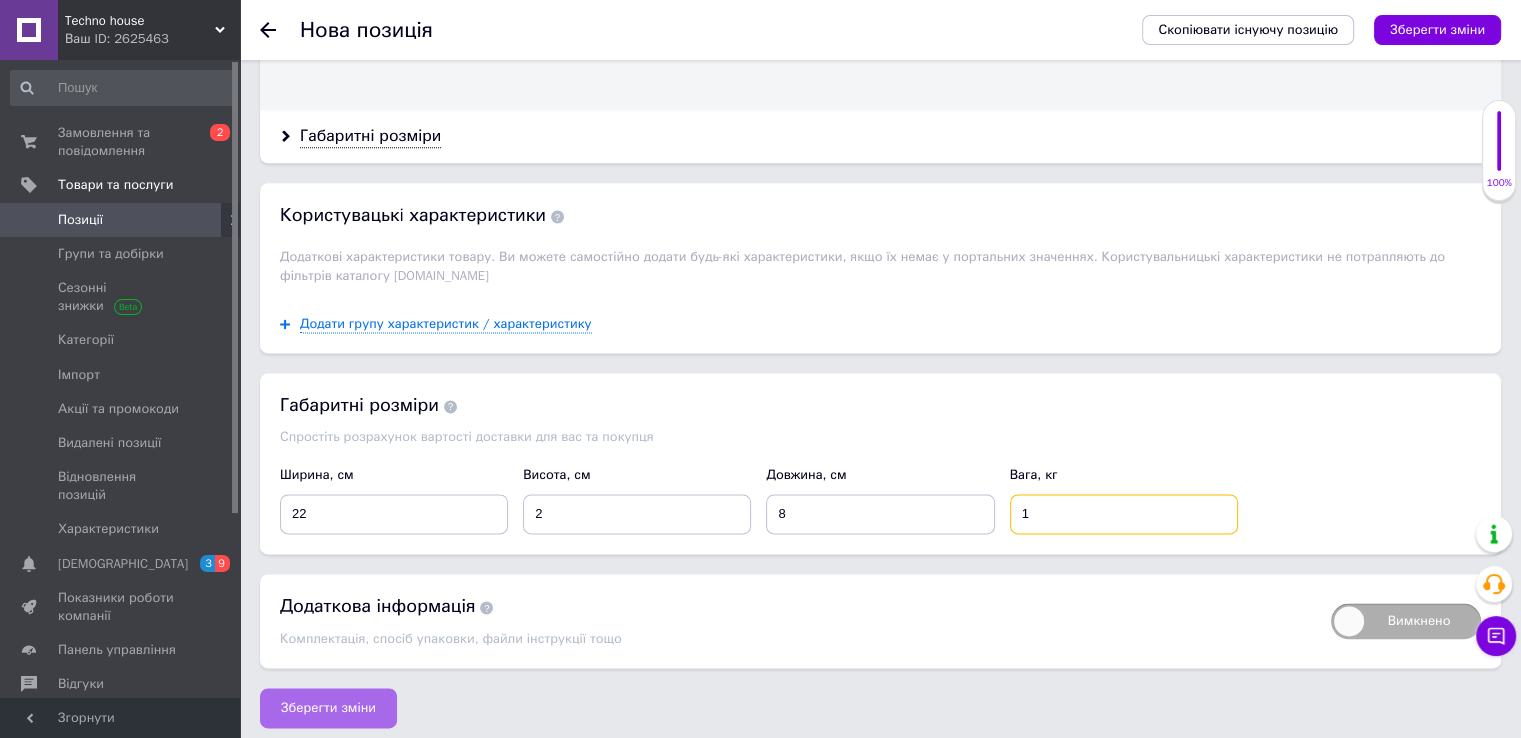 type on "1" 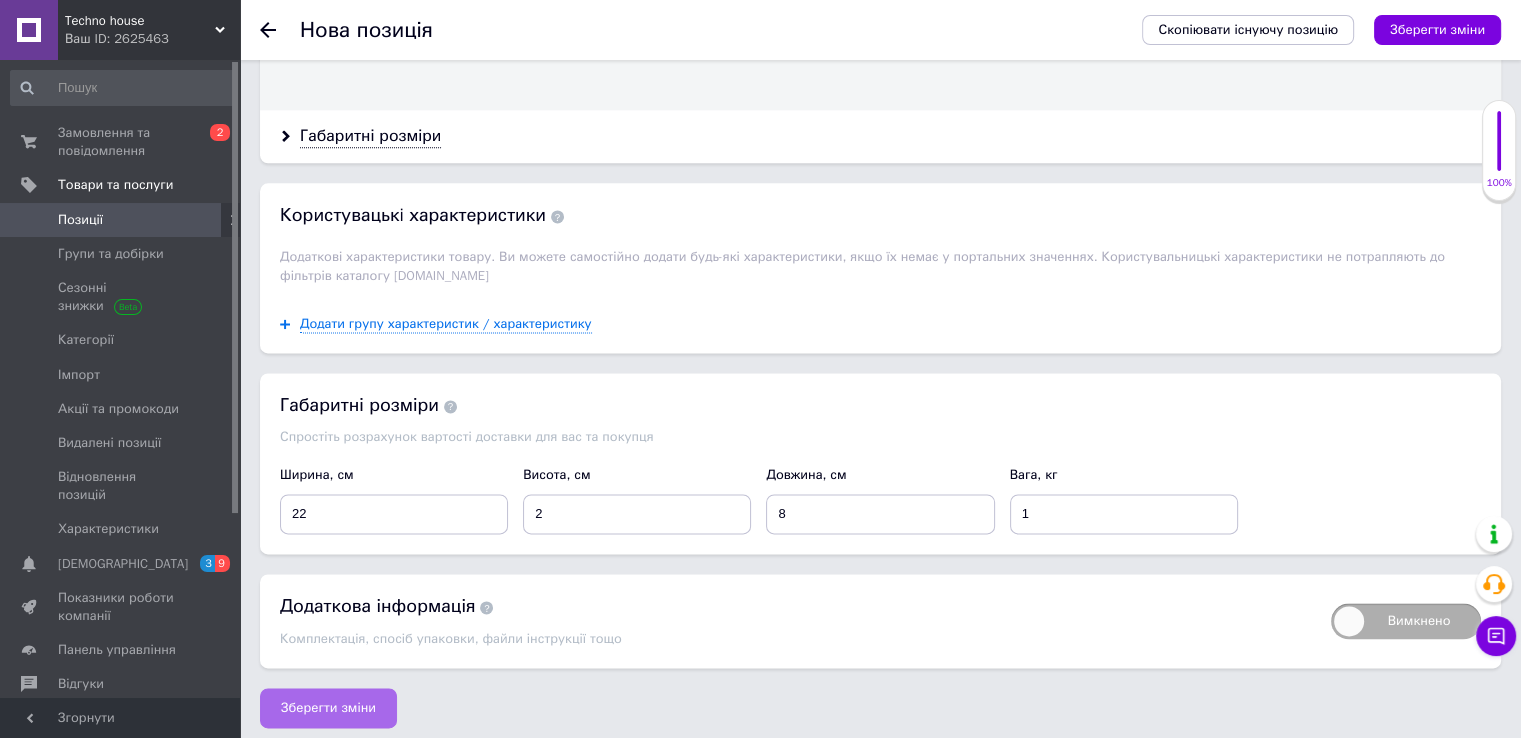 click on "Зберегти зміни" at bounding box center [328, 708] 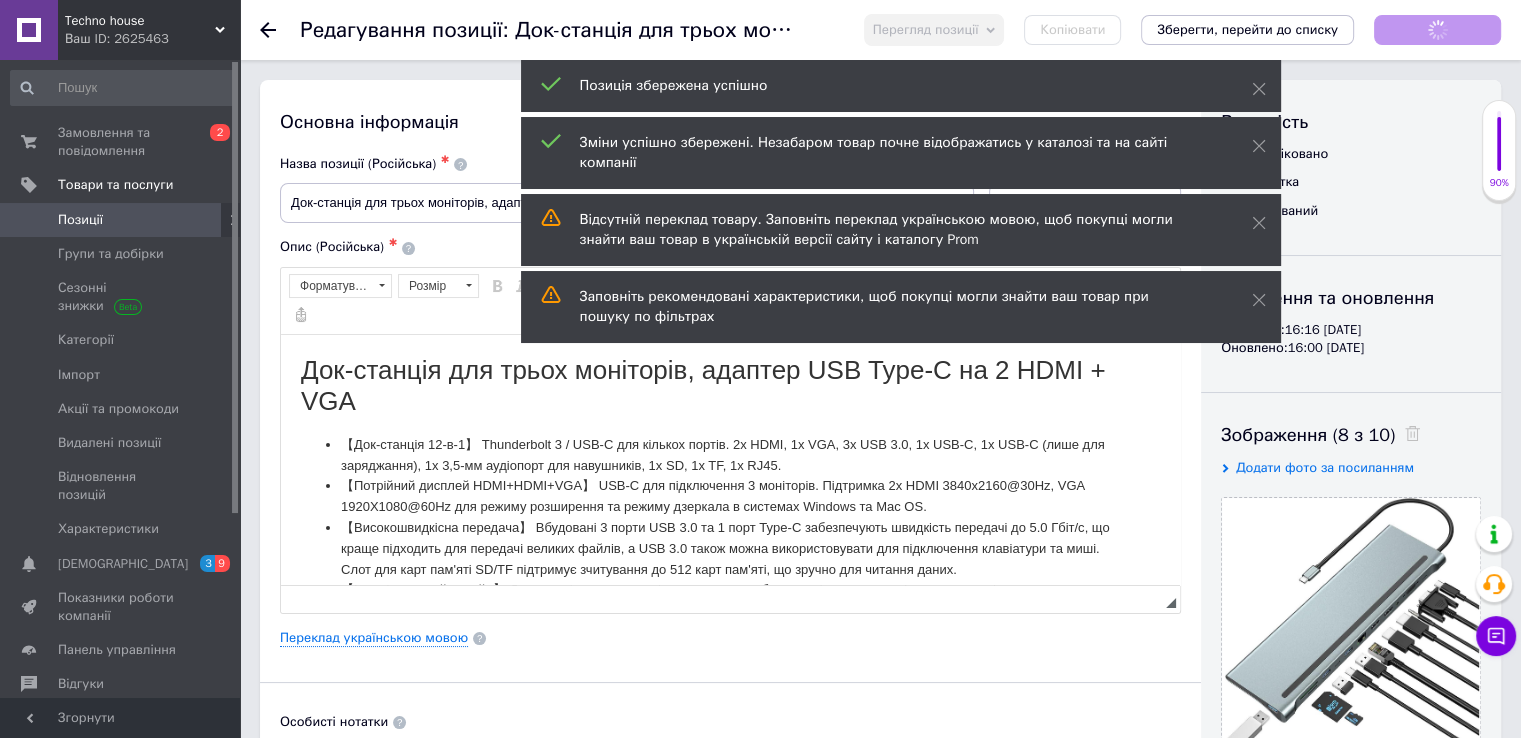 scroll, scrollTop: 0, scrollLeft: 0, axis: both 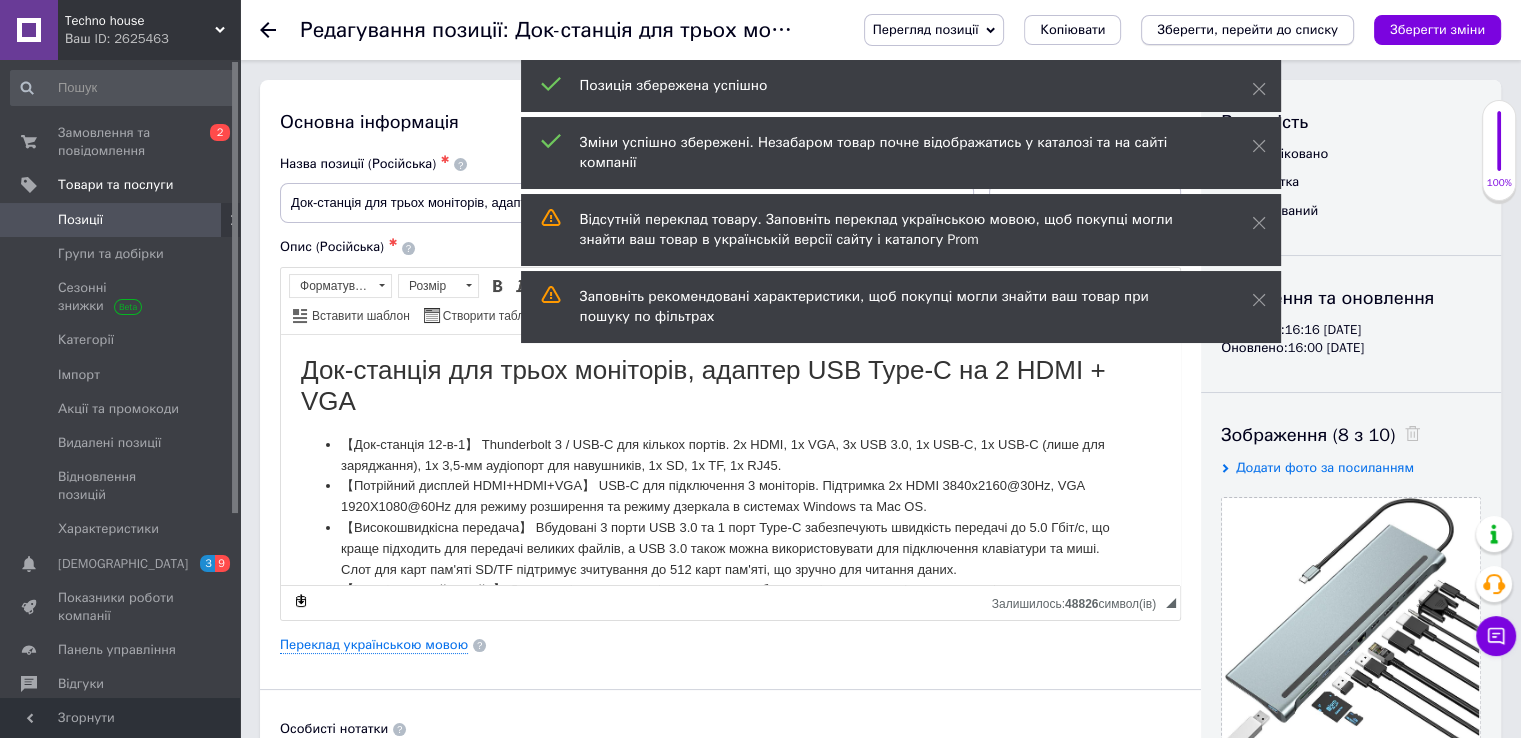 click on "Зберегти, перейти до списку" at bounding box center (1247, 29) 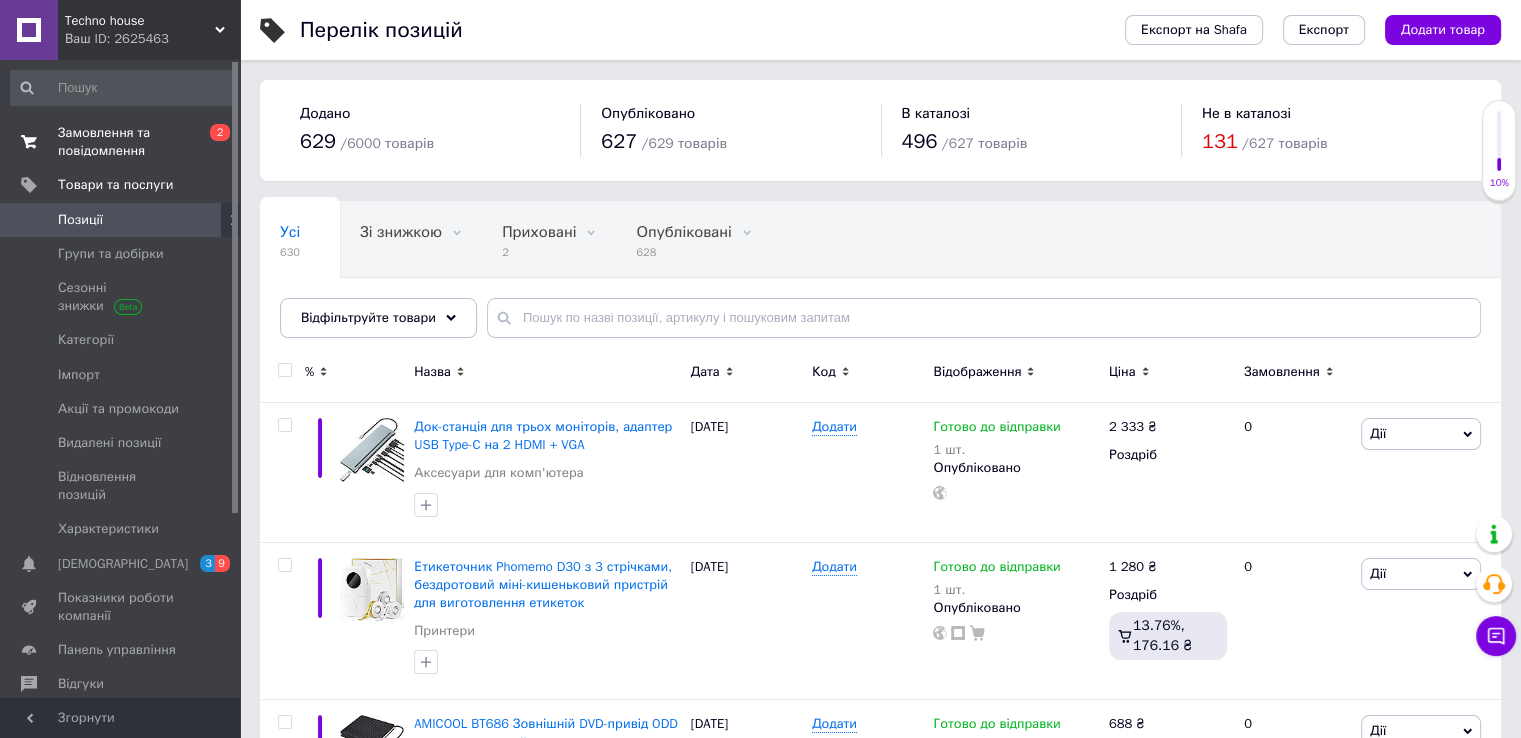 click on "Замовлення та повідомлення" at bounding box center [121, 142] 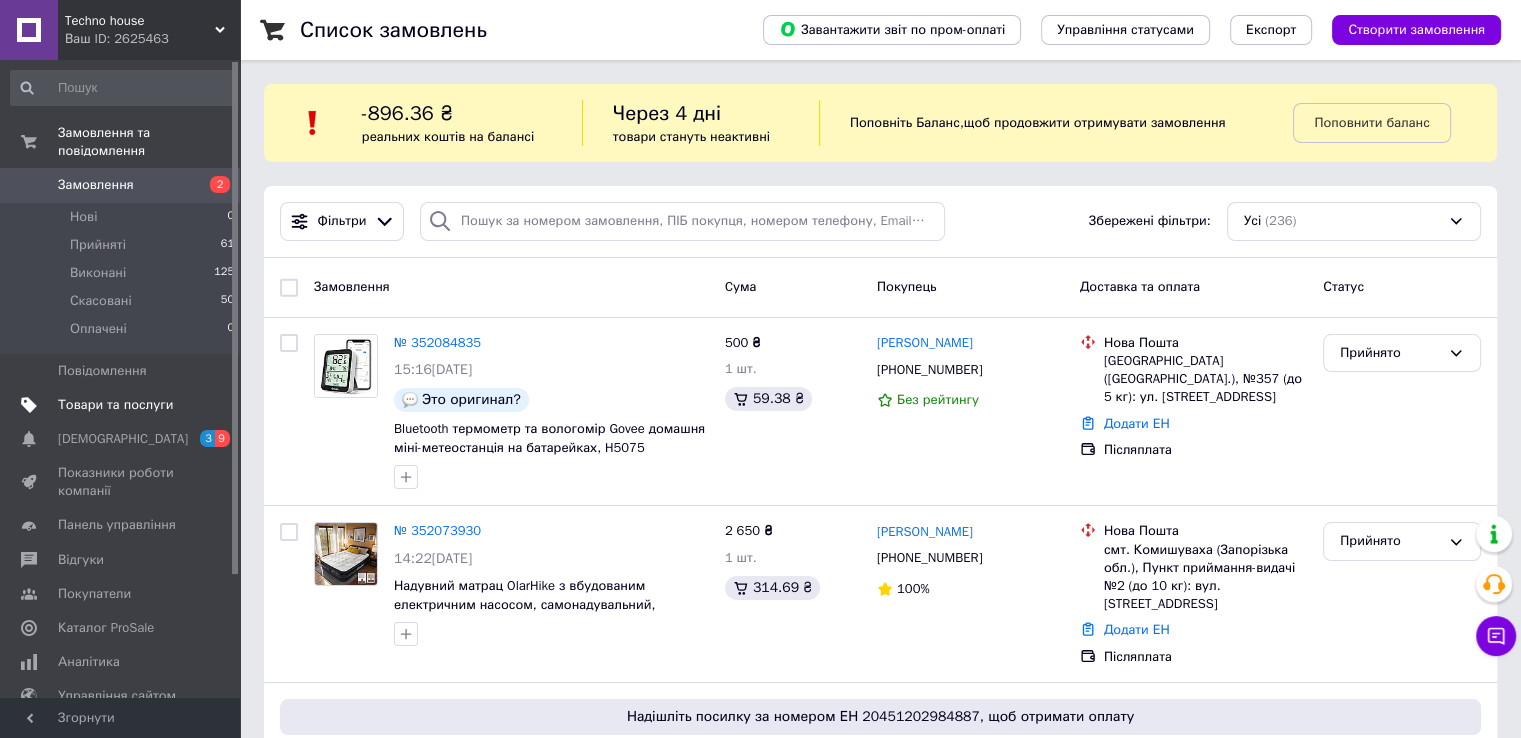 click on "Товари та послуги" at bounding box center [115, 405] 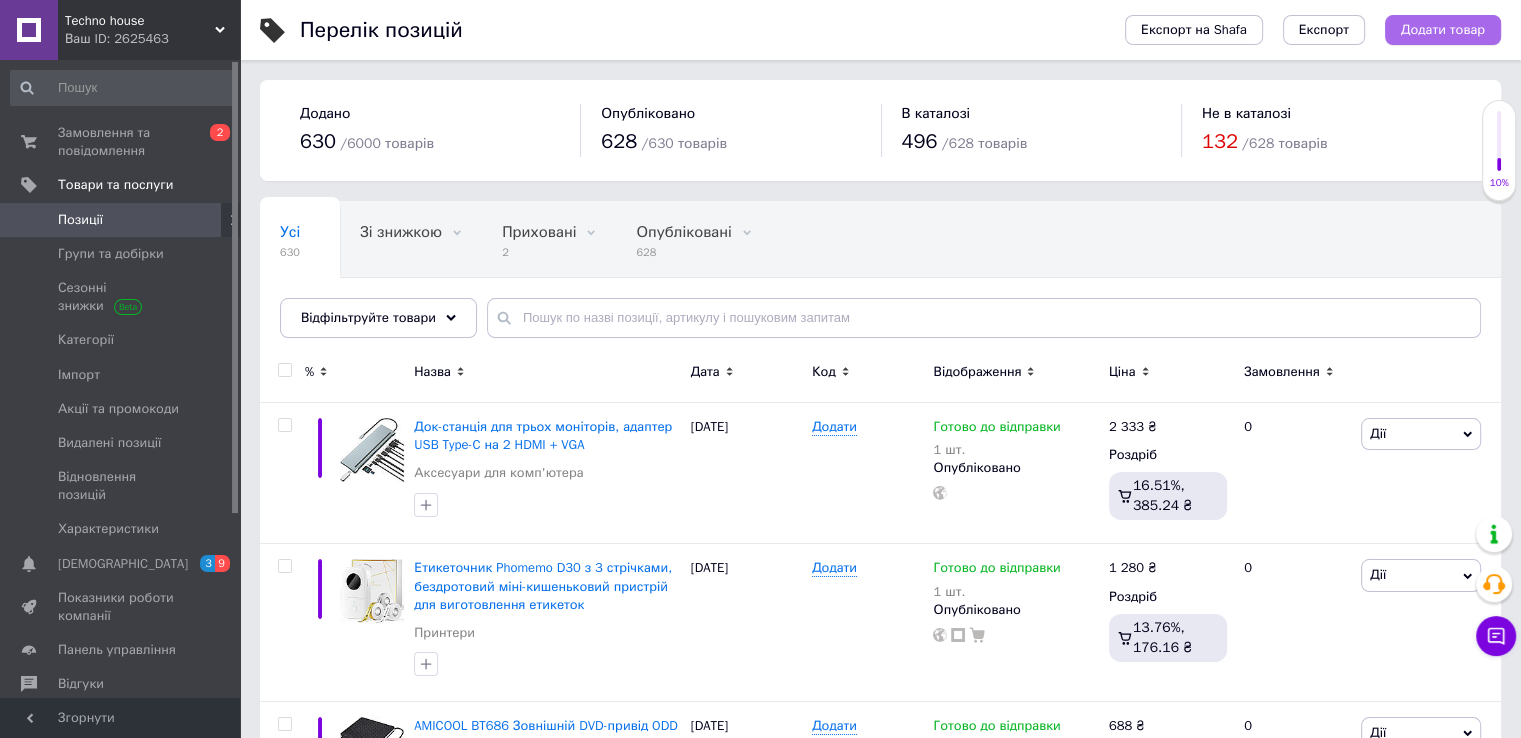click on "Додати товар" at bounding box center [1443, 30] 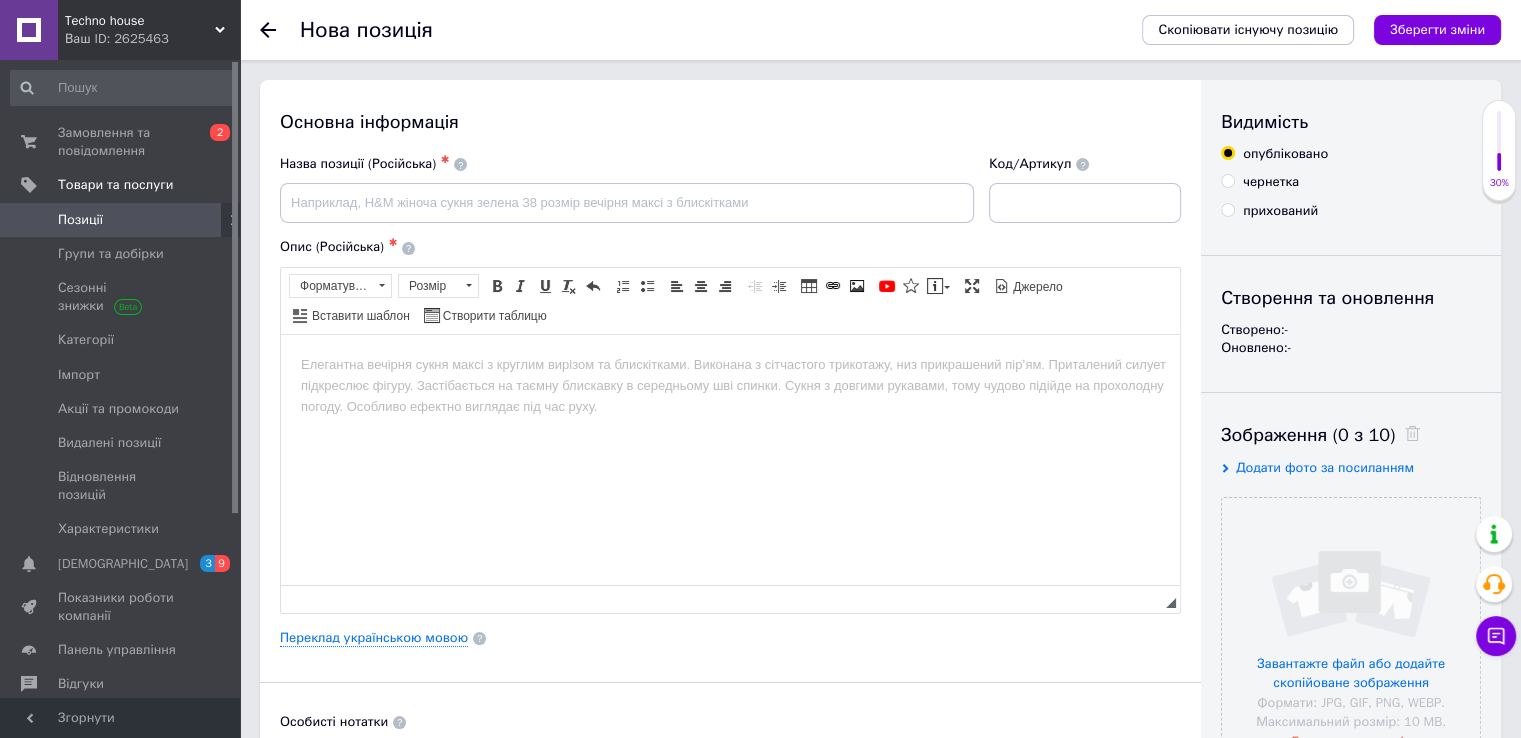 scroll, scrollTop: 0, scrollLeft: 0, axis: both 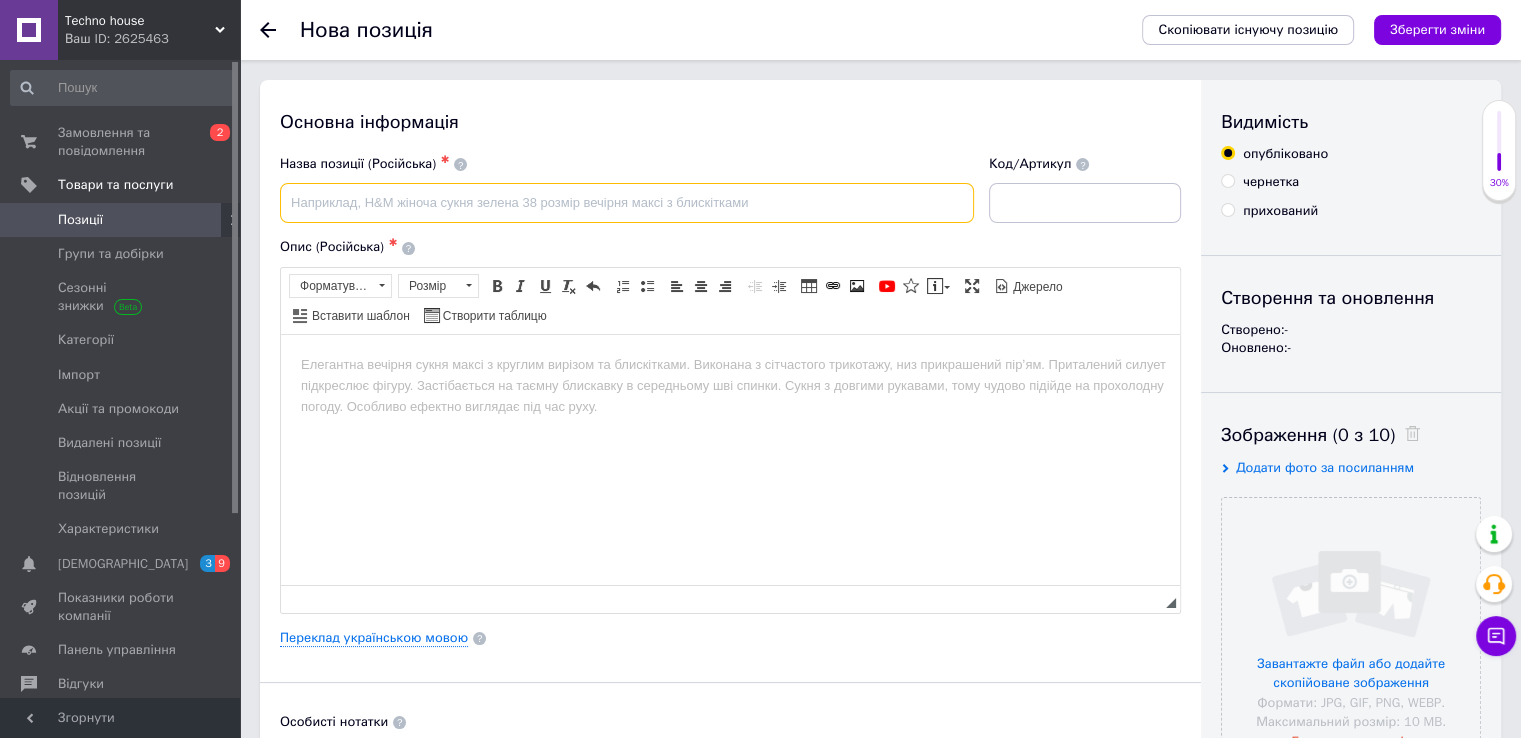 click at bounding box center [627, 203] 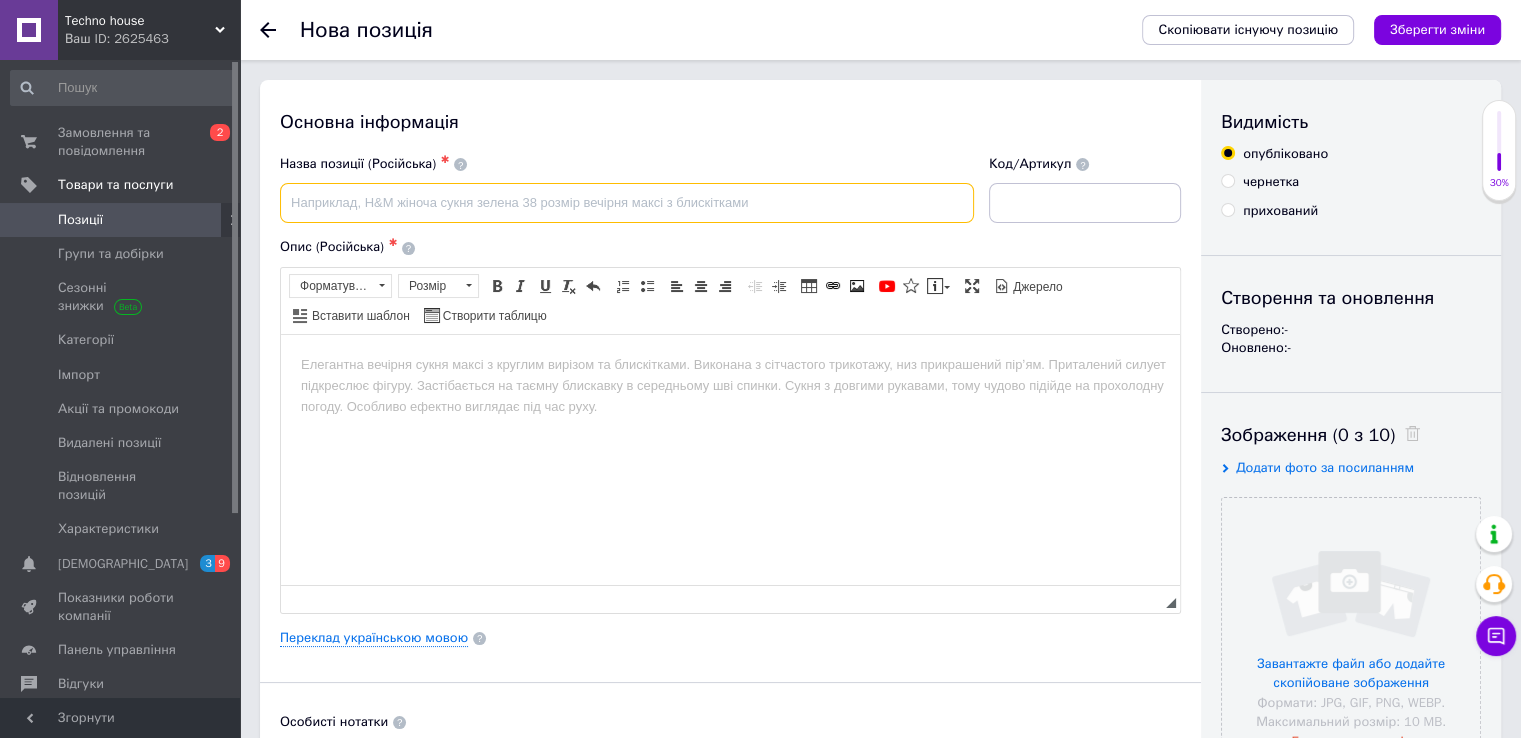 paste on "USB-хаб, Док-станція, Перехідник BENFEI 11-in-1 USB C Hub Triple Display Docking Station Dual HDMI, VGA, 3*USB" 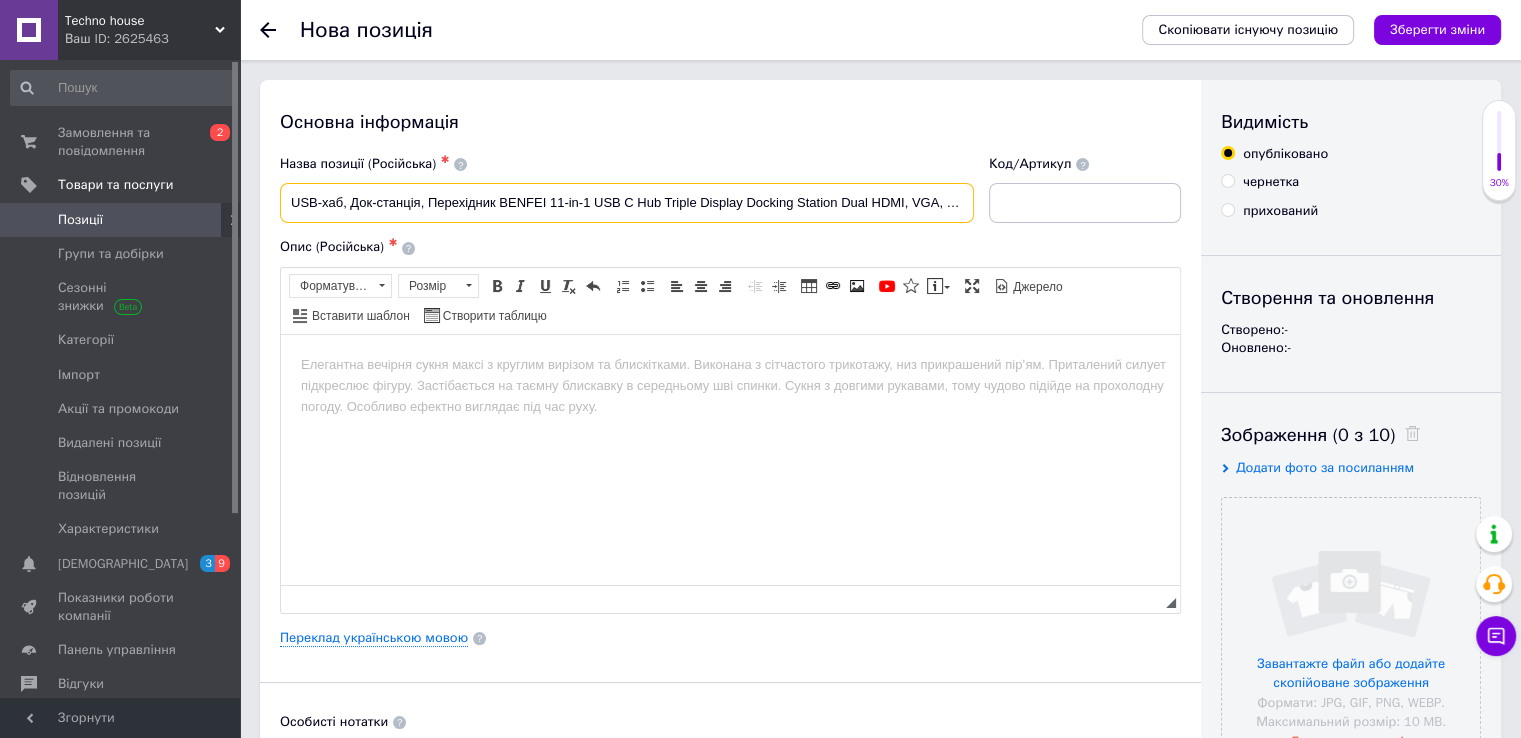 scroll, scrollTop: 0, scrollLeft: 12, axis: horizontal 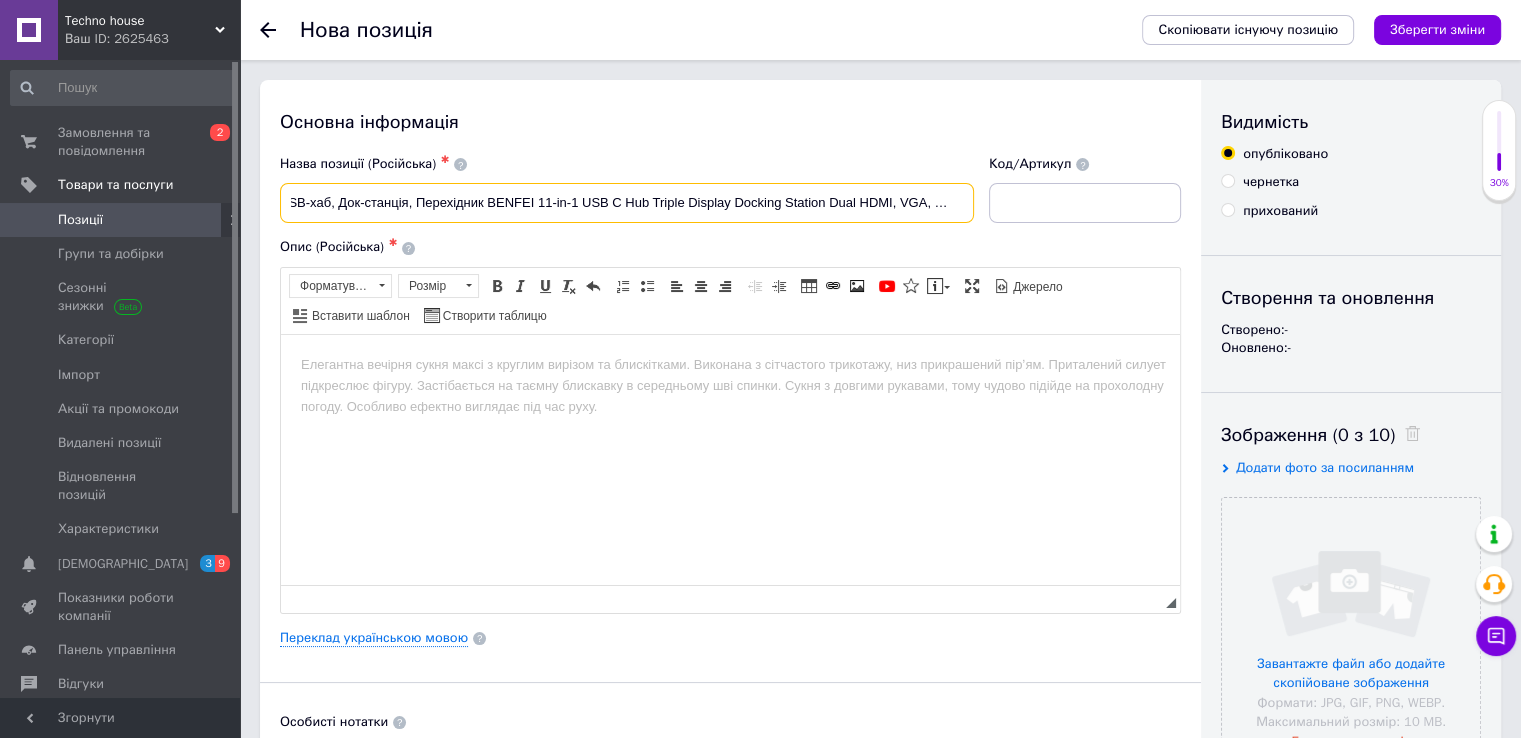 type on "USB-хаб, Док-станція, Перехідник BENFEI 11-in-1 USB C Hub Triple Display Docking Station Dual HDMI, VGA, 3*USB" 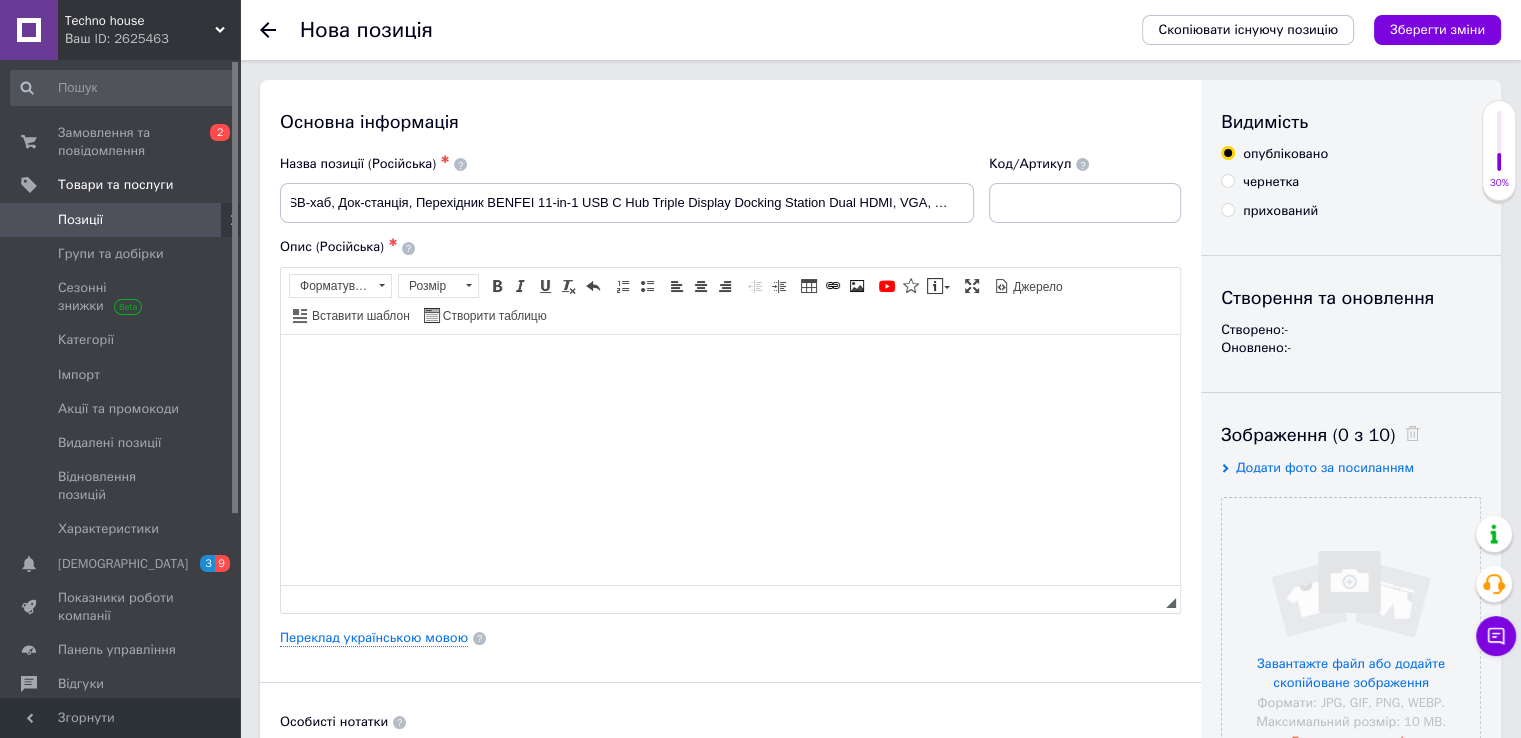 click at bounding box center [730, 364] 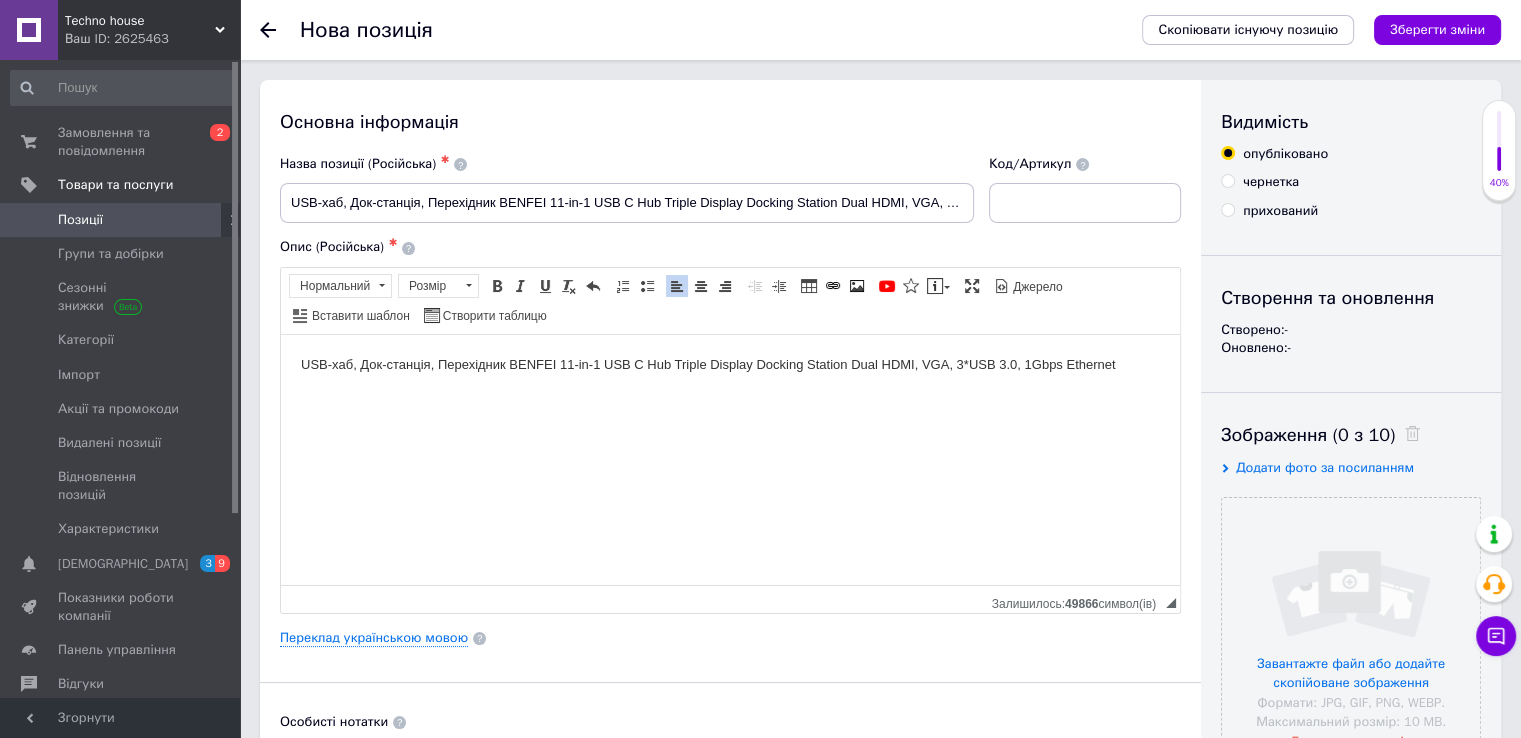 scroll, scrollTop: 1200, scrollLeft: 0, axis: vertical 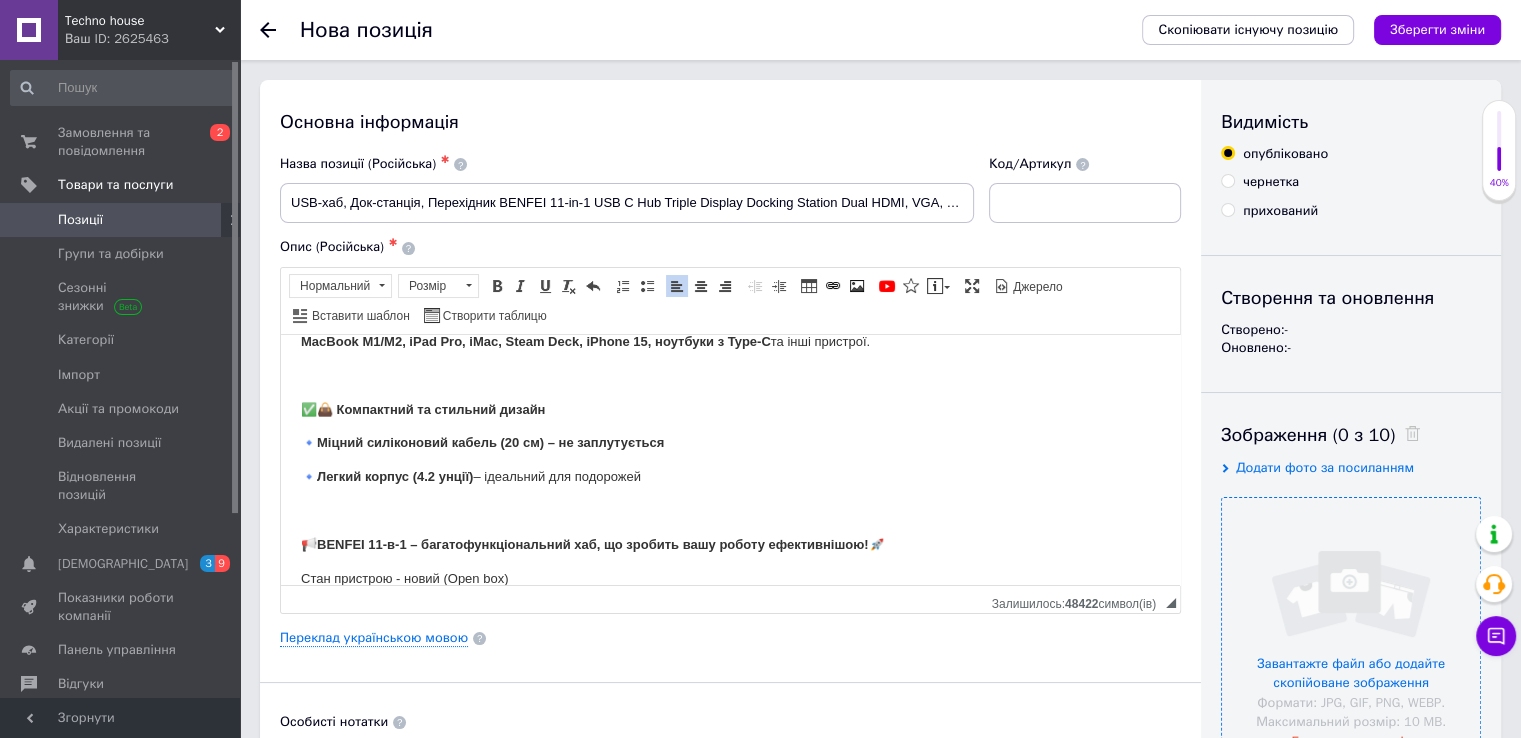 click at bounding box center (1351, 627) 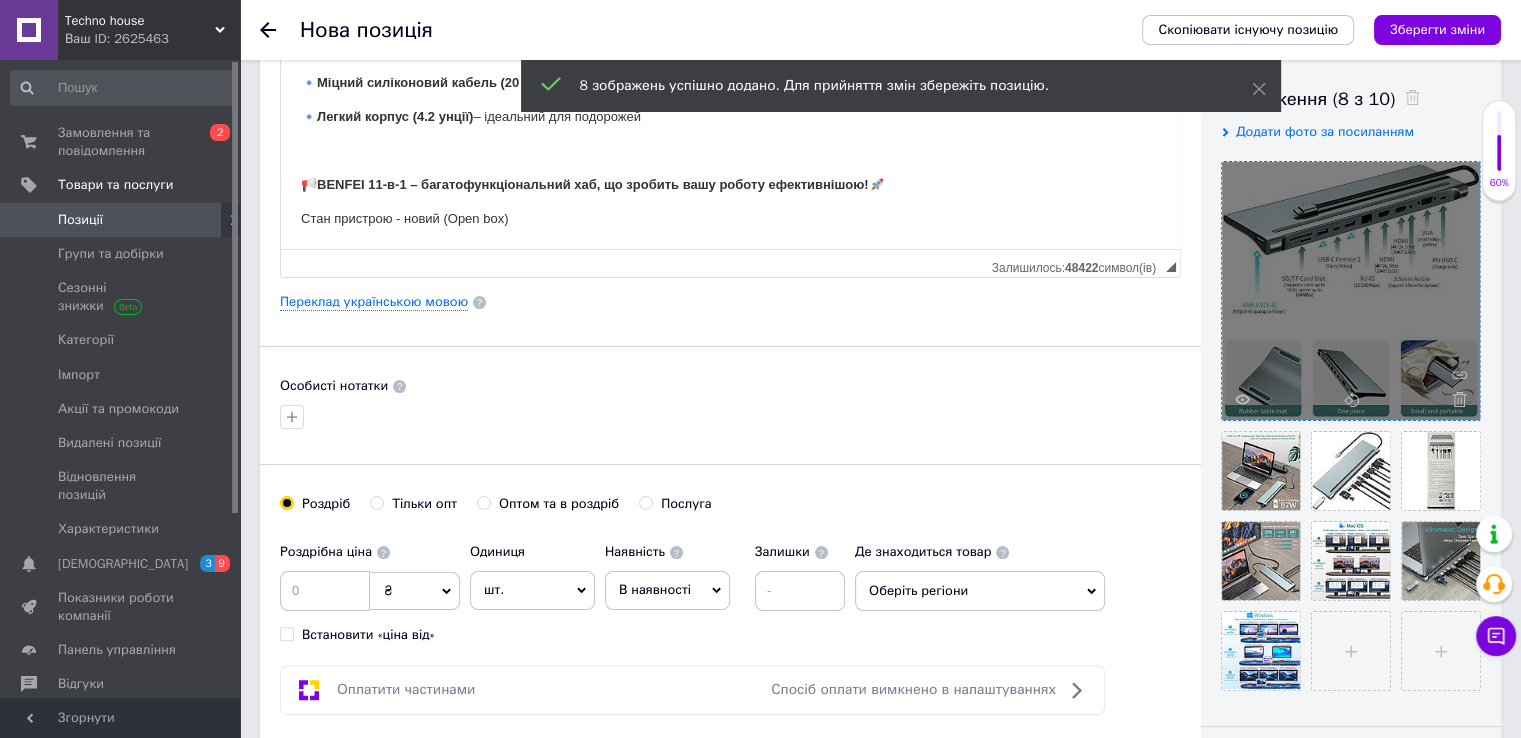 scroll, scrollTop: 100, scrollLeft: 0, axis: vertical 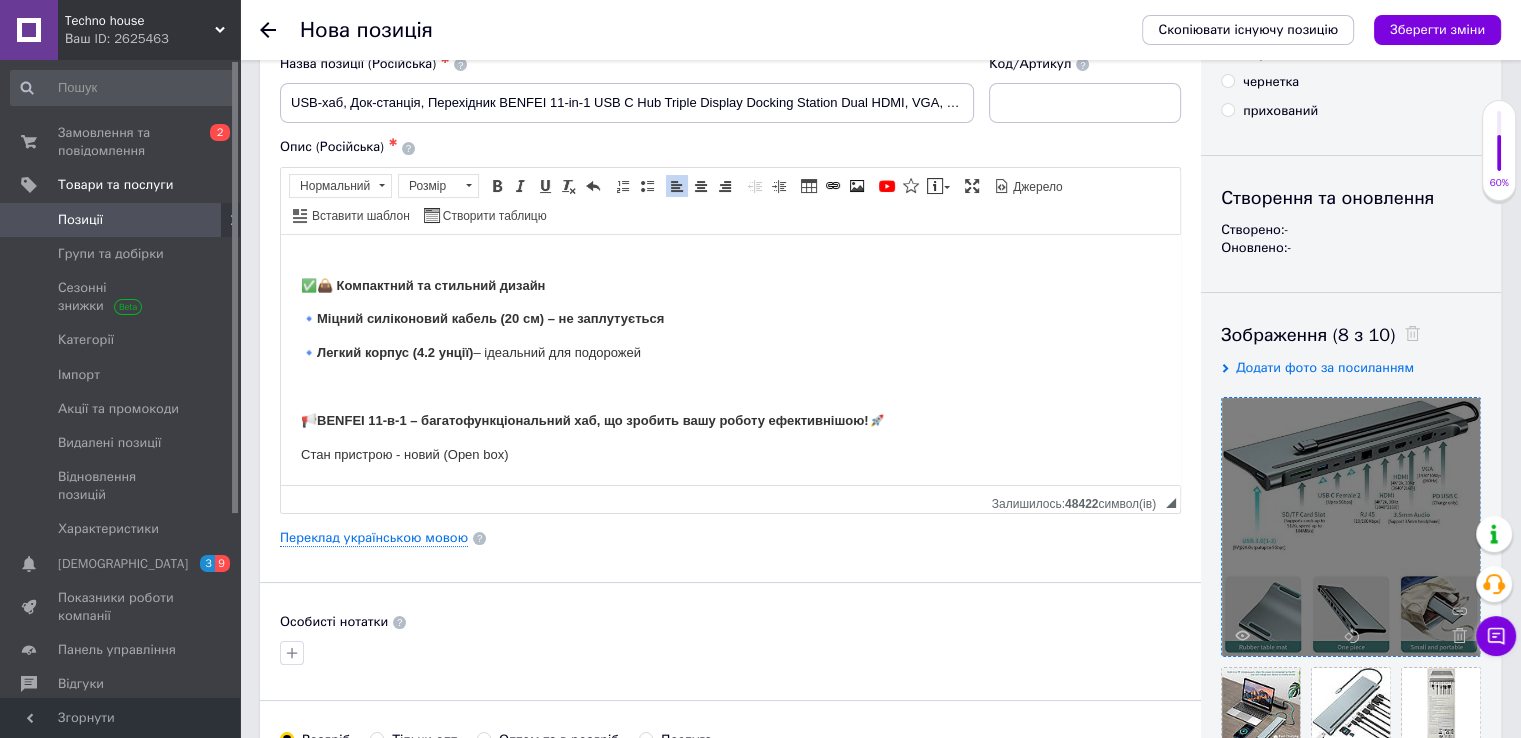 click at bounding box center [1407, 335] 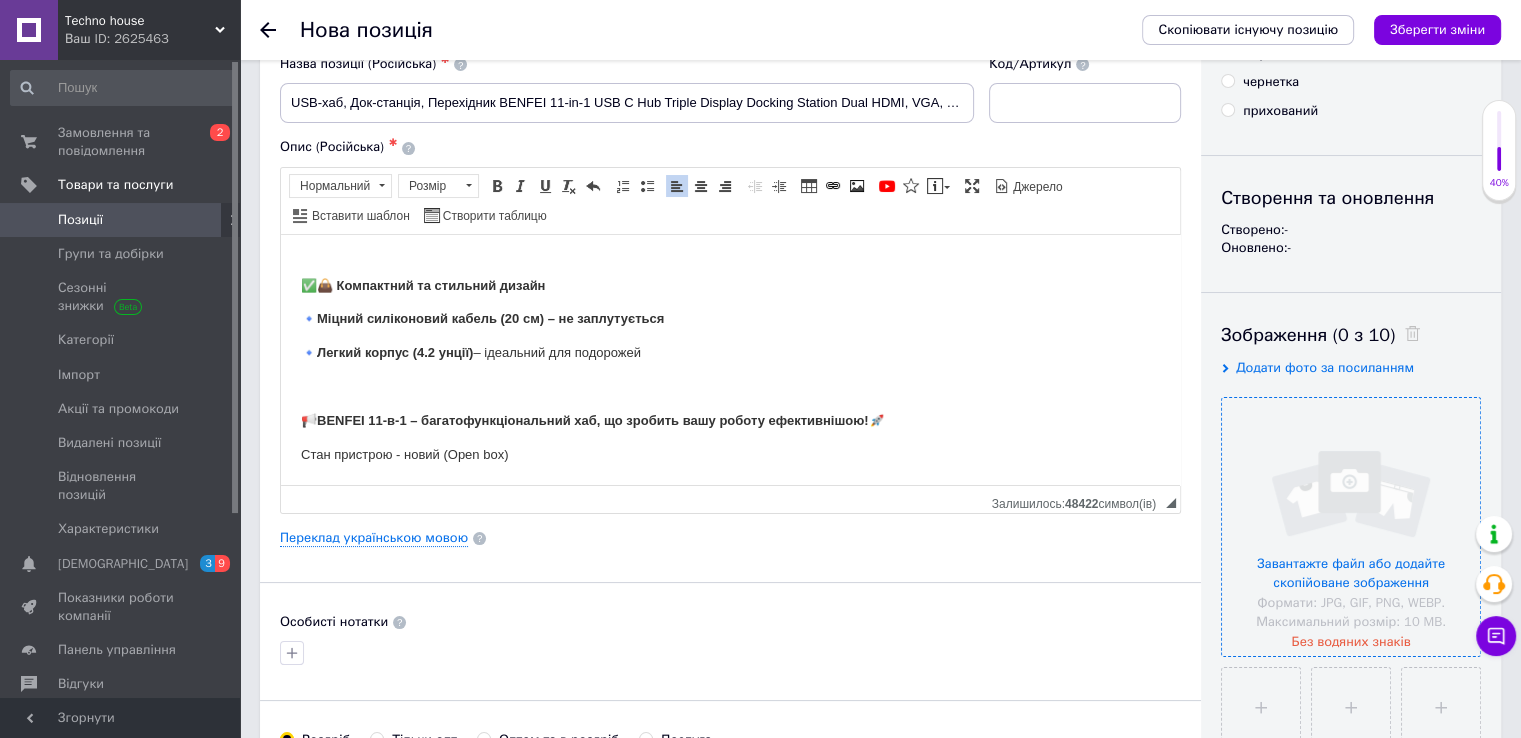 click at bounding box center (1351, 527) 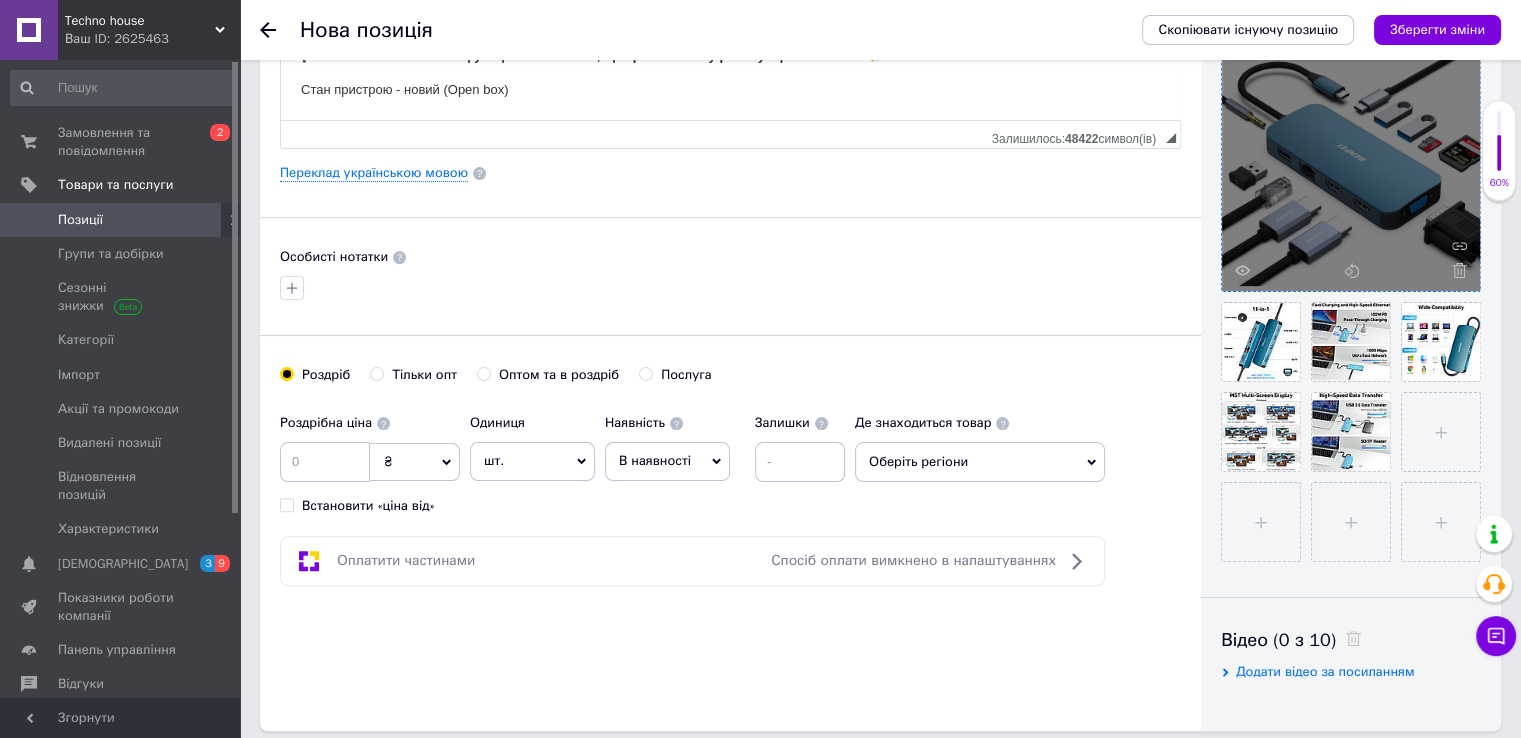 scroll, scrollTop: 500, scrollLeft: 0, axis: vertical 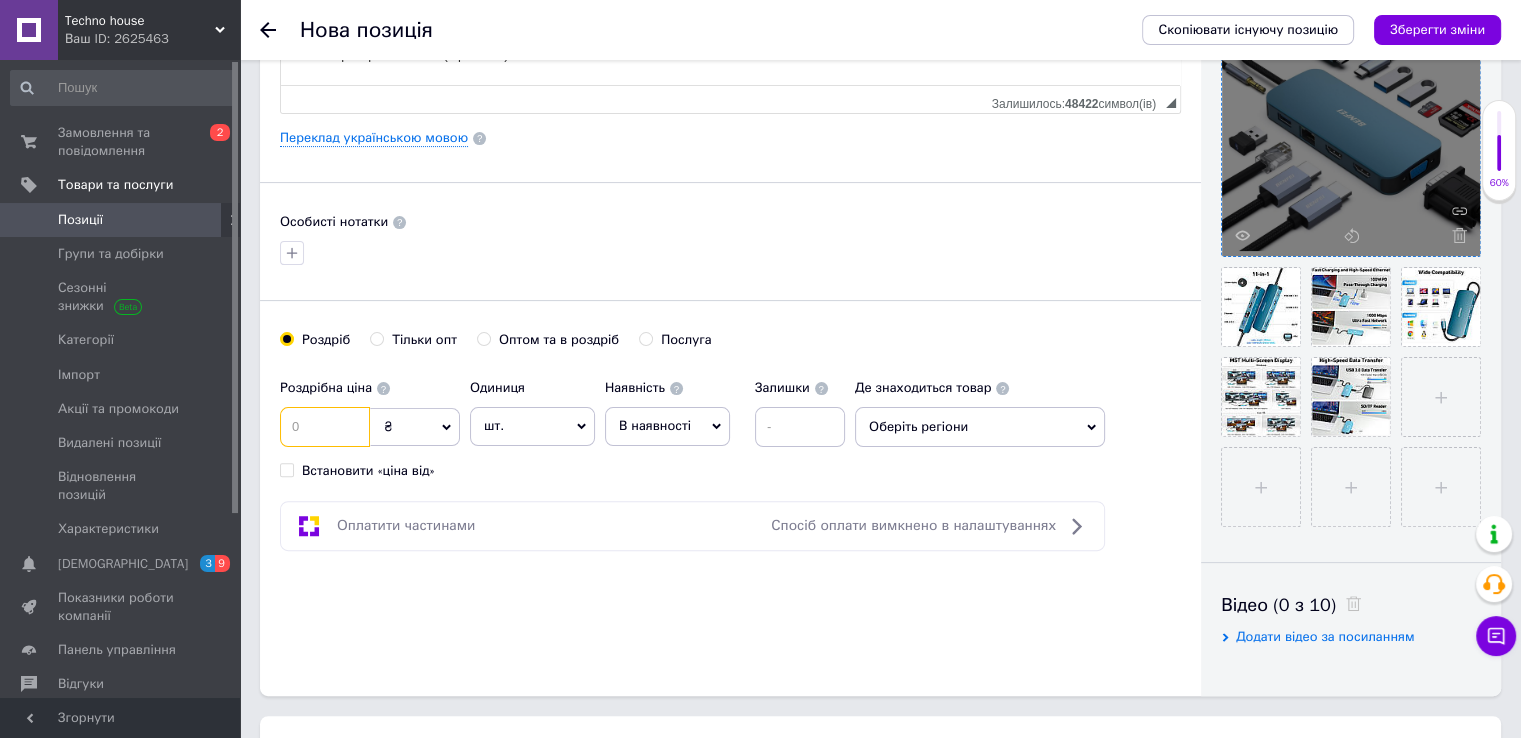 click at bounding box center [325, 427] 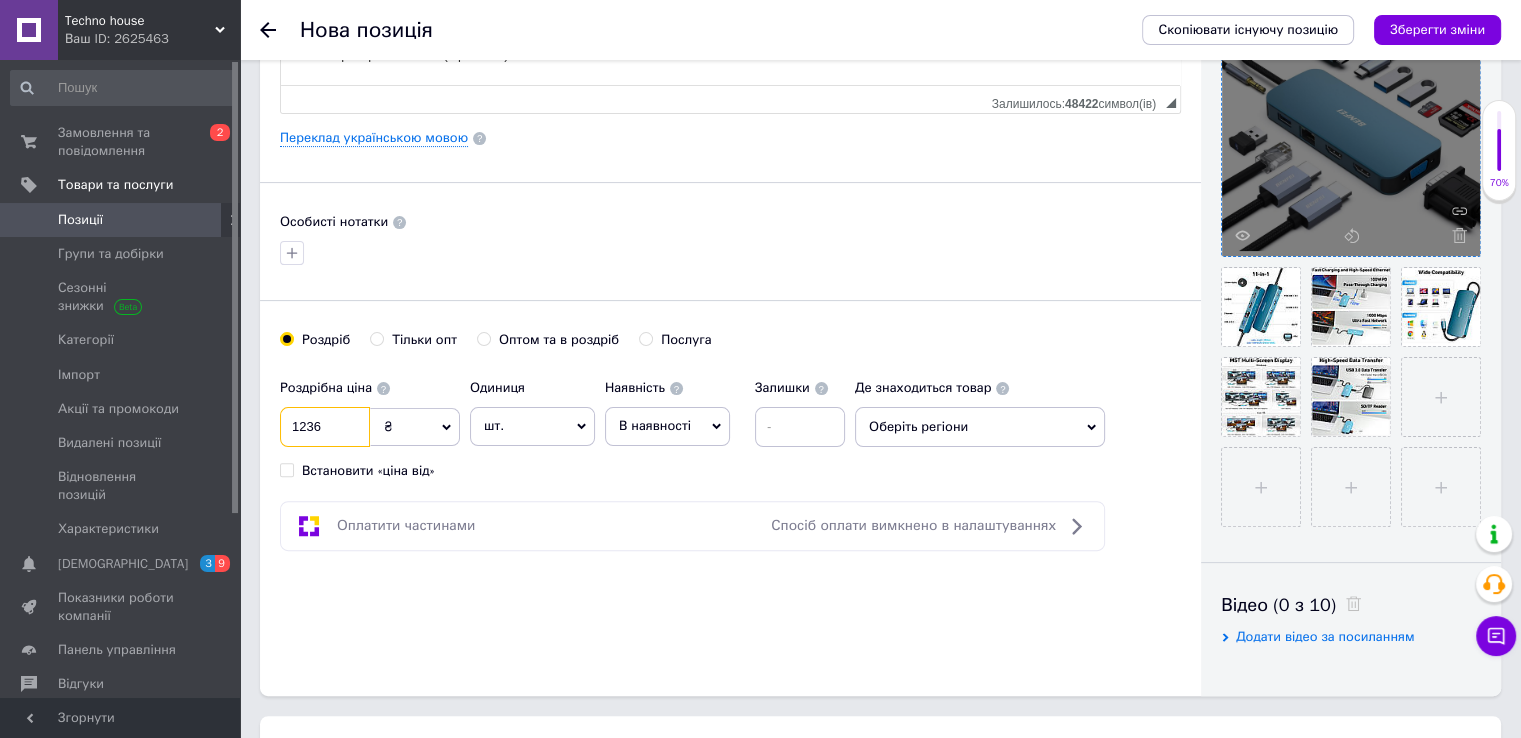 type on "1236" 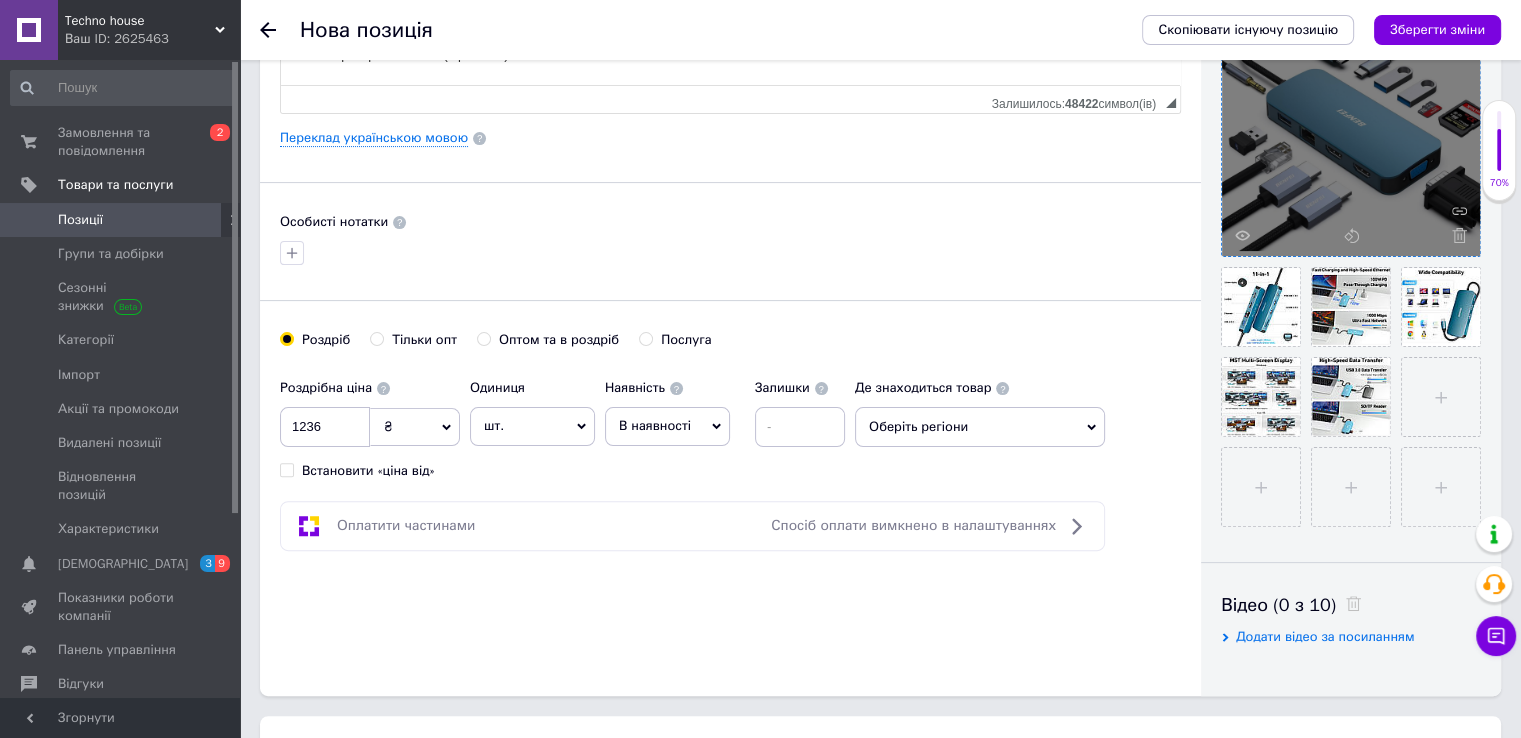 click on "В наявності" at bounding box center [667, 426] 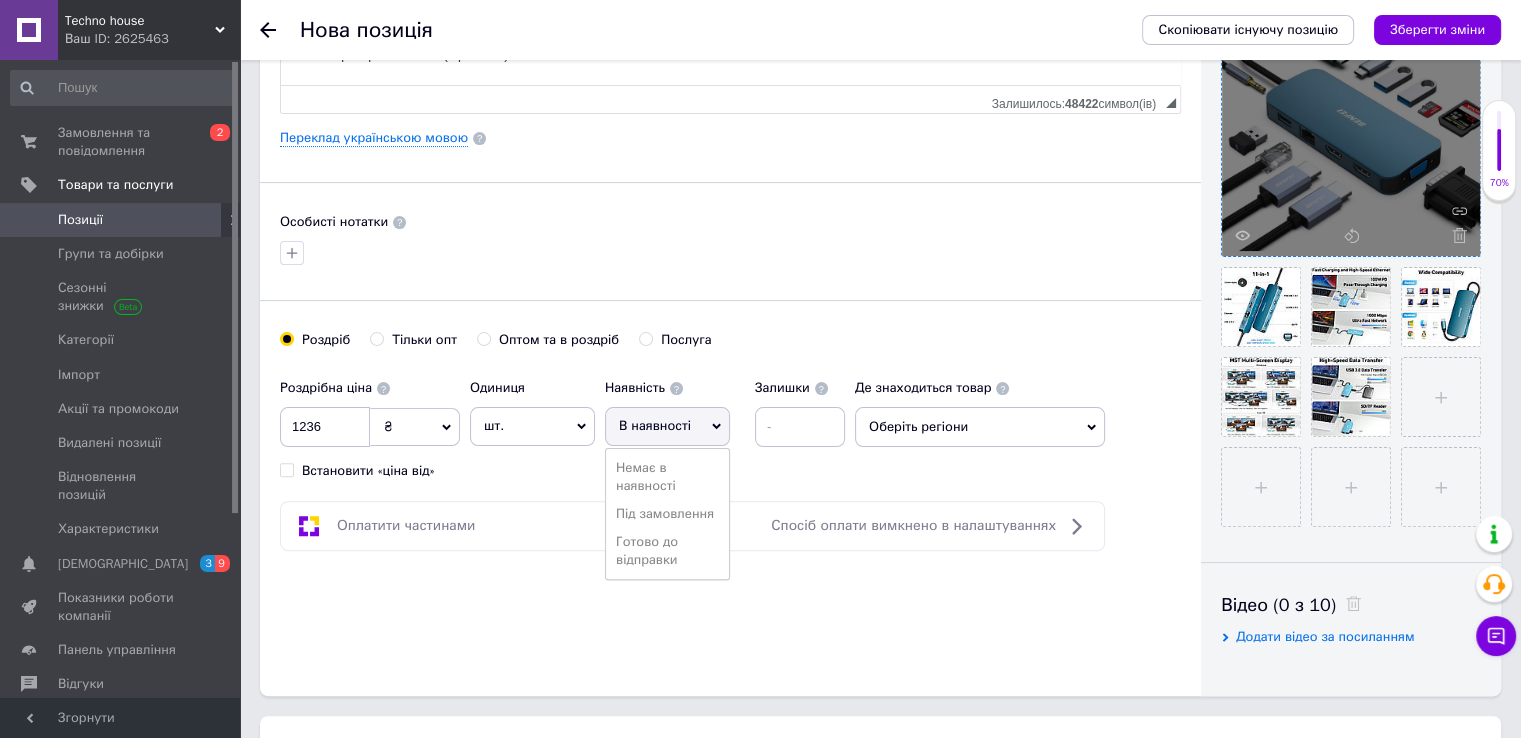 click on "Готово до відправки" at bounding box center [667, 551] 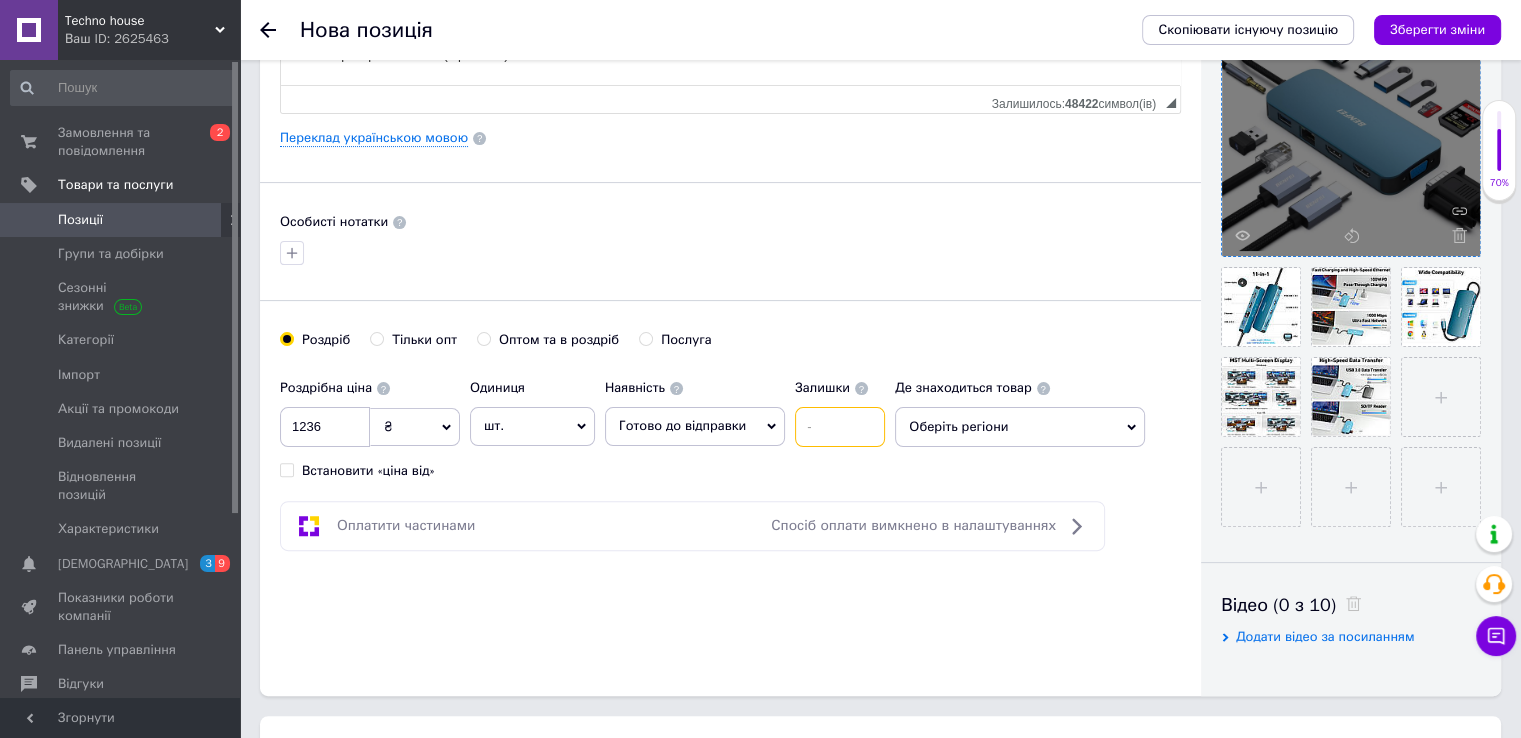 click at bounding box center (840, 427) 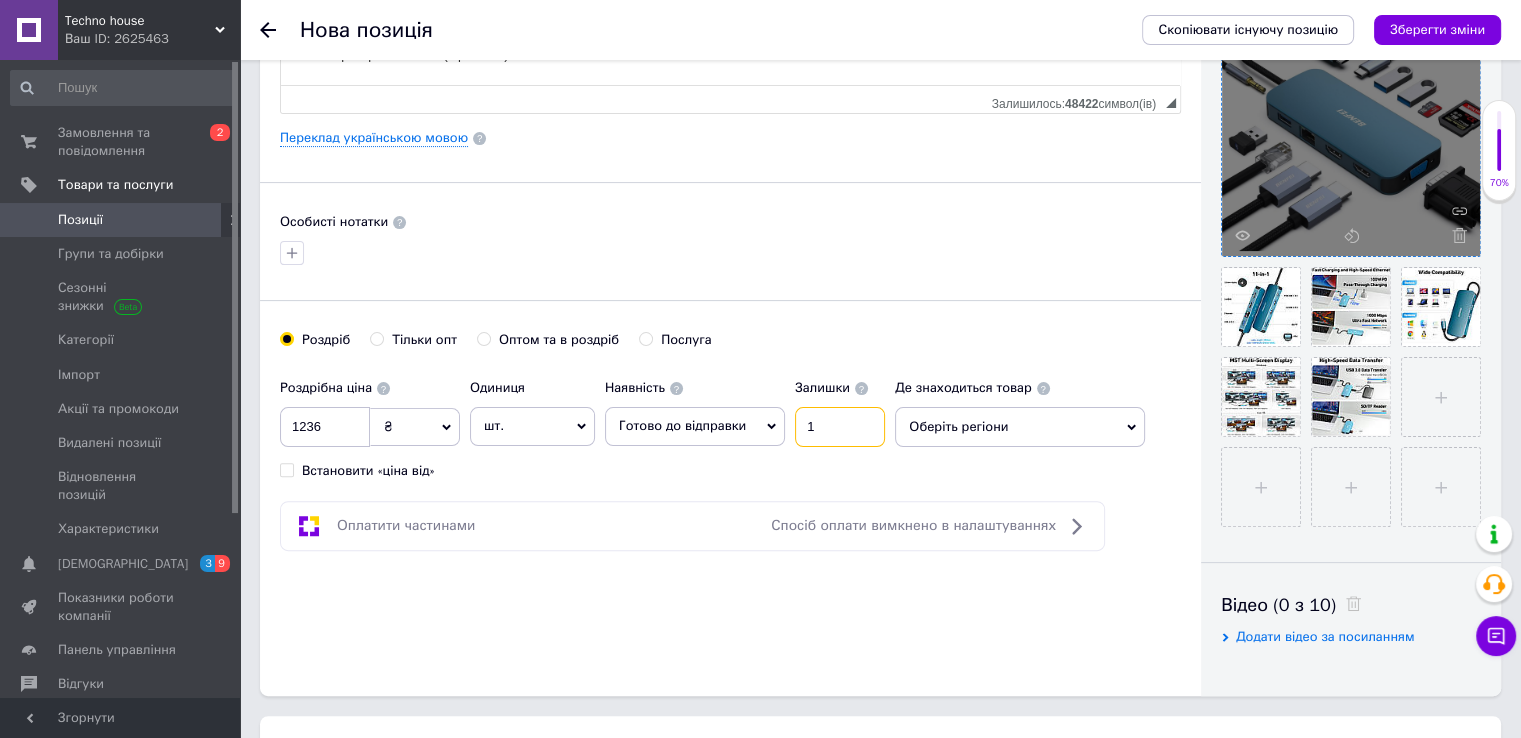 type on "1" 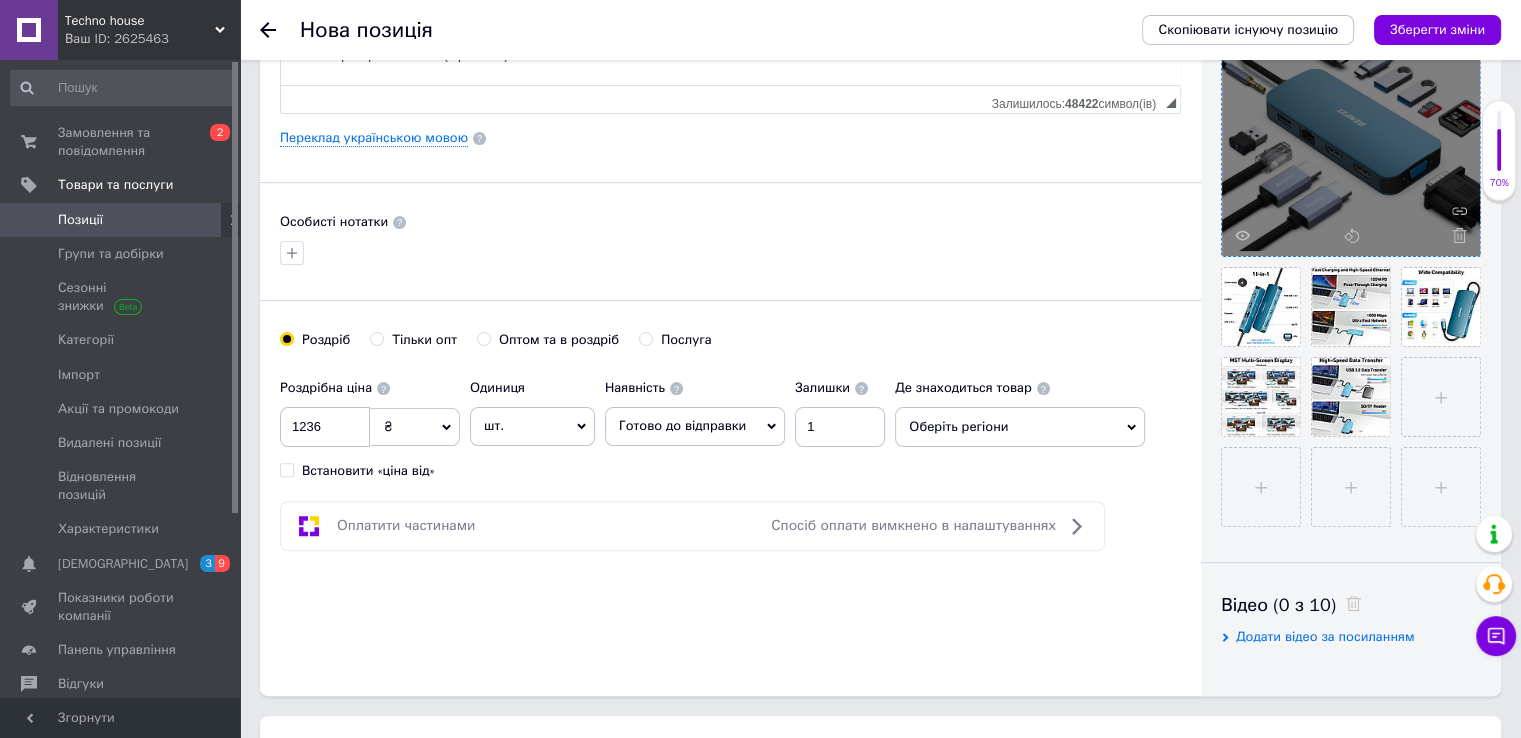click on "Оберіть регіони" at bounding box center [1020, 427] 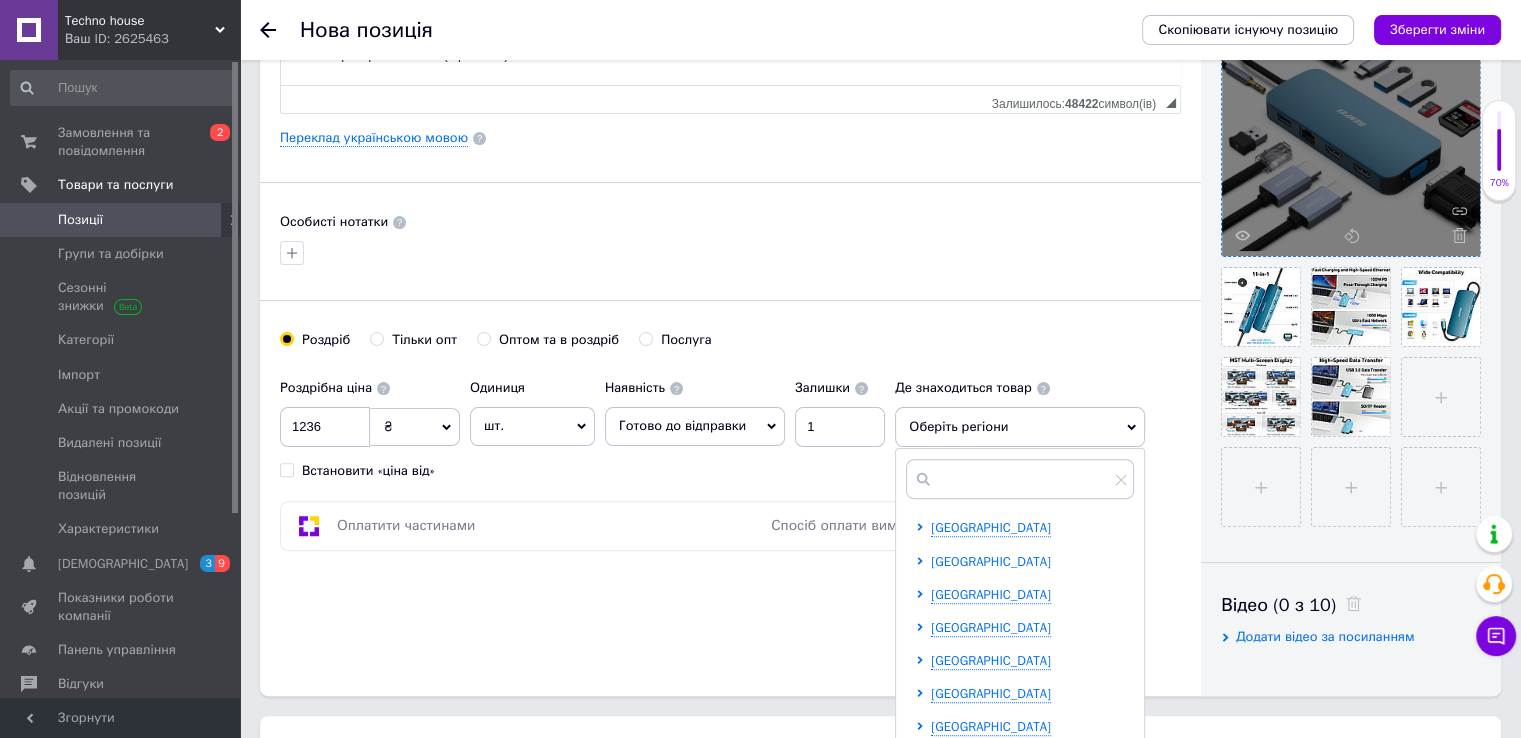 click on "[GEOGRAPHIC_DATA]" at bounding box center [991, 561] 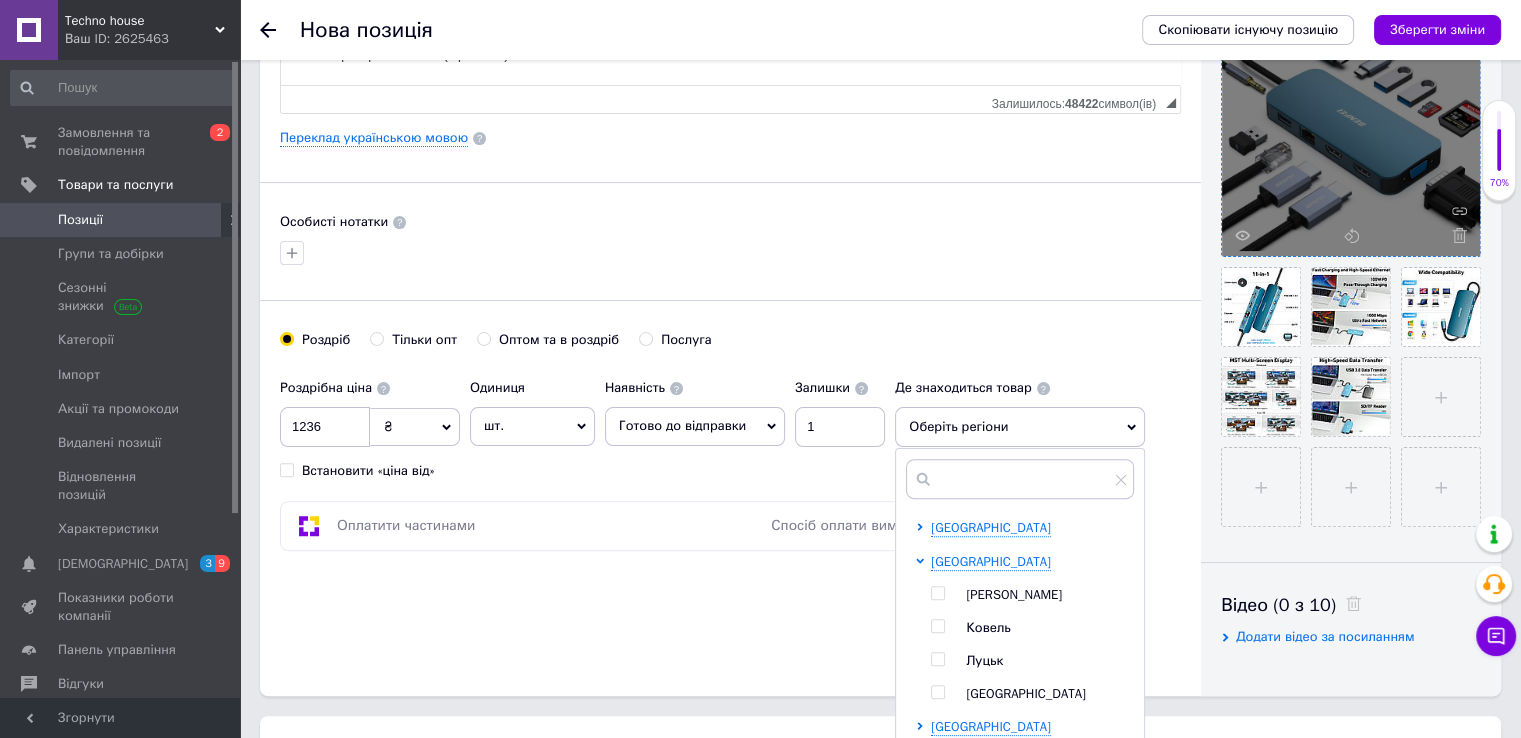 click at bounding box center (937, 659) 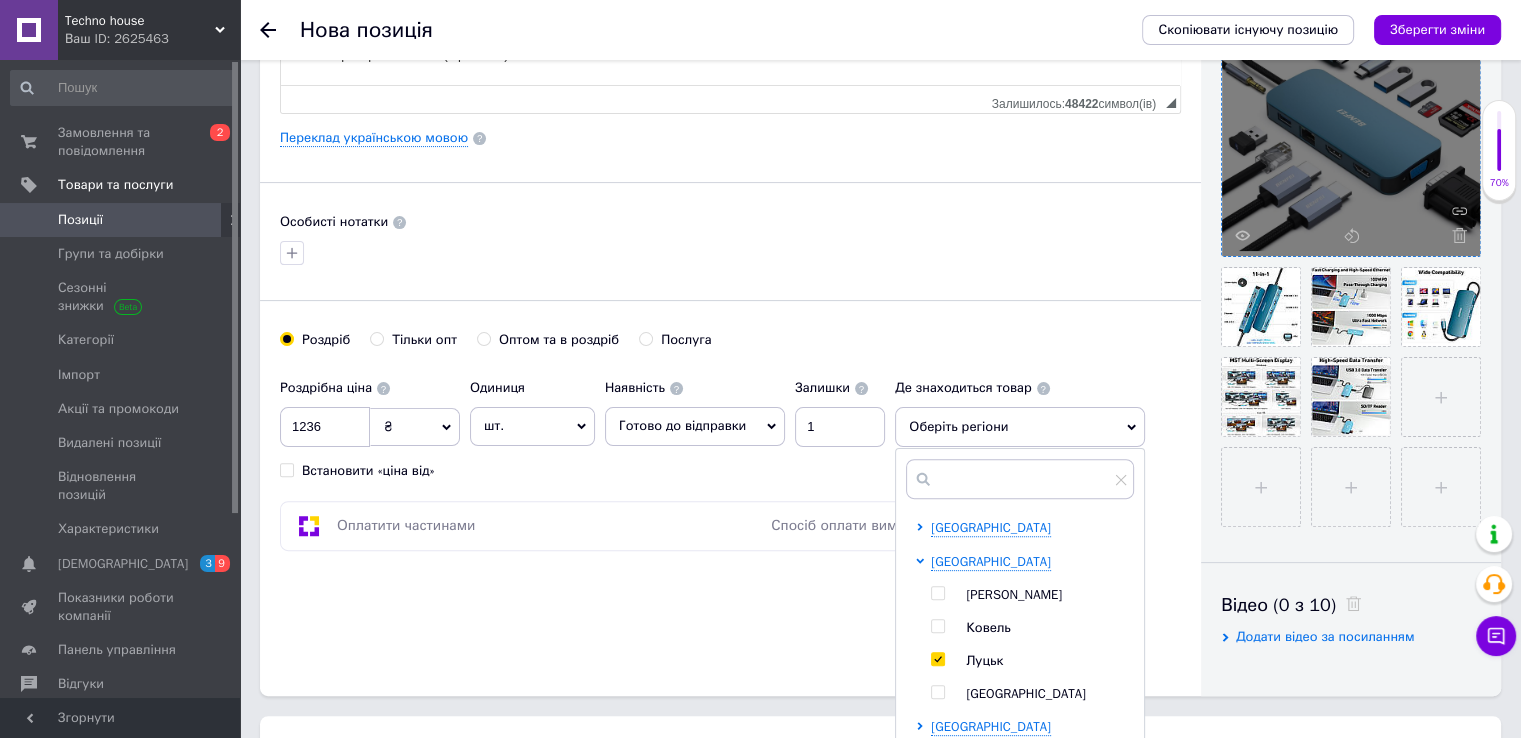 checkbox on "true" 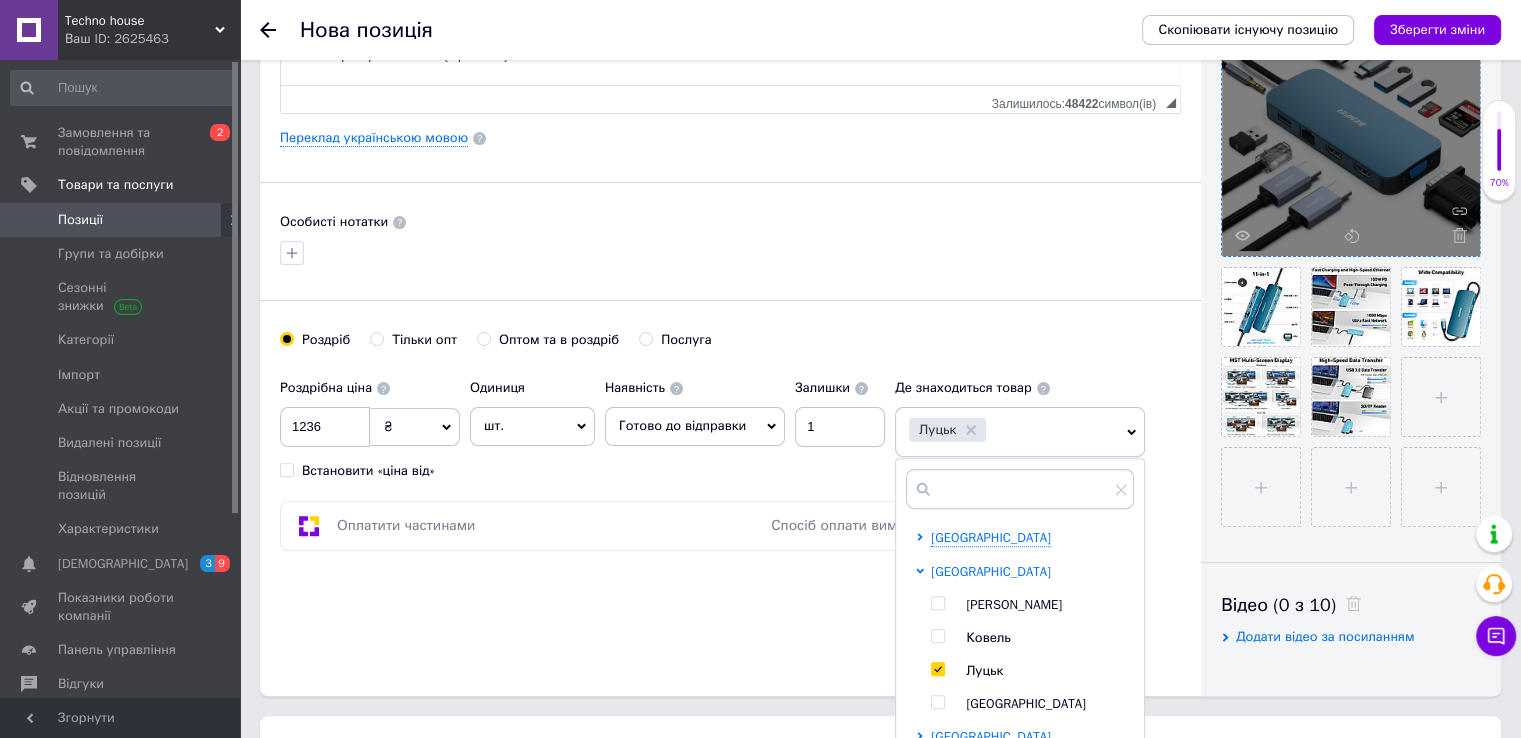click on "[GEOGRAPHIC_DATA]" at bounding box center [991, 571] 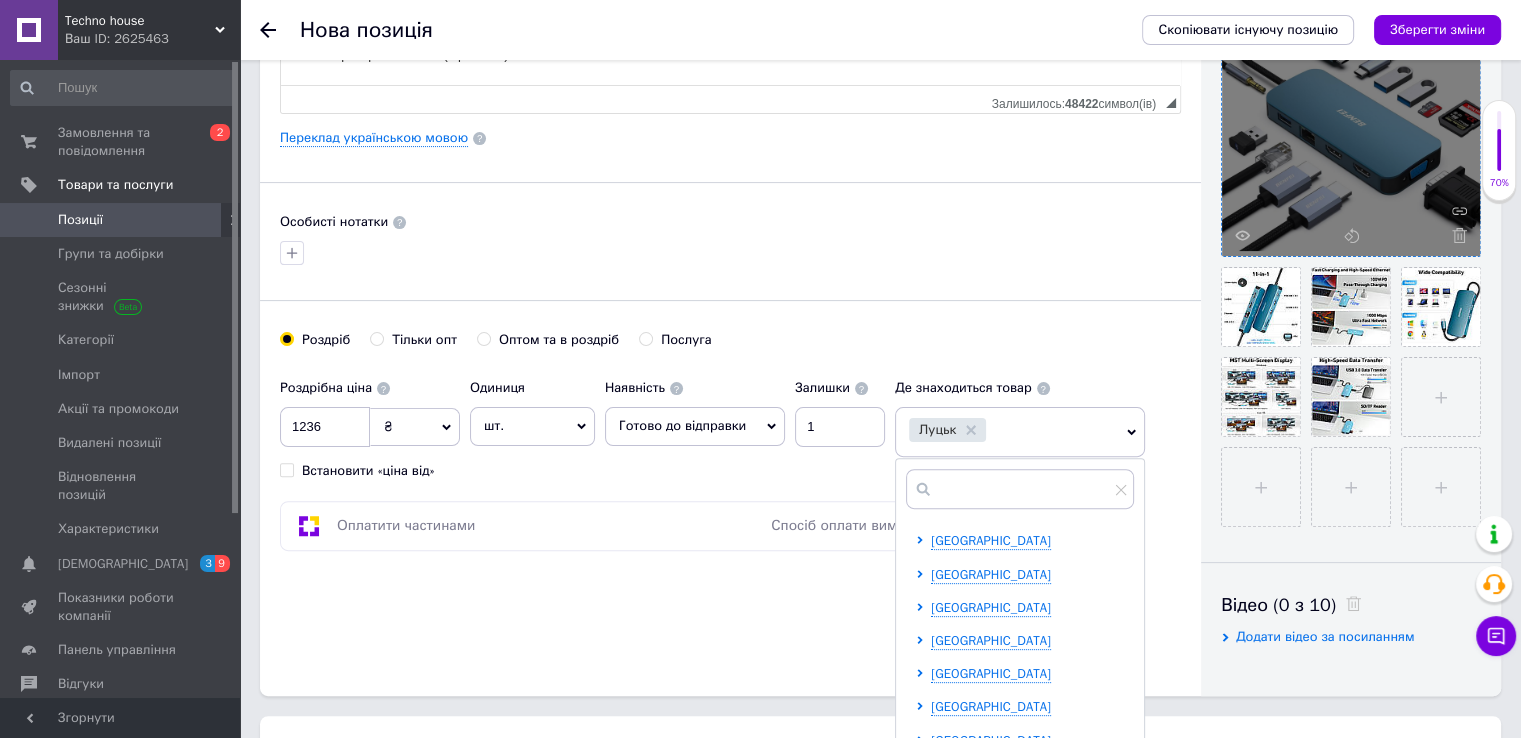 scroll, scrollTop: 200, scrollLeft: 0, axis: vertical 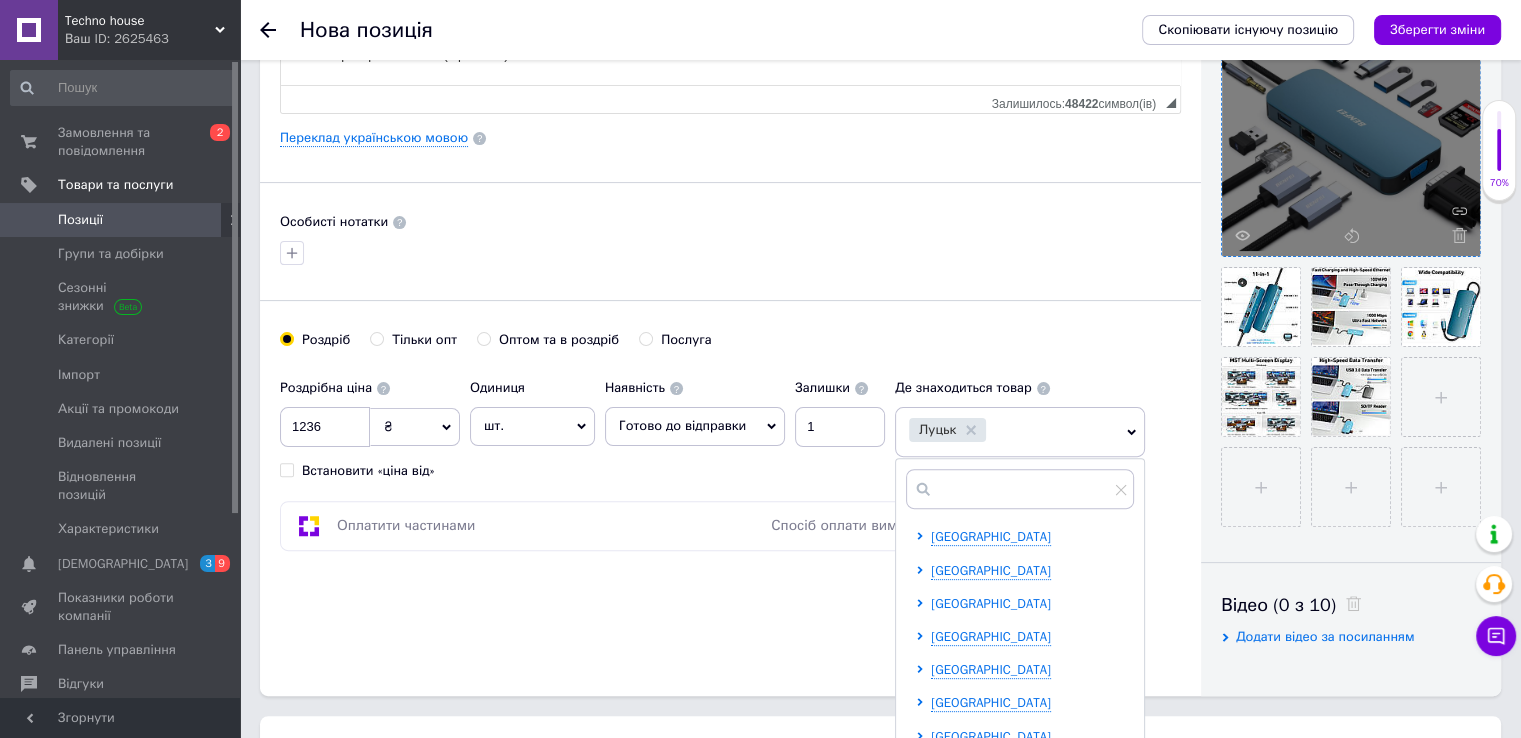 click on "[GEOGRAPHIC_DATA]" at bounding box center (991, 603) 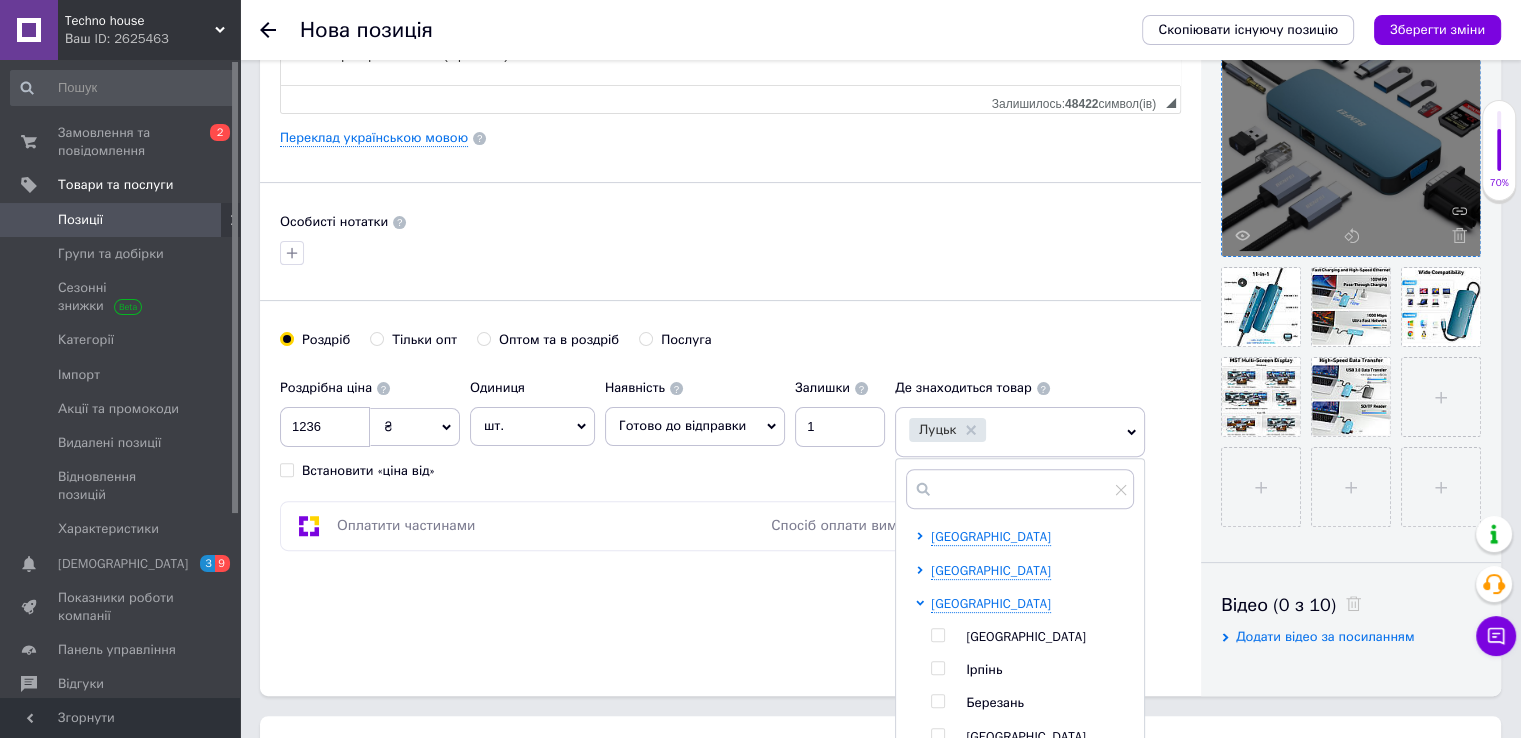 click at bounding box center (937, 635) 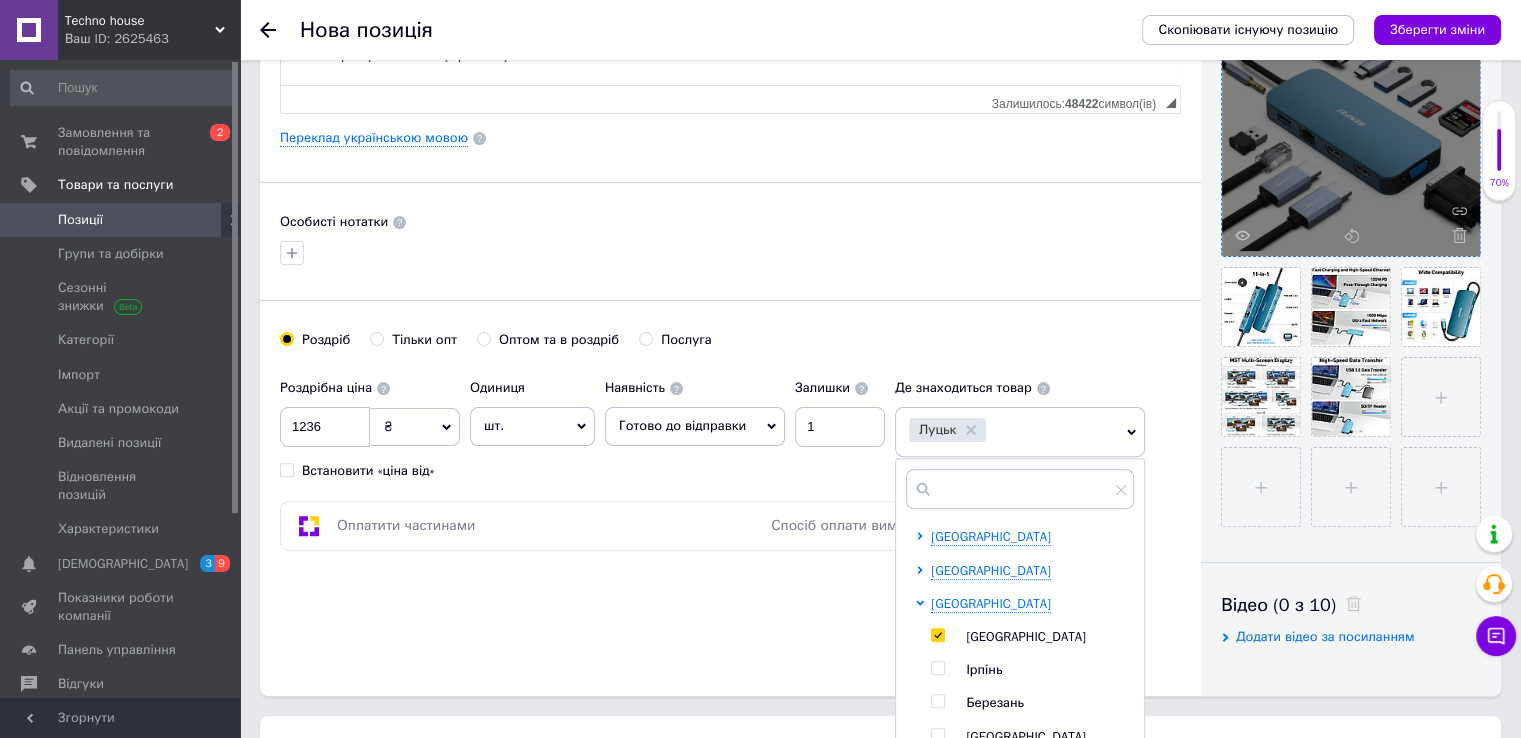 checkbox on "true" 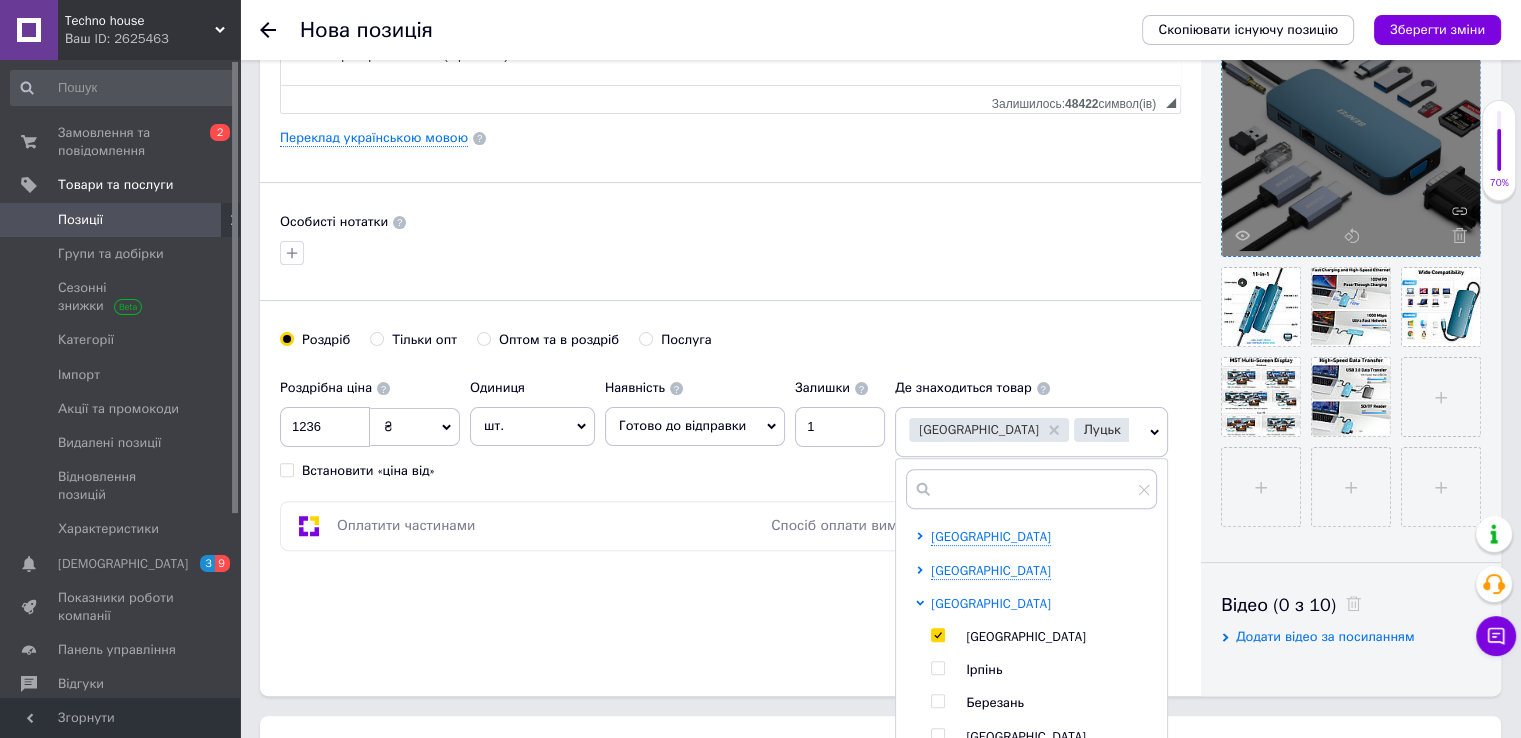 click on "[GEOGRAPHIC_DATA]" at bounding box center [991, 603] 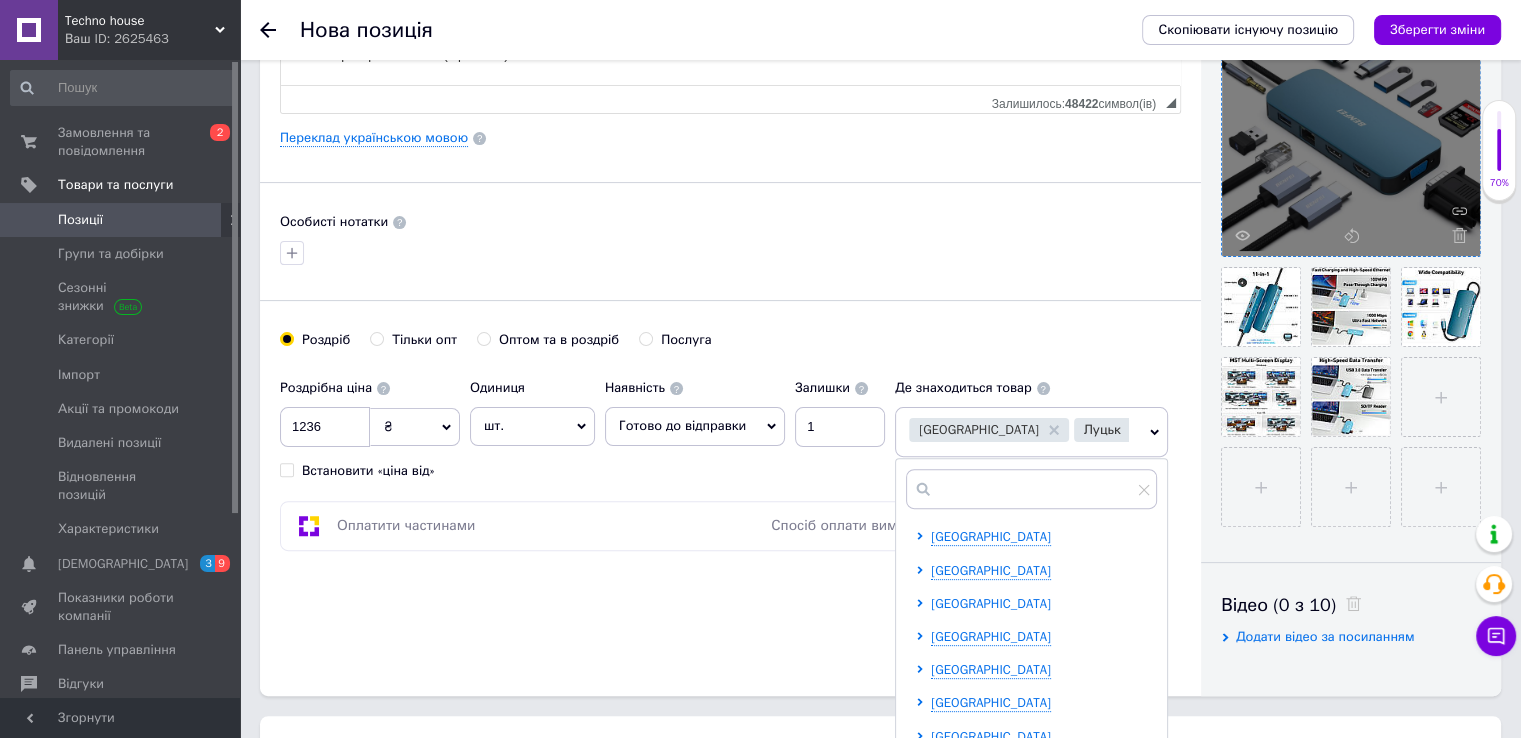 scroll, scrollTop: 300, scrollLeft: 0, axis: vertical 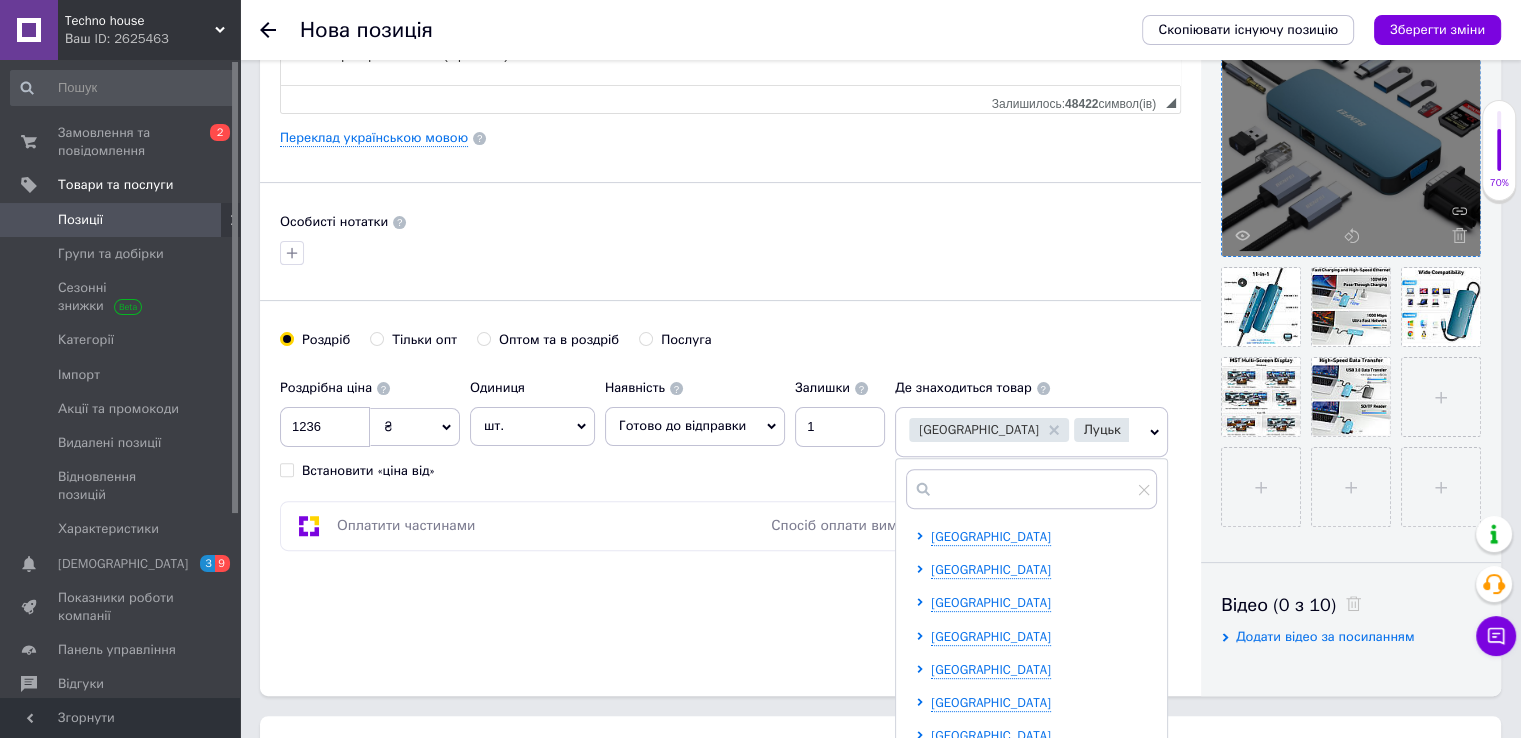 click on "[GEOGRAPHIC_DATA]" at bounding box center (991, 602) 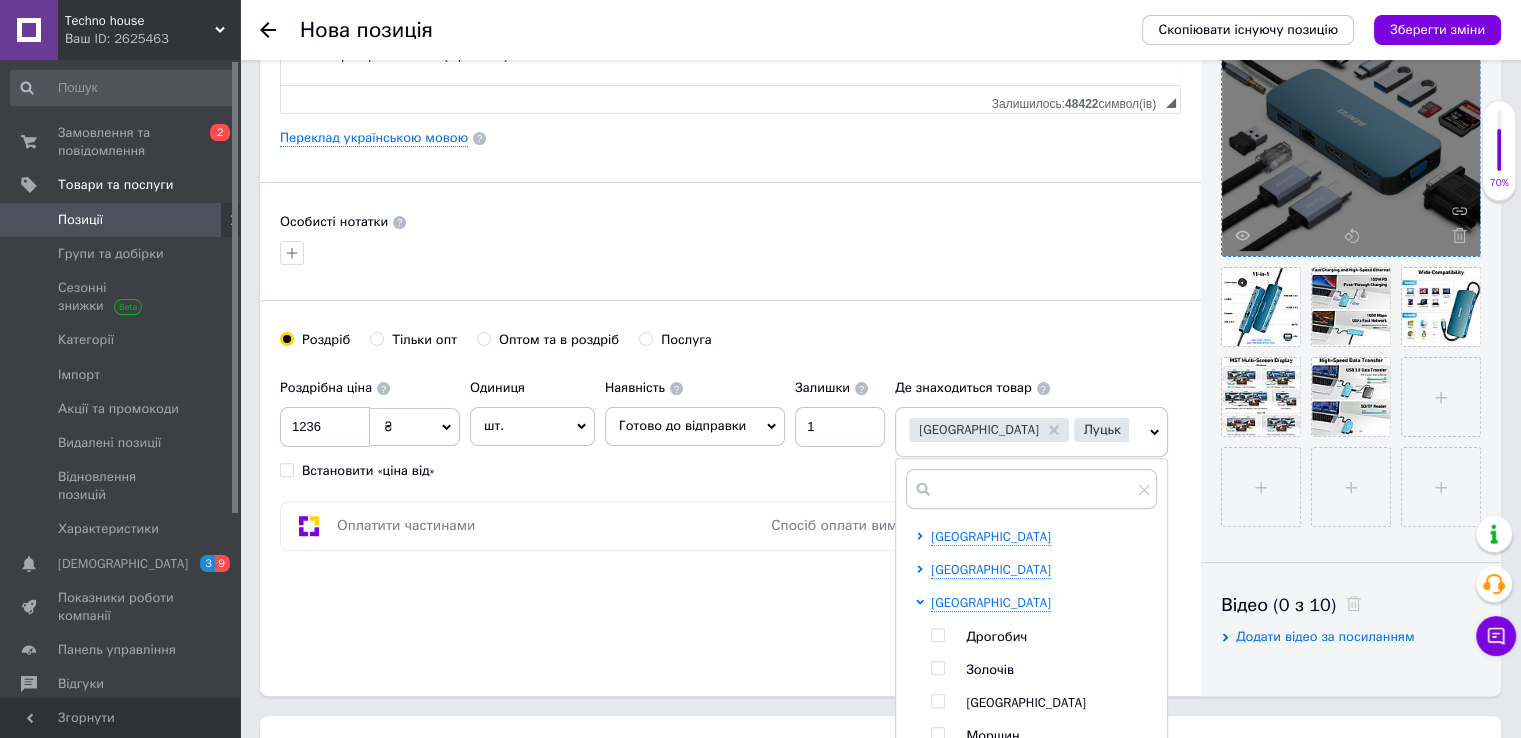 click at bounding box center (941, 703) 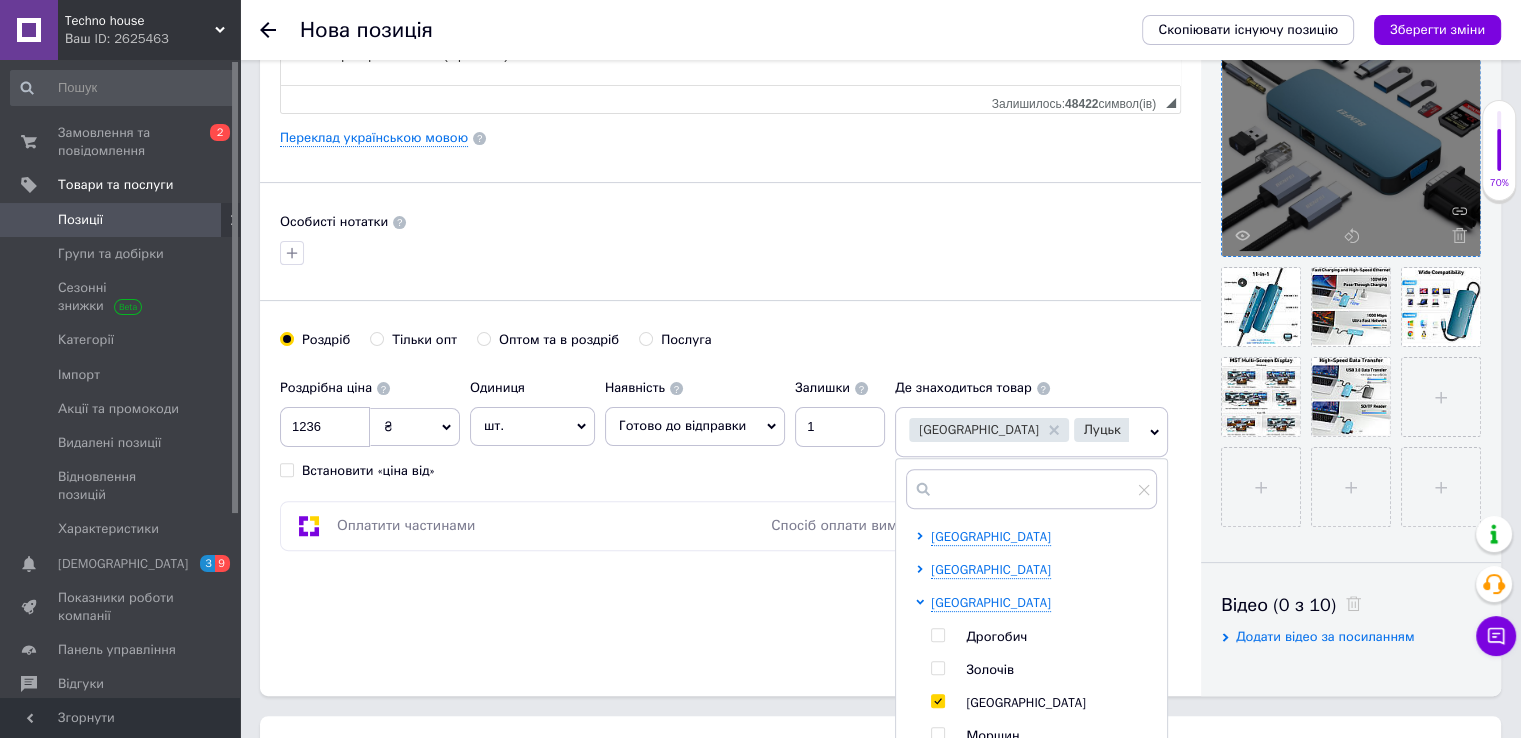 checkbox on "true" 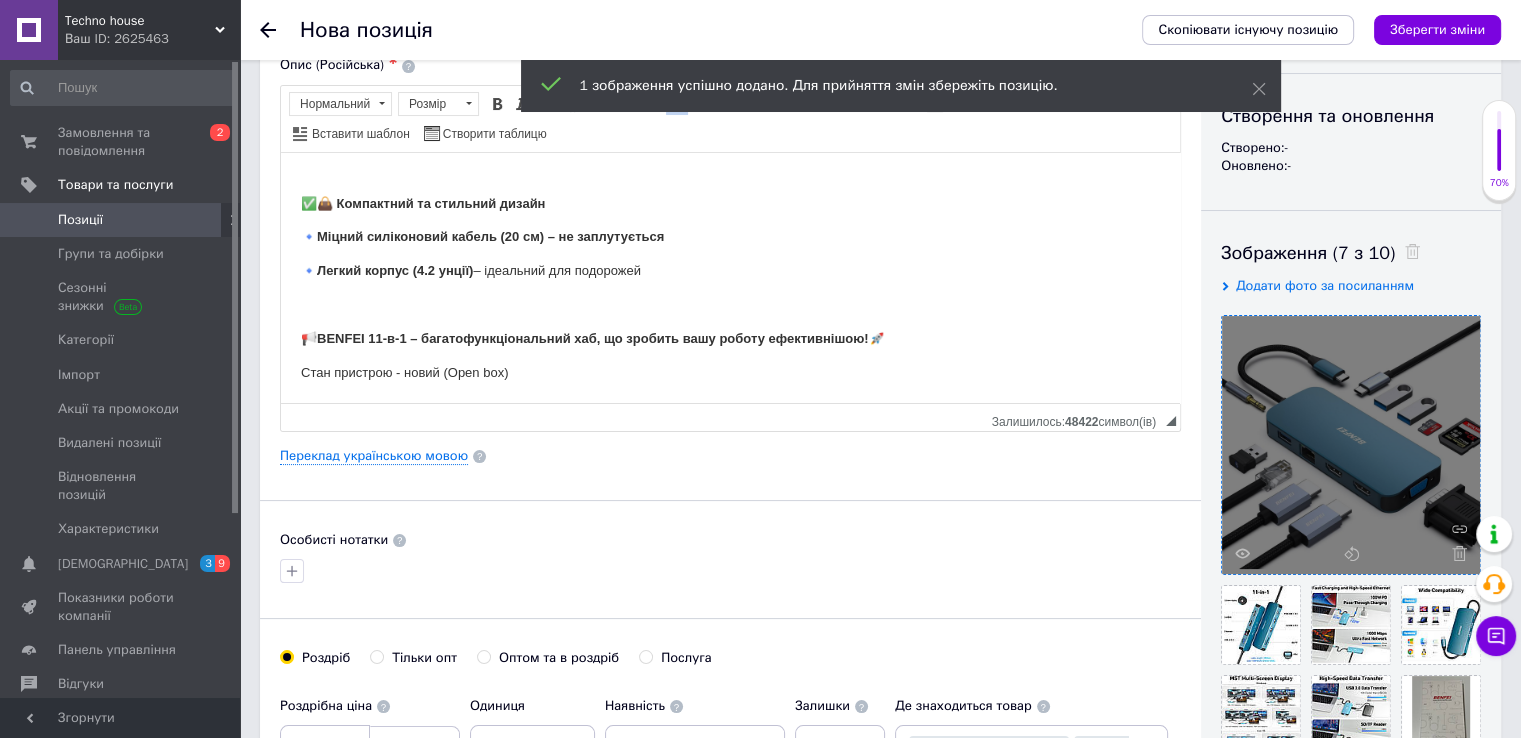 scroll, scrollTop: 0, scrollLeft: 0, axis: both 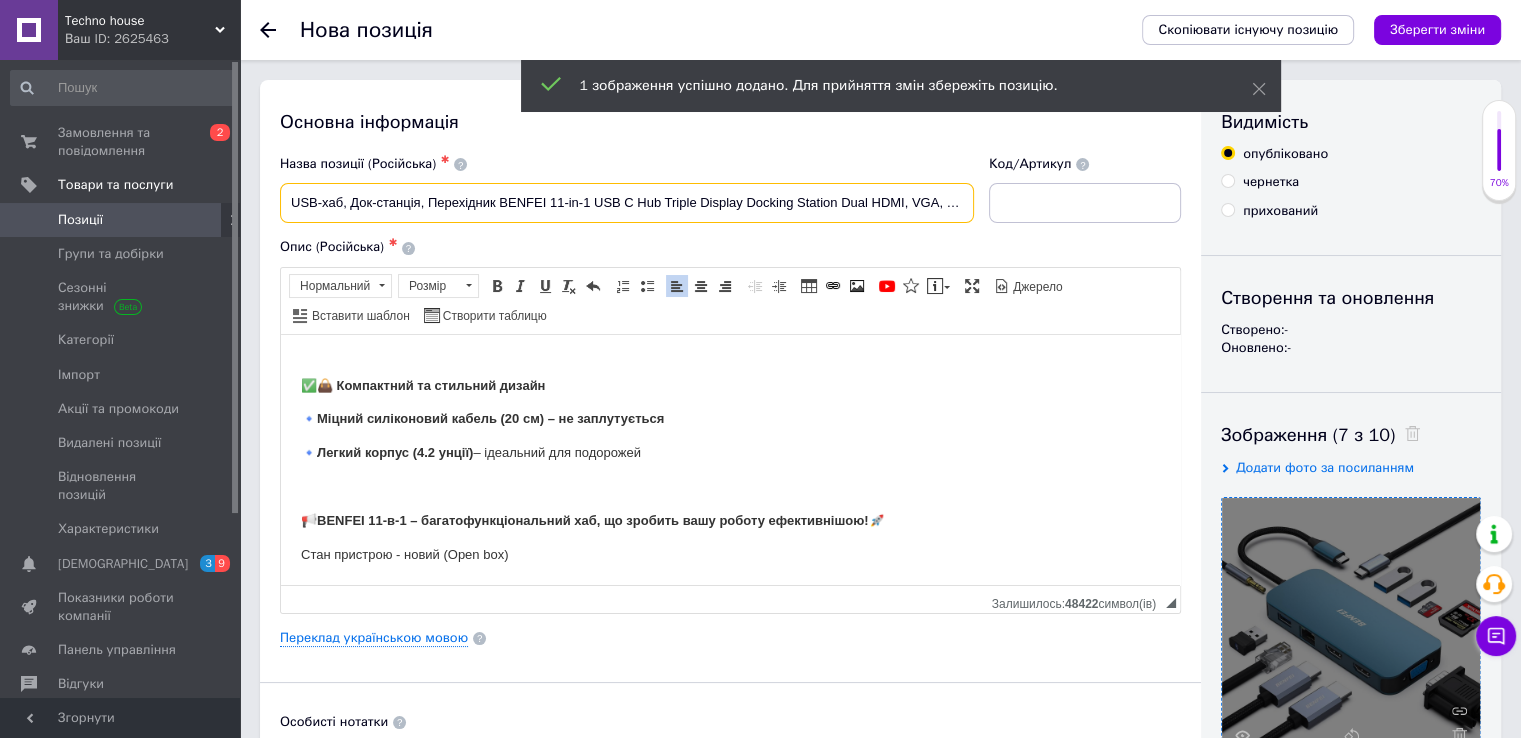 drag, startPoint x: 285, startPoint y: 198, endPoint x: 340, endPoint y: 204, distance: 55.326305 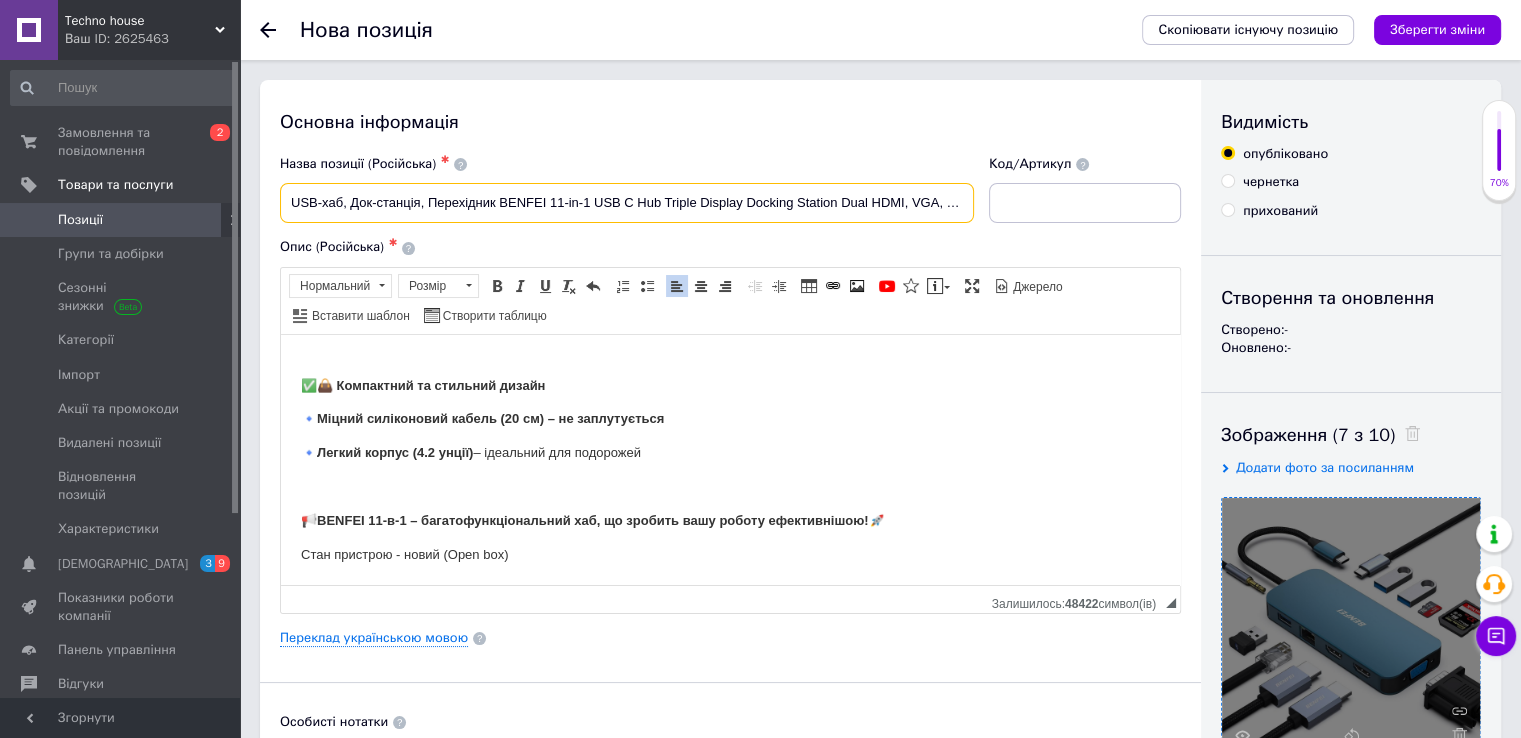 click on "USB-хаб, Док-станція, Перехідник BENFEI 11-in-1 USB C Hub Triple Display Docking Station Dual HDMI, VGA, 3*USB" at bounding box center (627, 203) 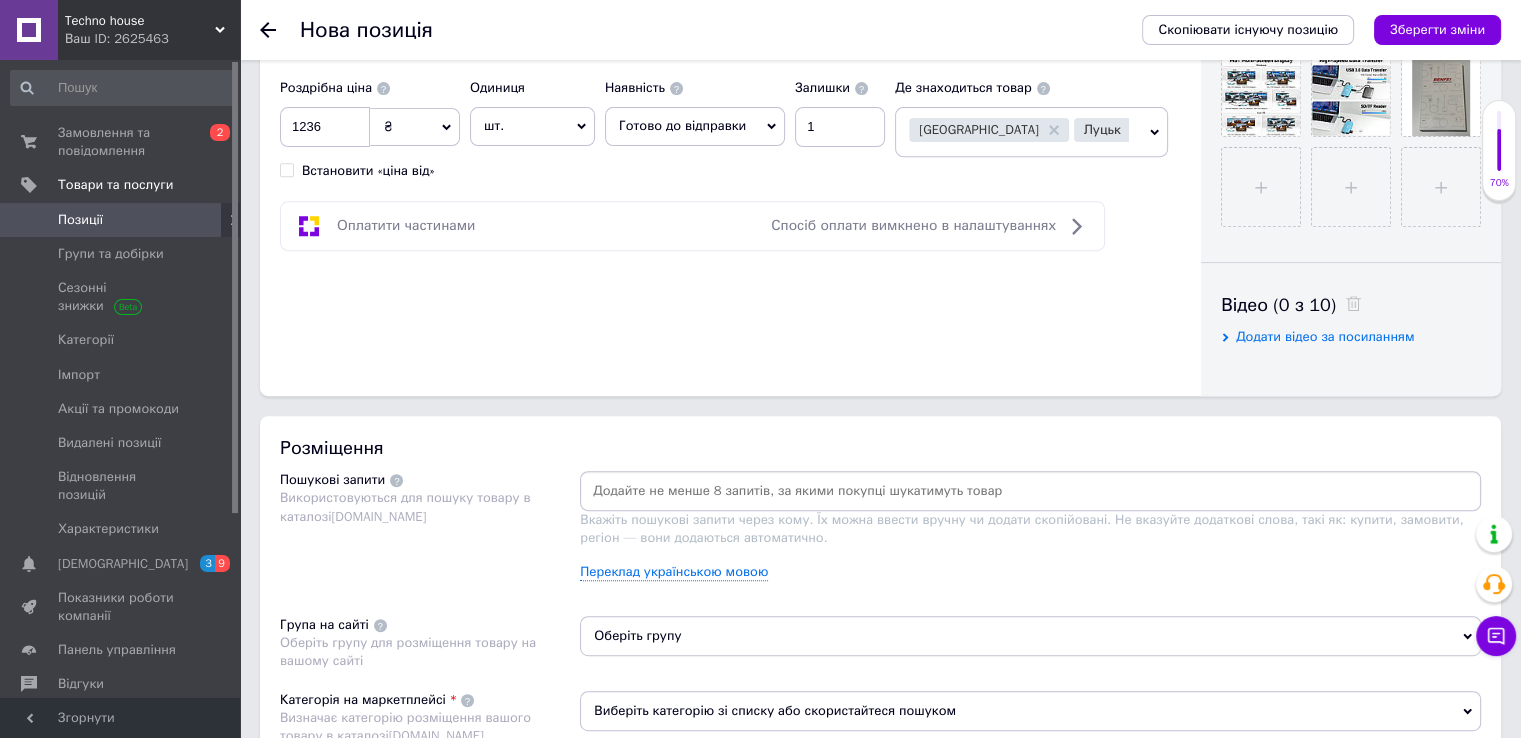 scroll, scrollTop: 1100, scrollLeft: 0, axis: vertical 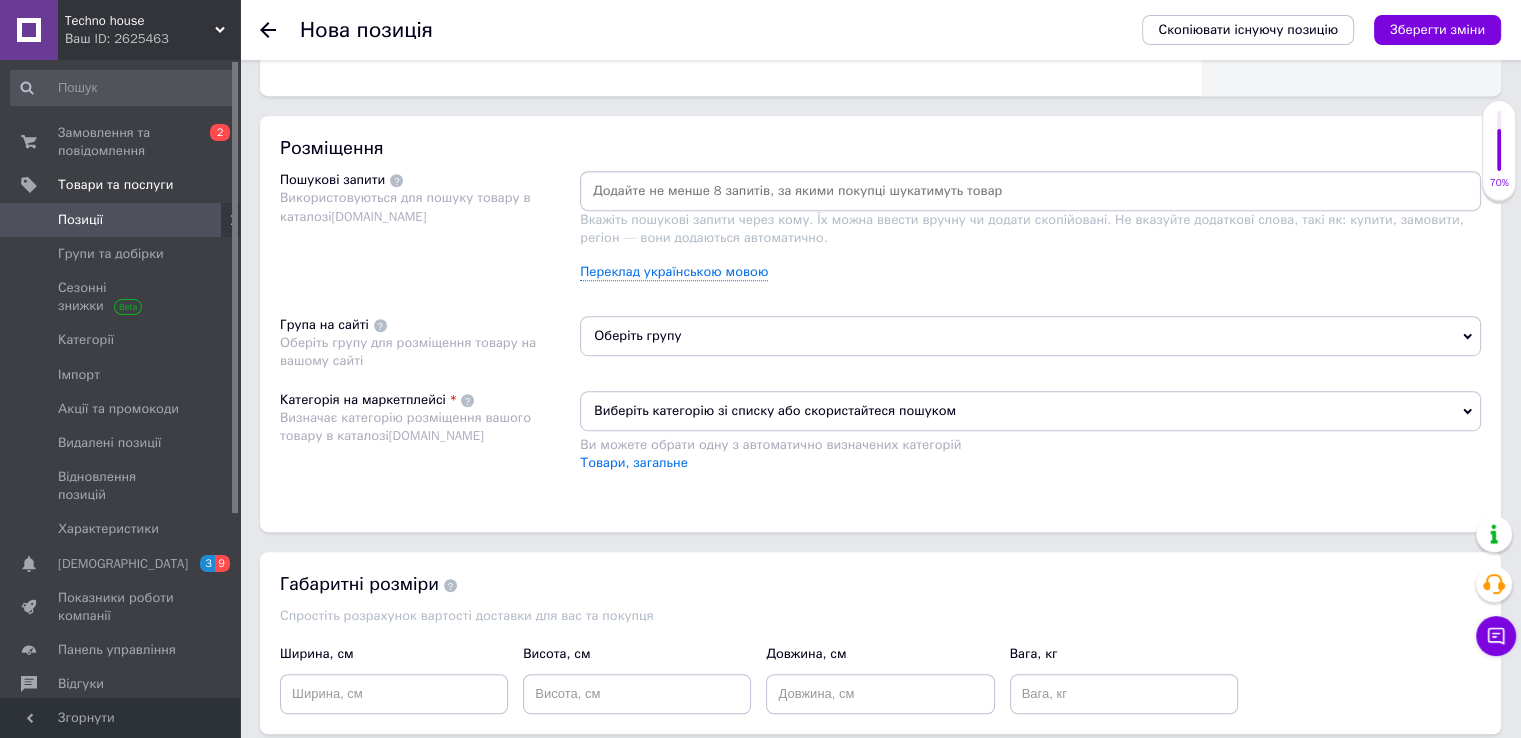 click at bounding box center (1030, 191) 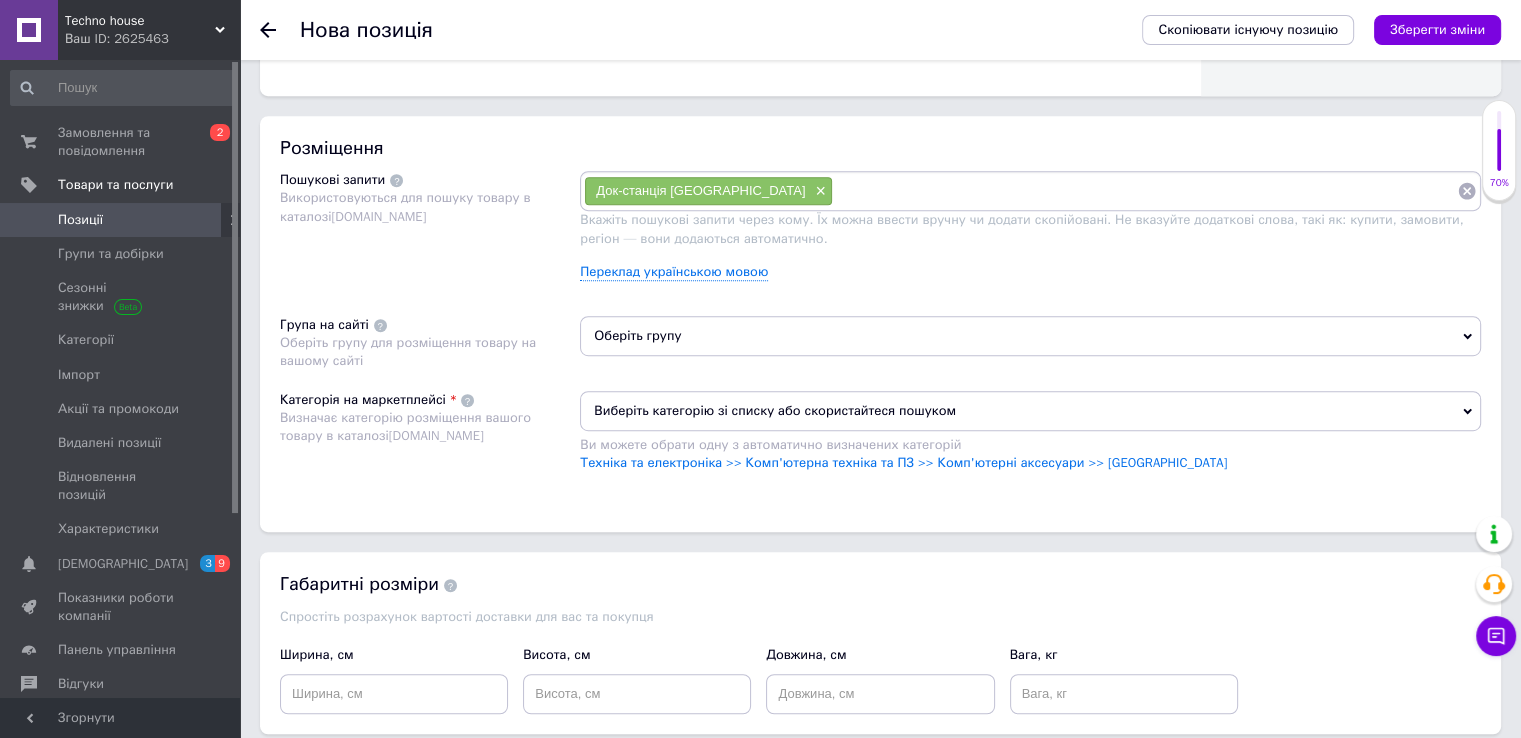paste on "Док-станція usb c hub" 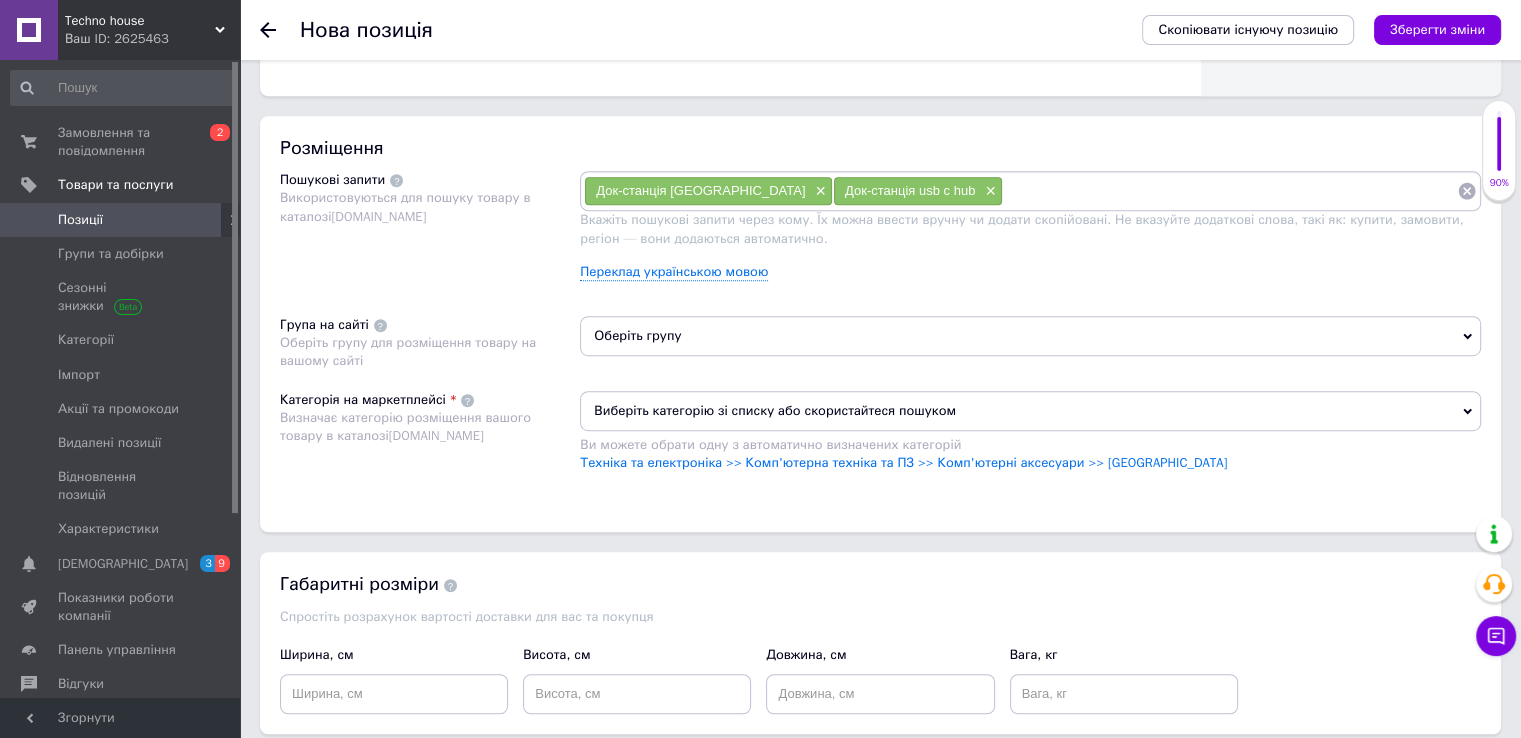 paste on "Usb hub" 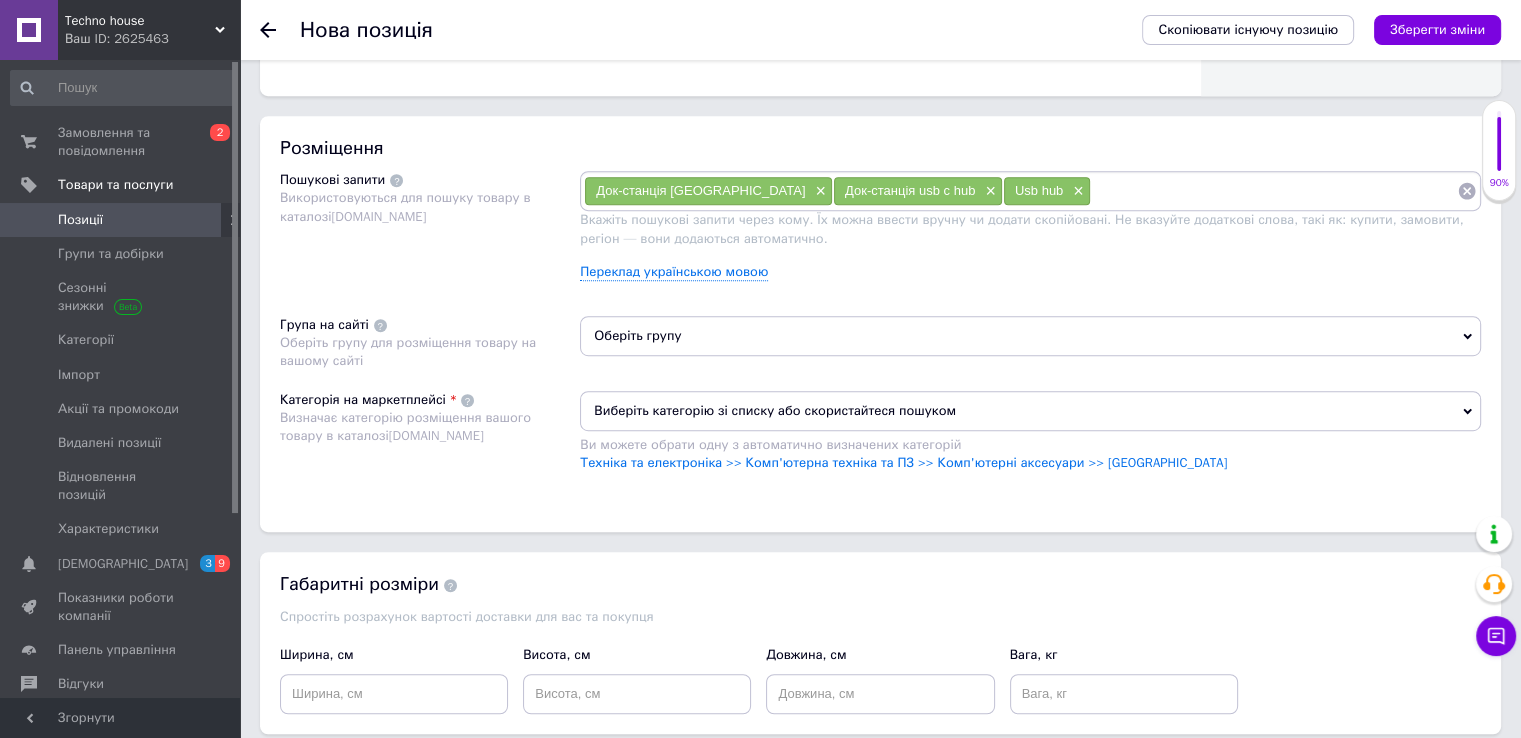drag, startPoint x: 1048, startPoint y: 181, endPoint x: 1037, endPoint y: 193, distance: 16.27882 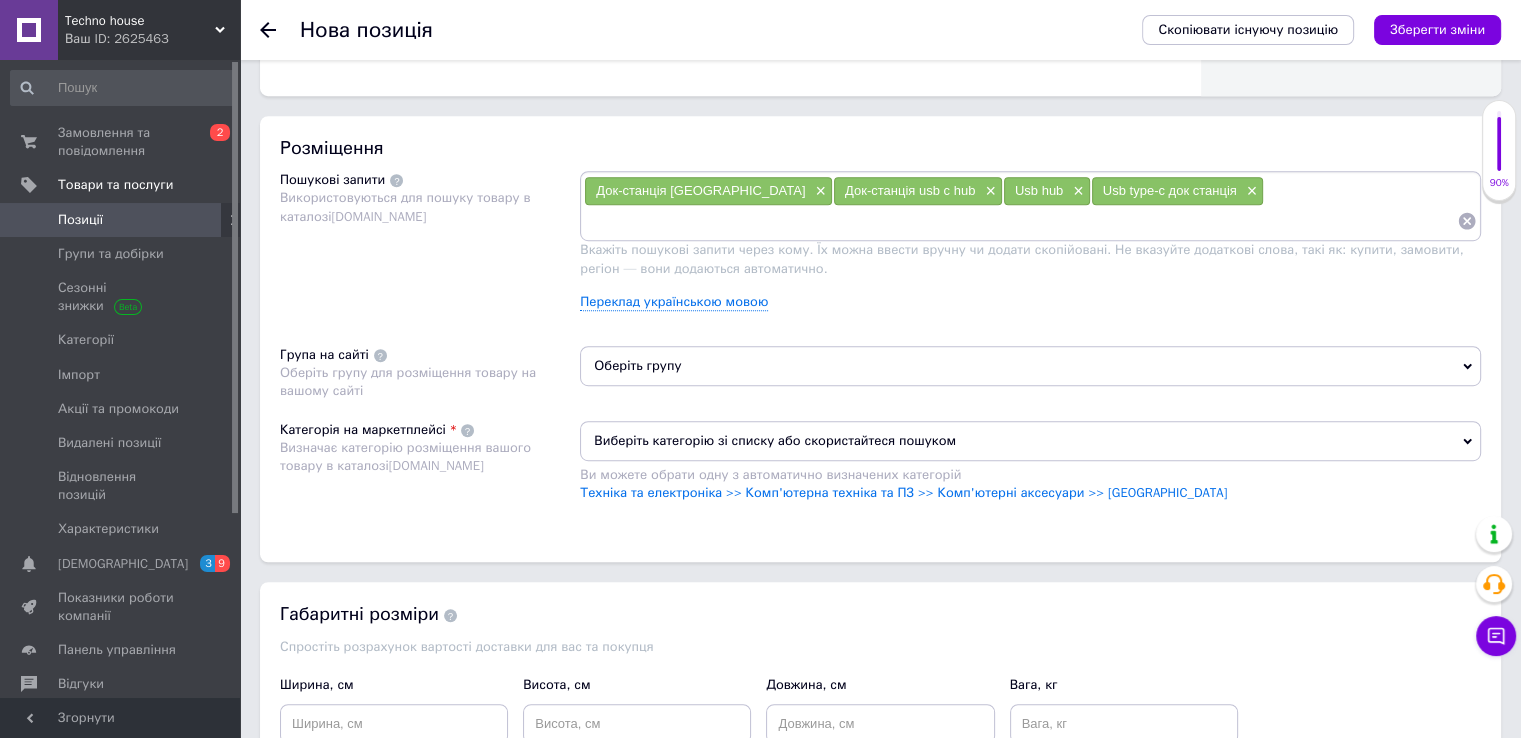 paste on "USB хаби" 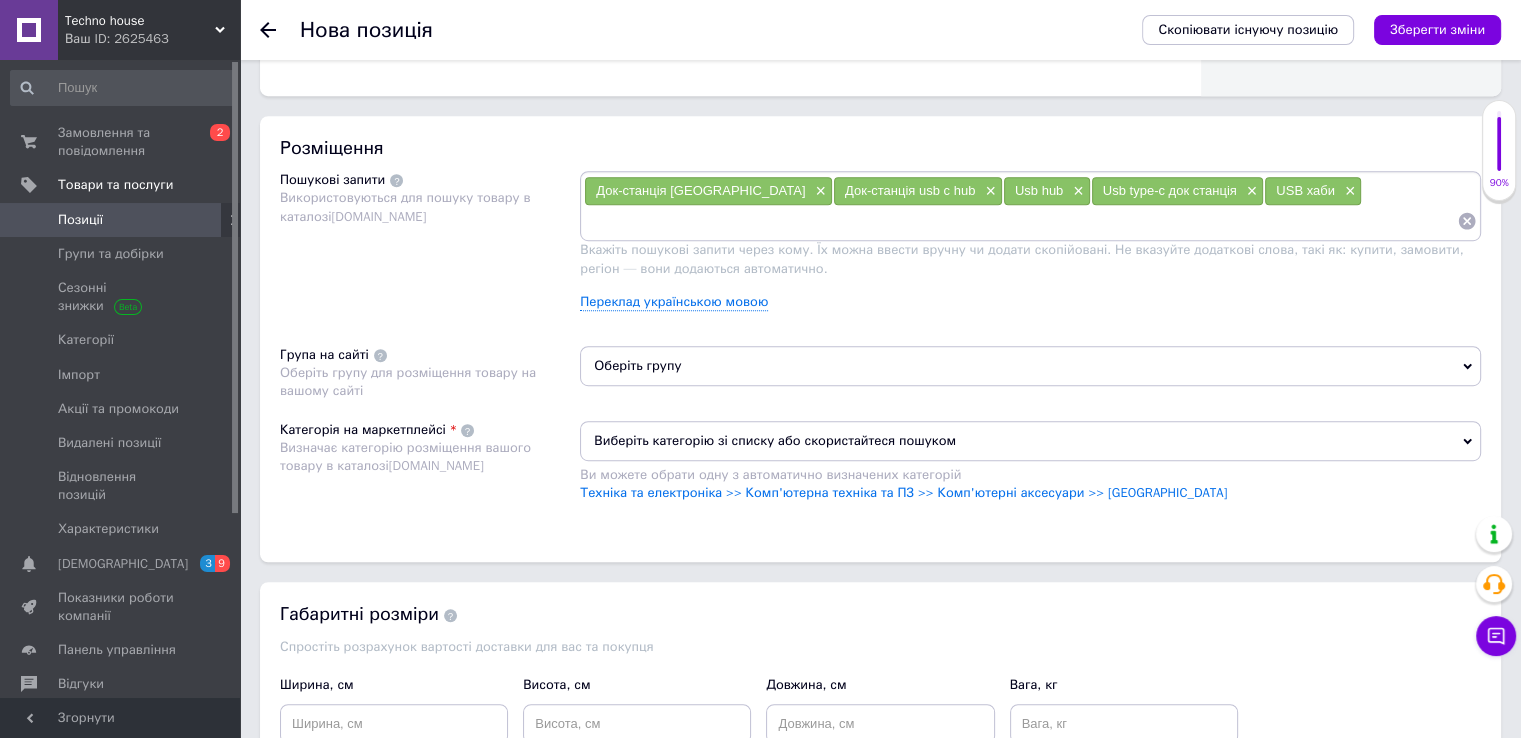 paste on "Docking station usb 3 0" 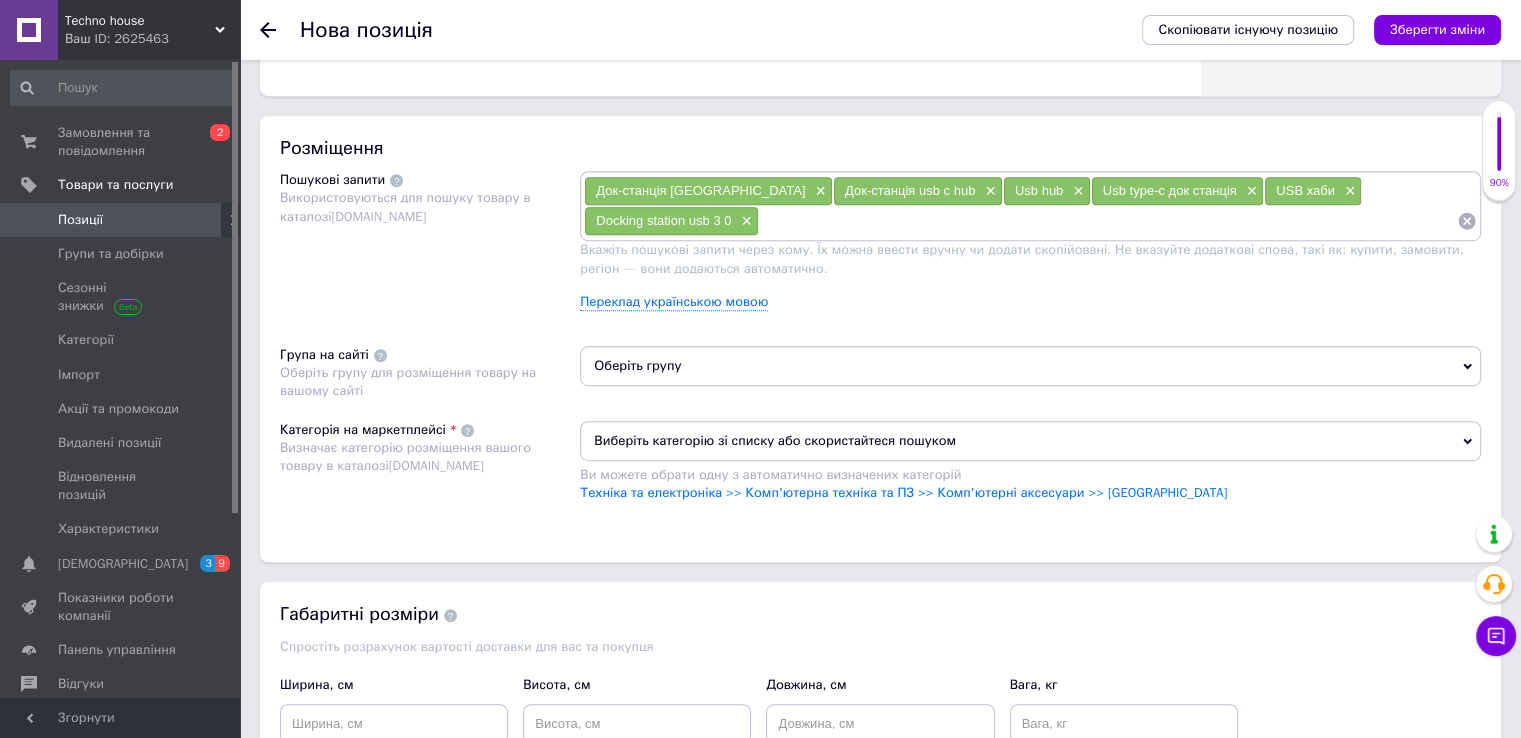 paste on "Usb-c док станція" 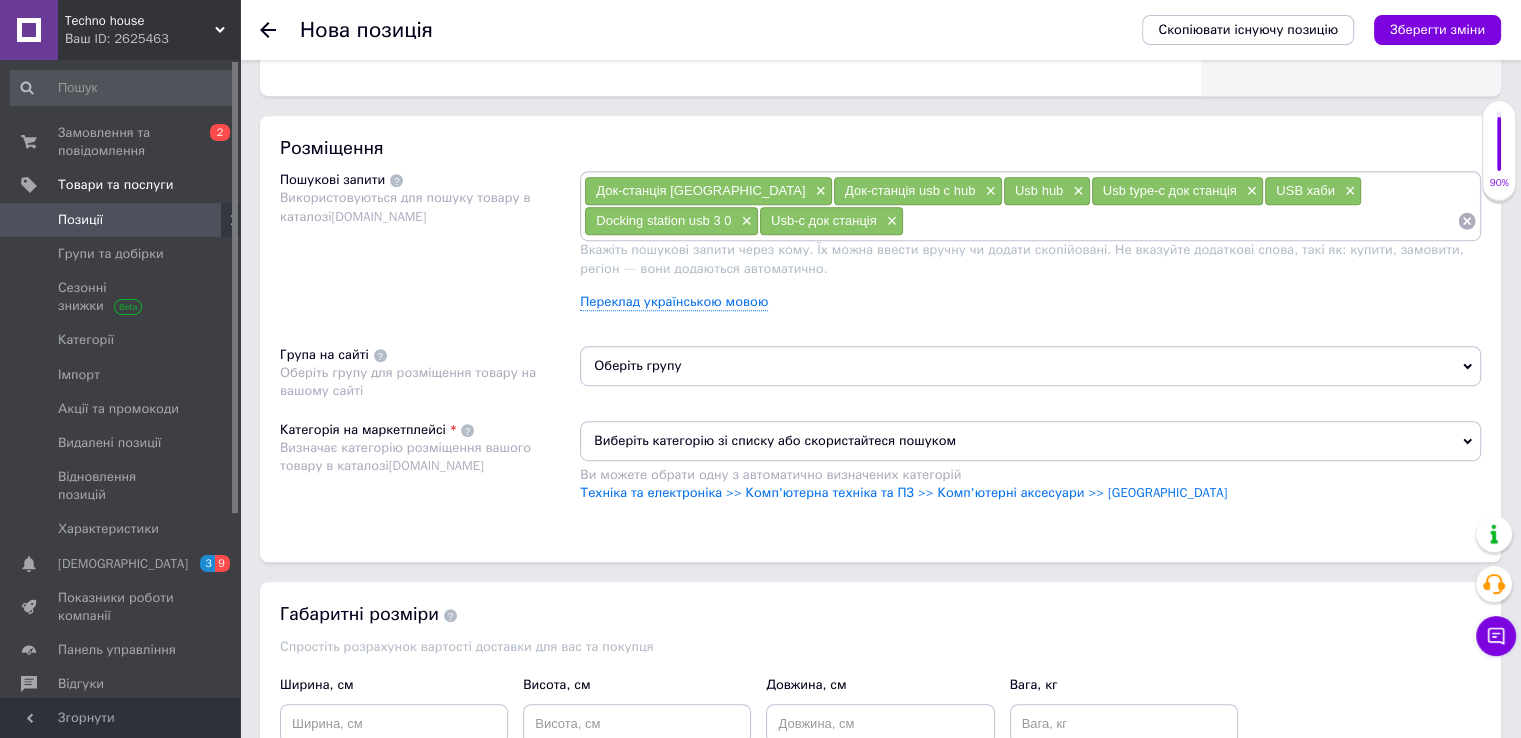 paste on "Usb-c hub для багатозадачності" 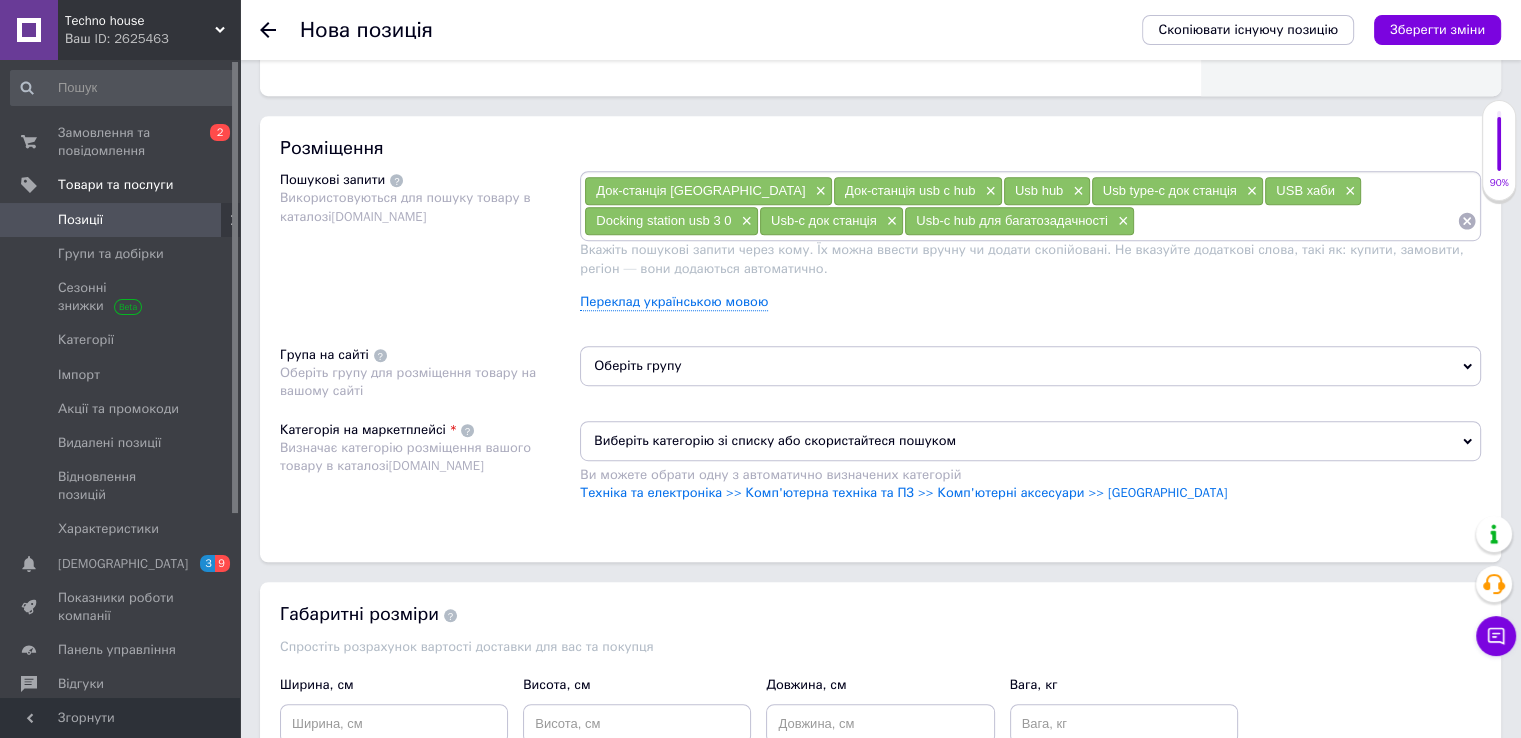 paste on "Універсальна USB Type-C док-станція" 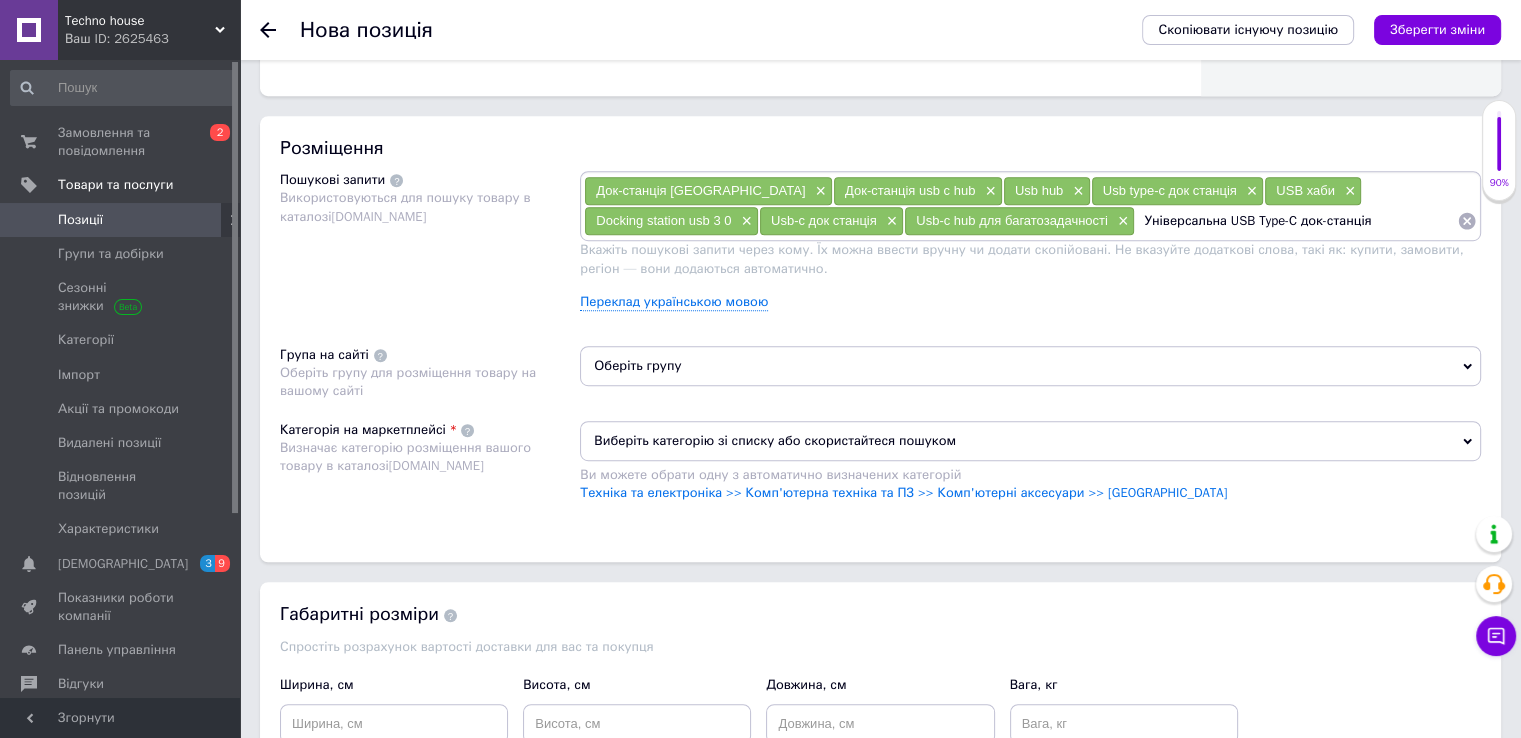 type 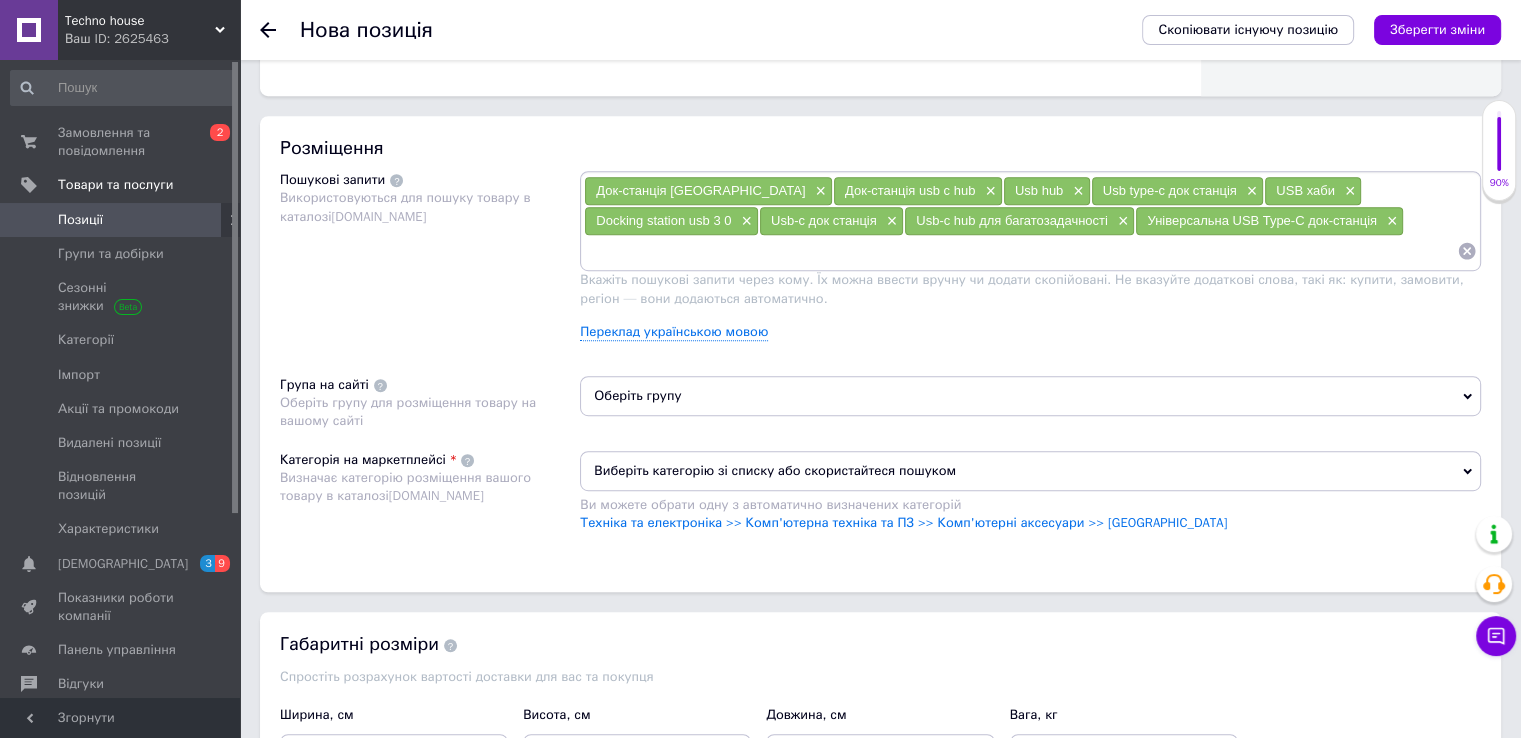 click on "Виберіть категорію зі списку або скористайтеся пошуком Ви можете обрати одну з автоматично визначених [PERSON_NAME] та електроніка >> Комп'ютерна техніка та ПЗ >> Комп'ютерні аксесуари >> Док-станції" at bounding box center (1030, 501) 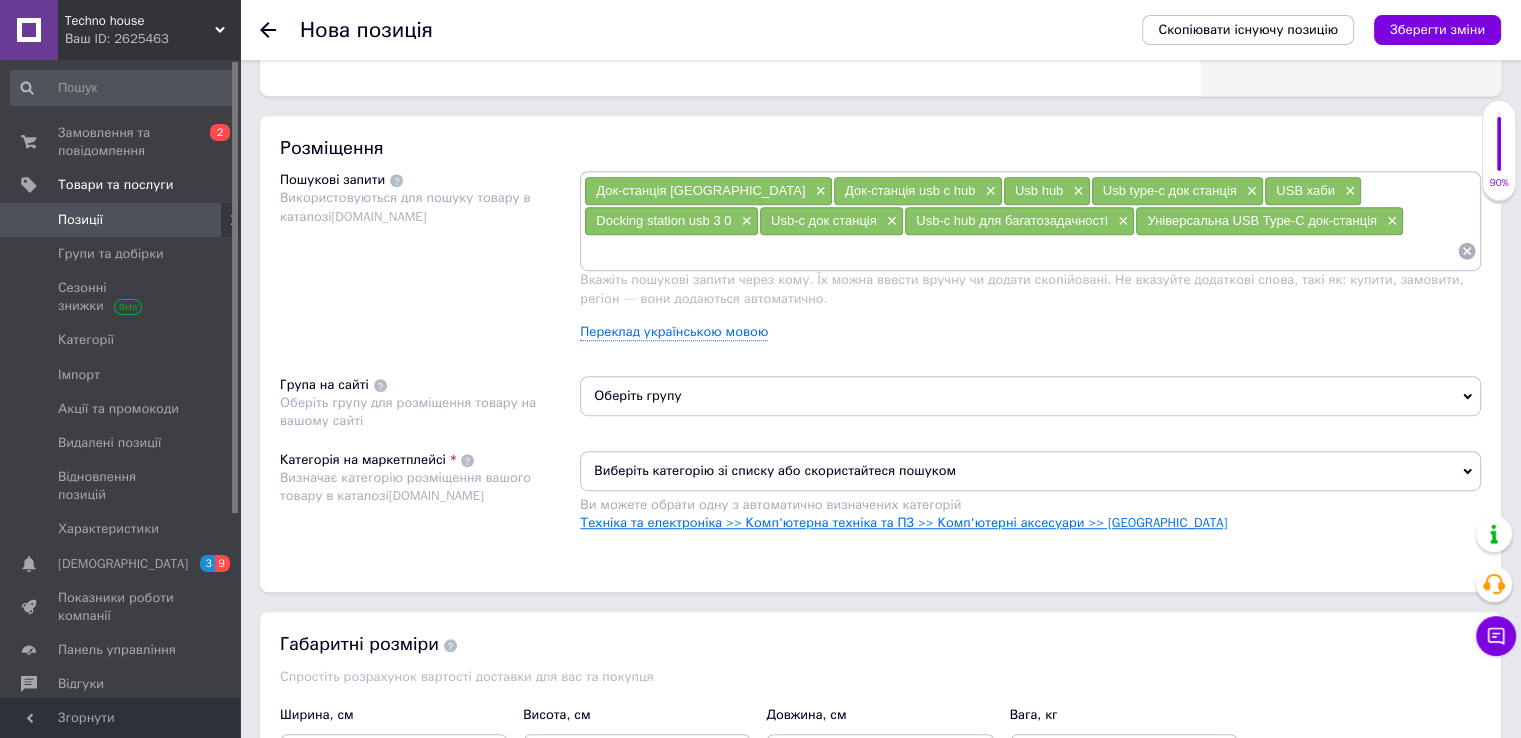 click on "Техніка та електроніка >> Комп'ютерна техніка та ПЗ >> Комп'ютерні аксесуари >> [GEOGRAPHIC_DATA]" at bounding box center (903, 522) 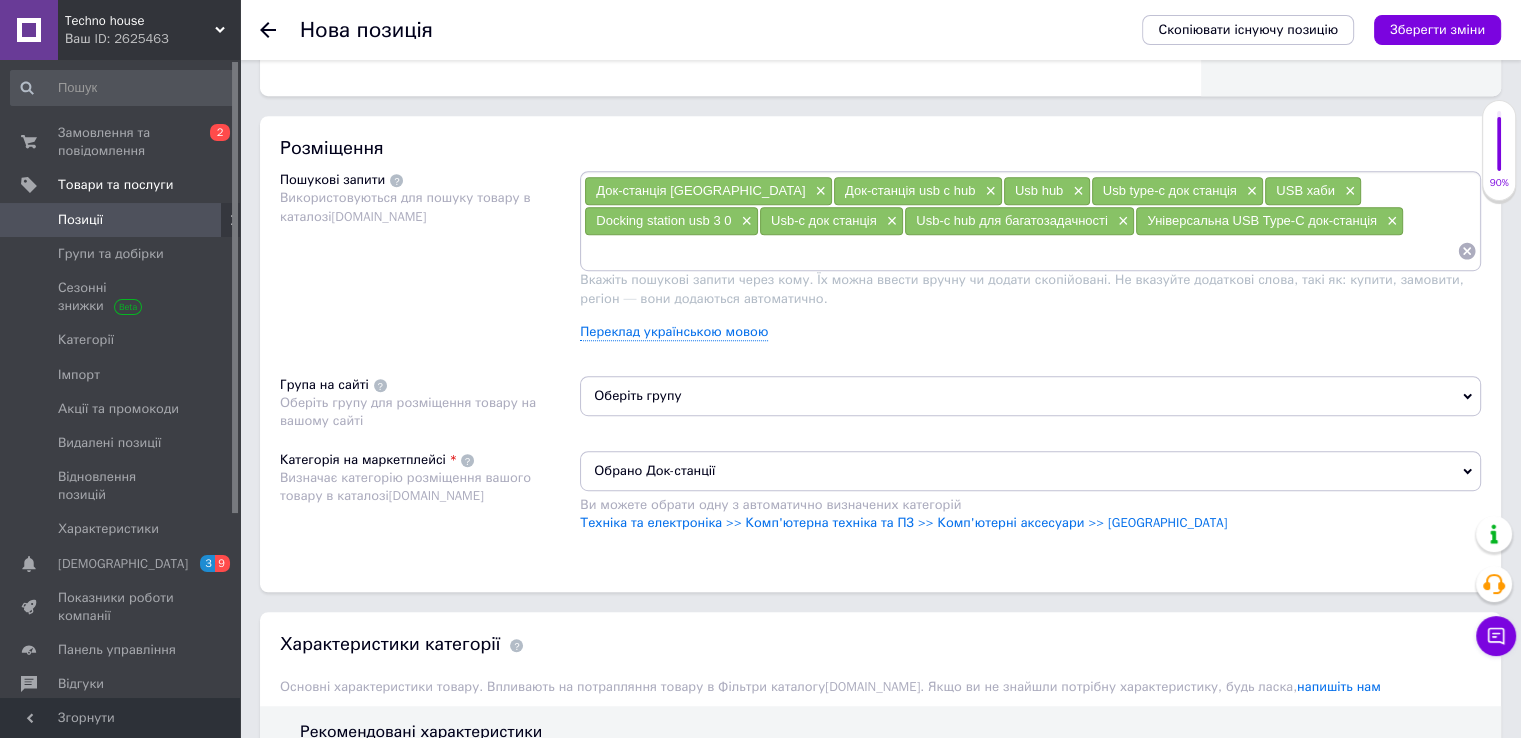 click on "Оберіть групу" at bounding box center [1030, 396] 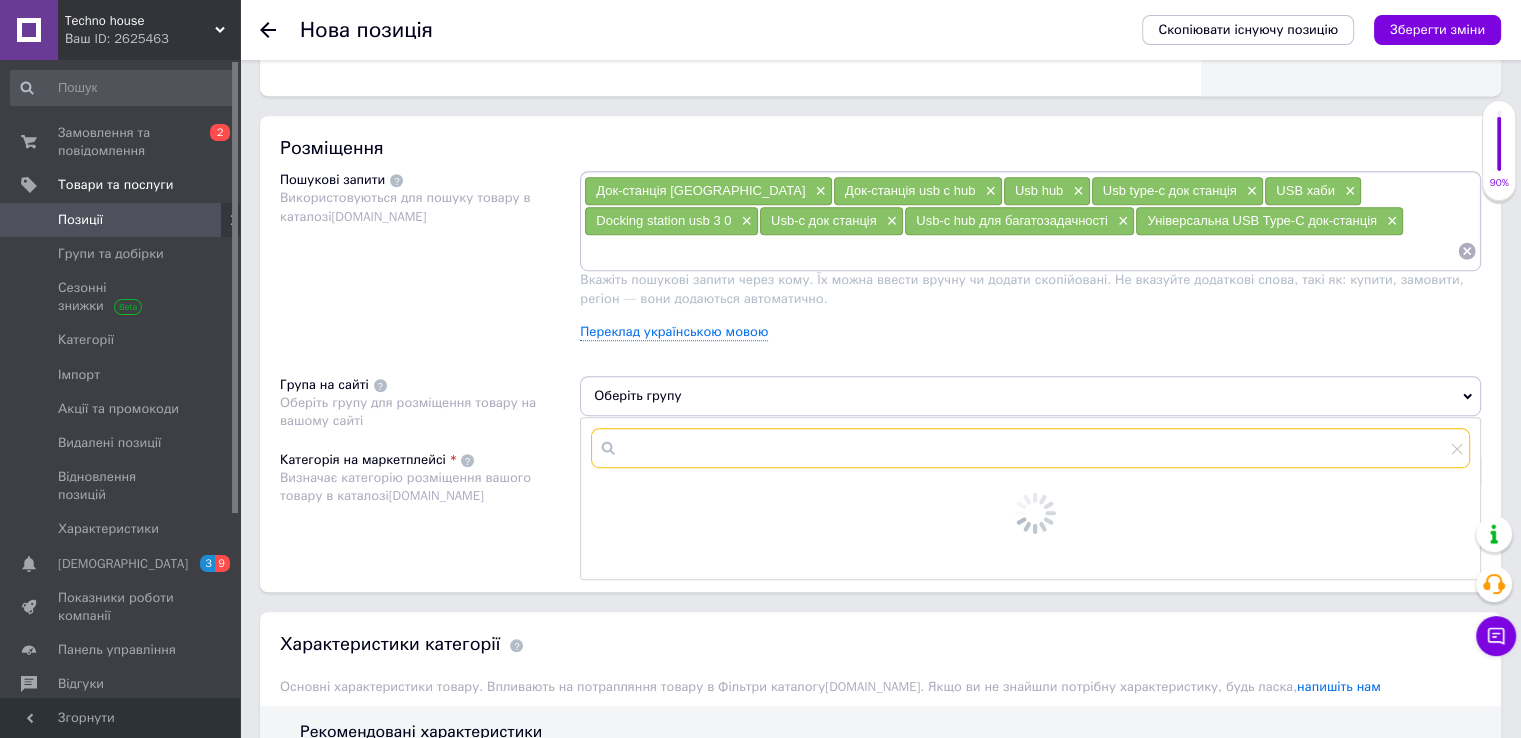 click at bounding box center [1030, 448] 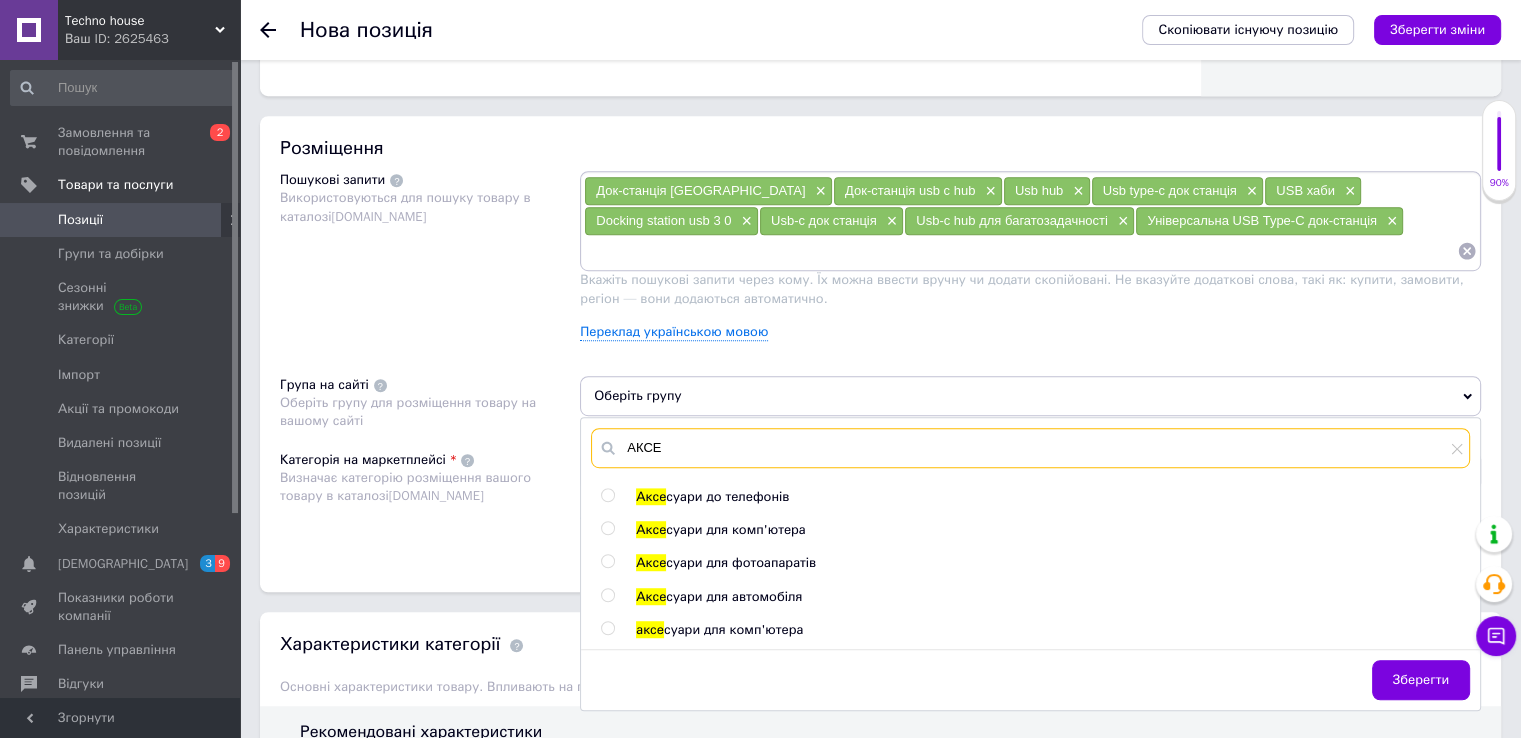 type on "АКСЕ" 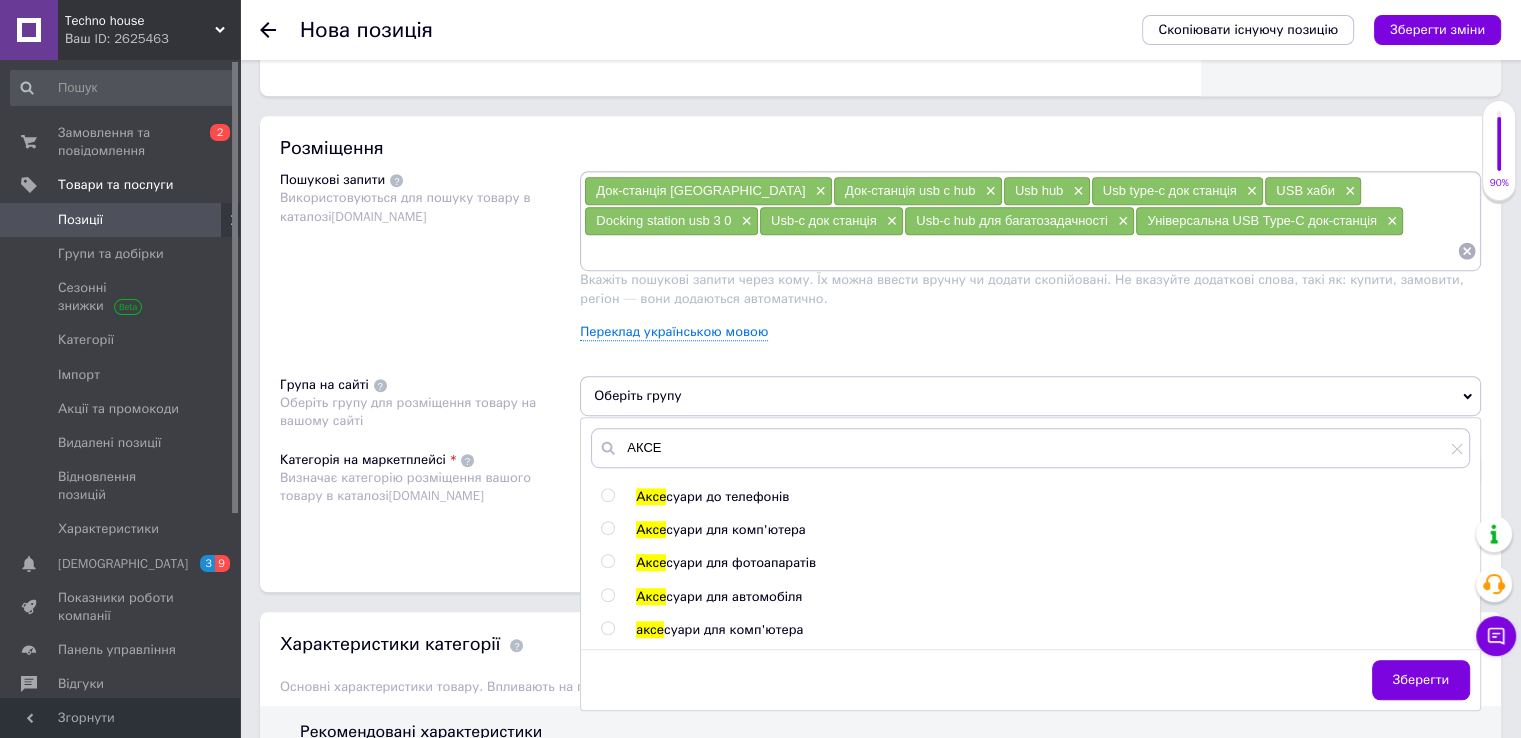 click on "суари для комп'ютера" at bounding box center (735, 529) 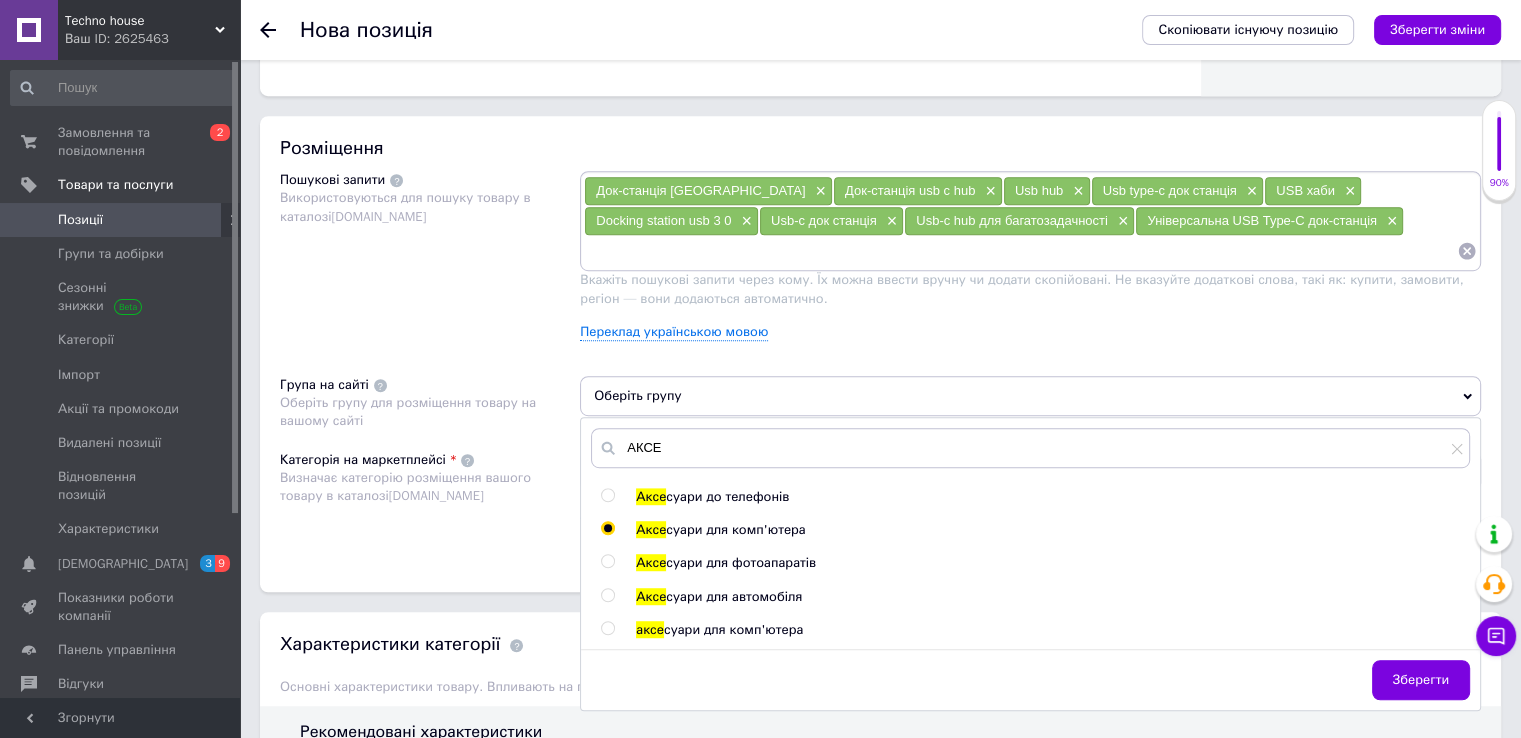 radio on "true" 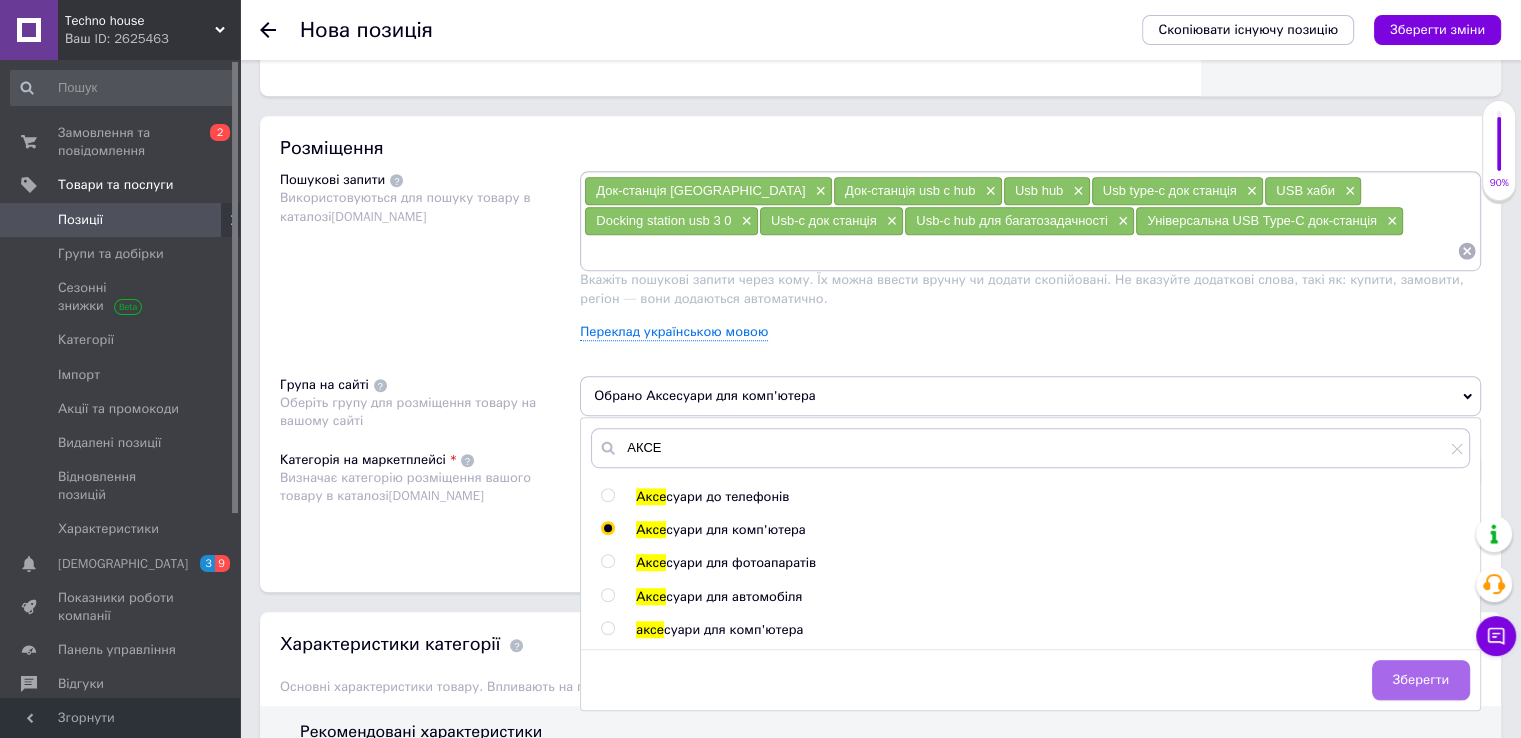 click on "Зберегти" at bounding box center (1421, 680) 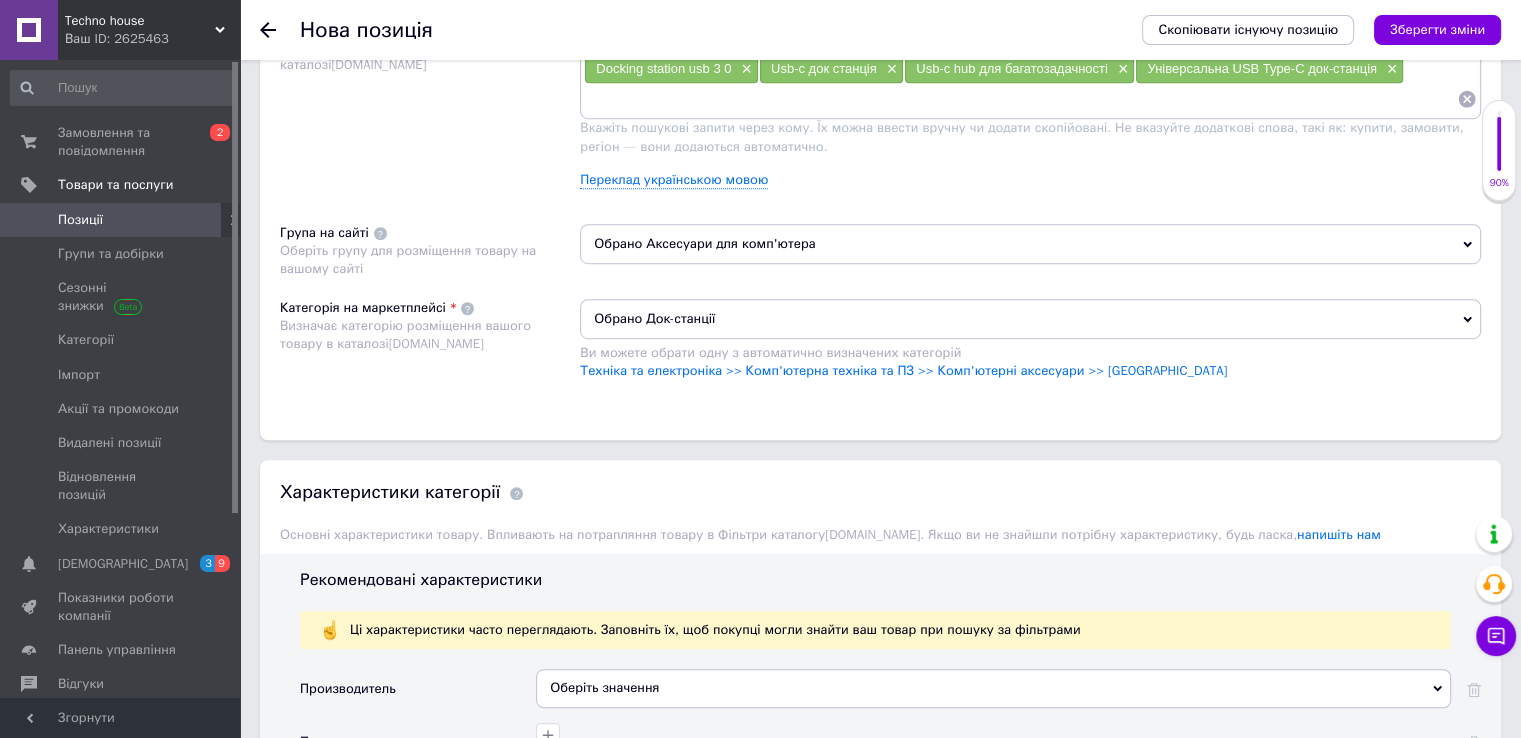 scroll, scrollTop: 1600, scrollLeft: 0, axis: vertical 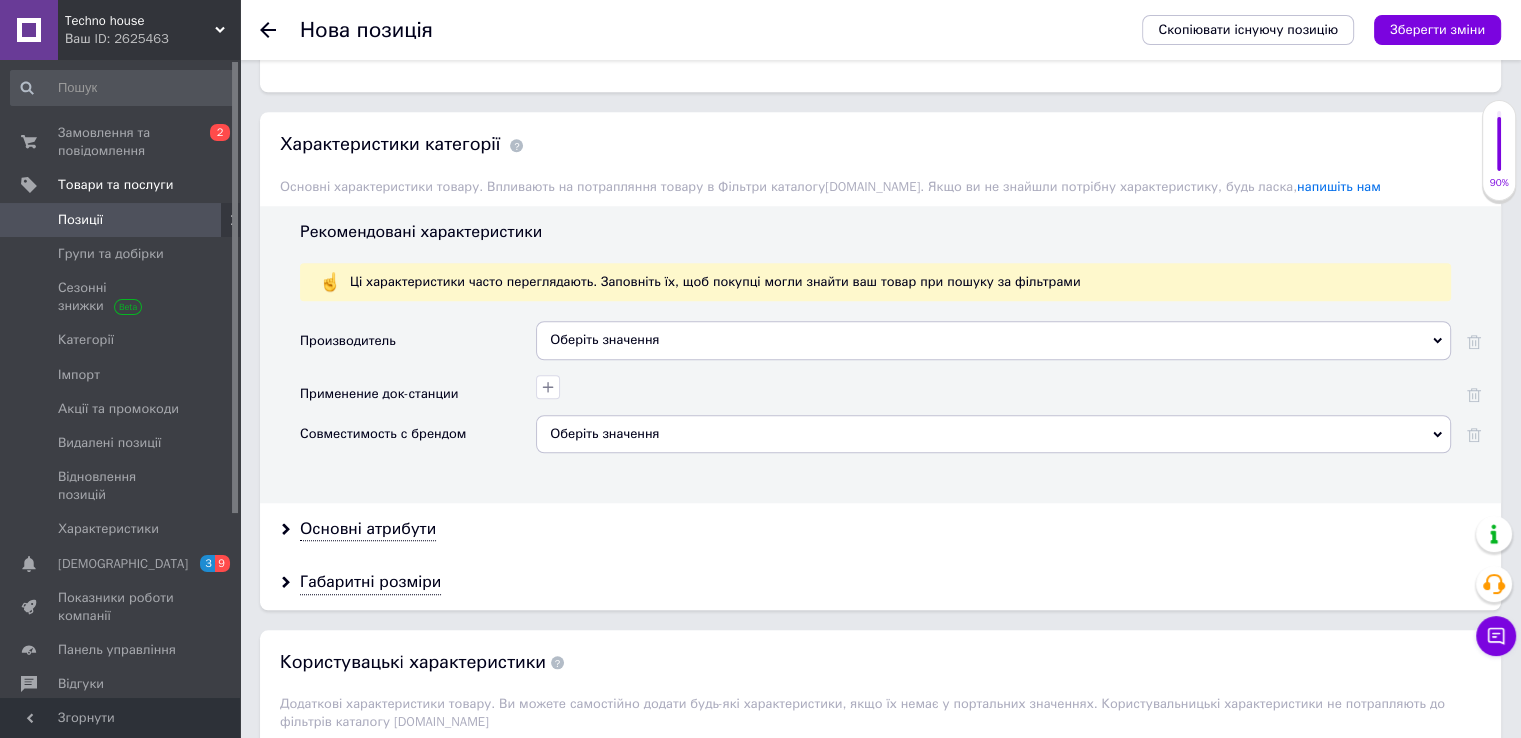 click on "Оберіть значення" at bounding box center [993, 340] 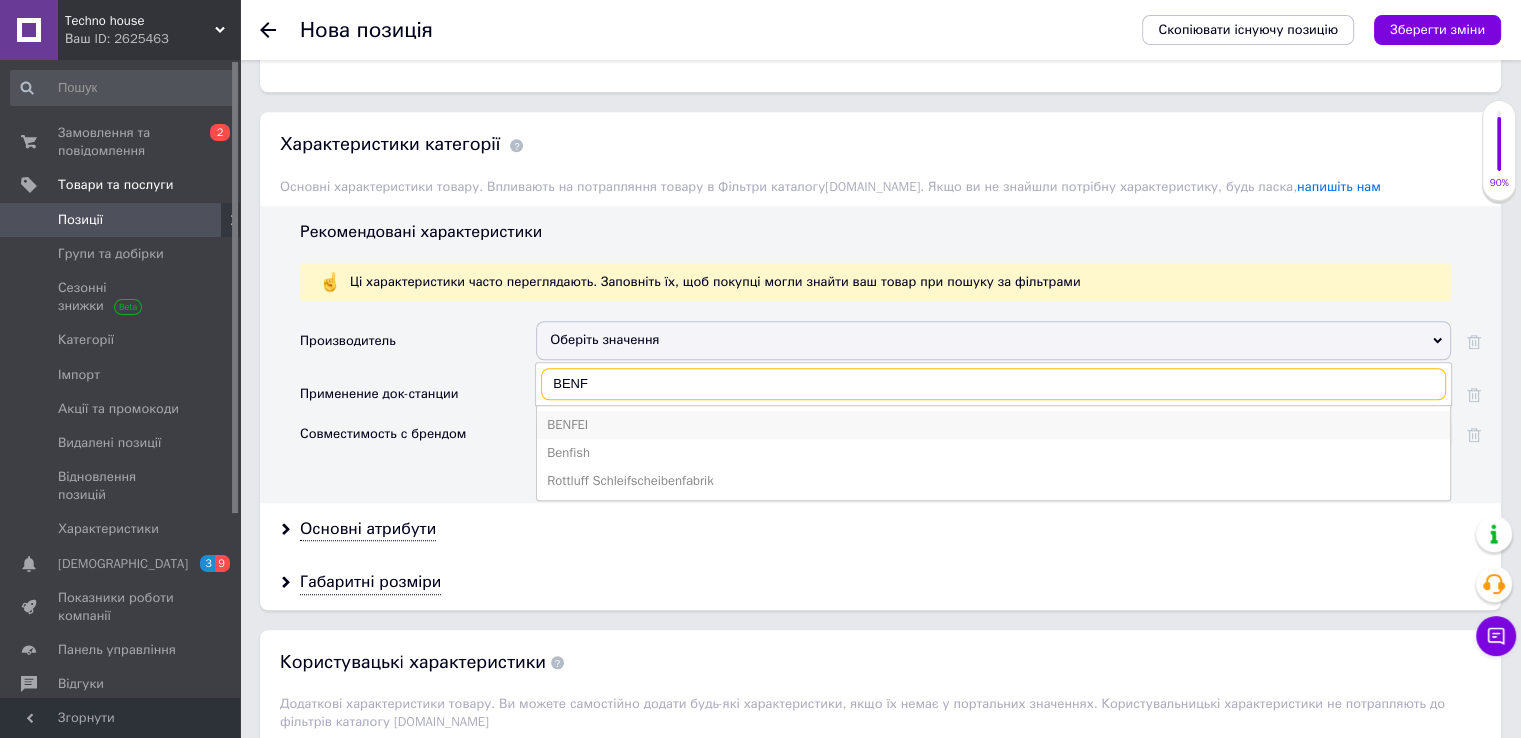 type on "BENF" 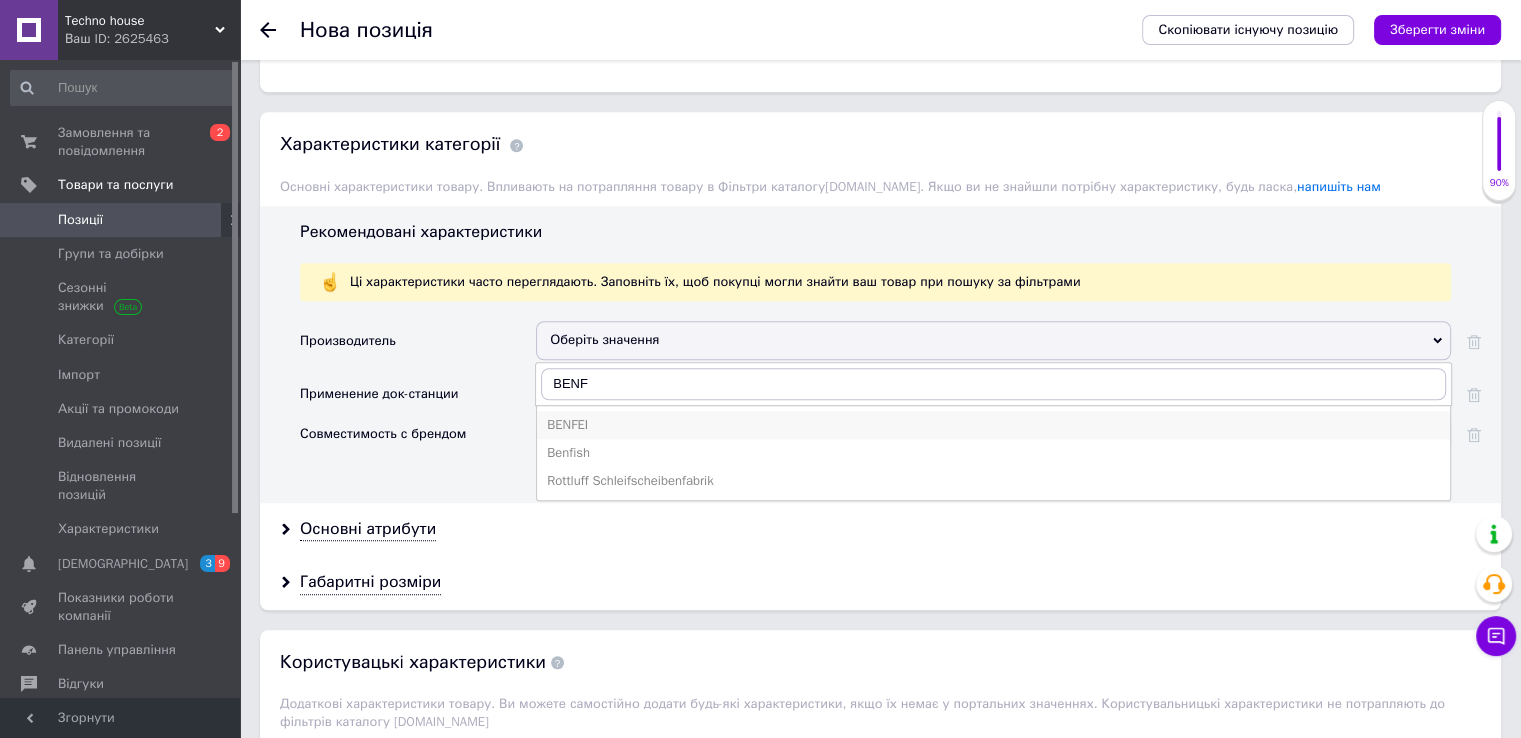 click on "BENFEI" at bounding box center (993, 425) 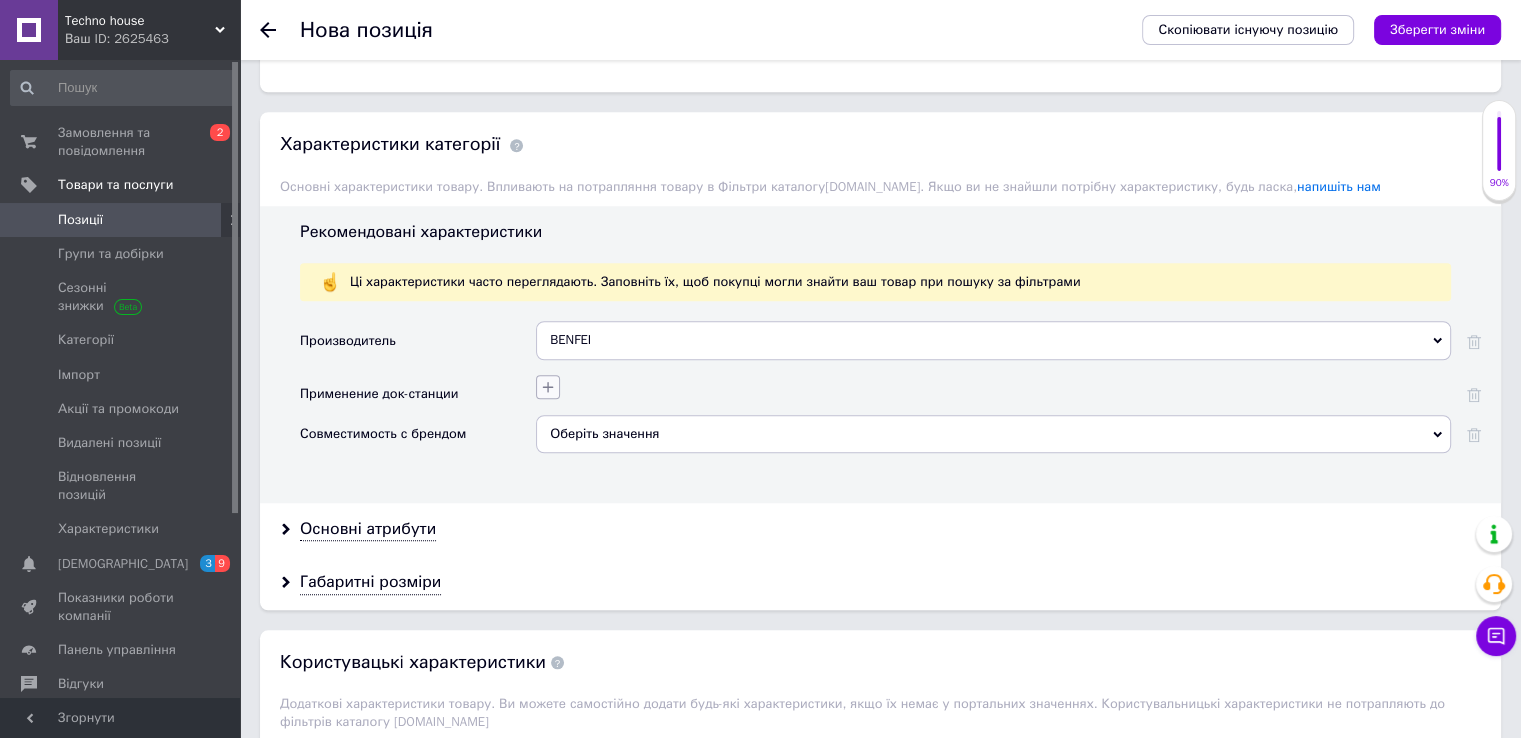 click at bounding box center (991, 384) 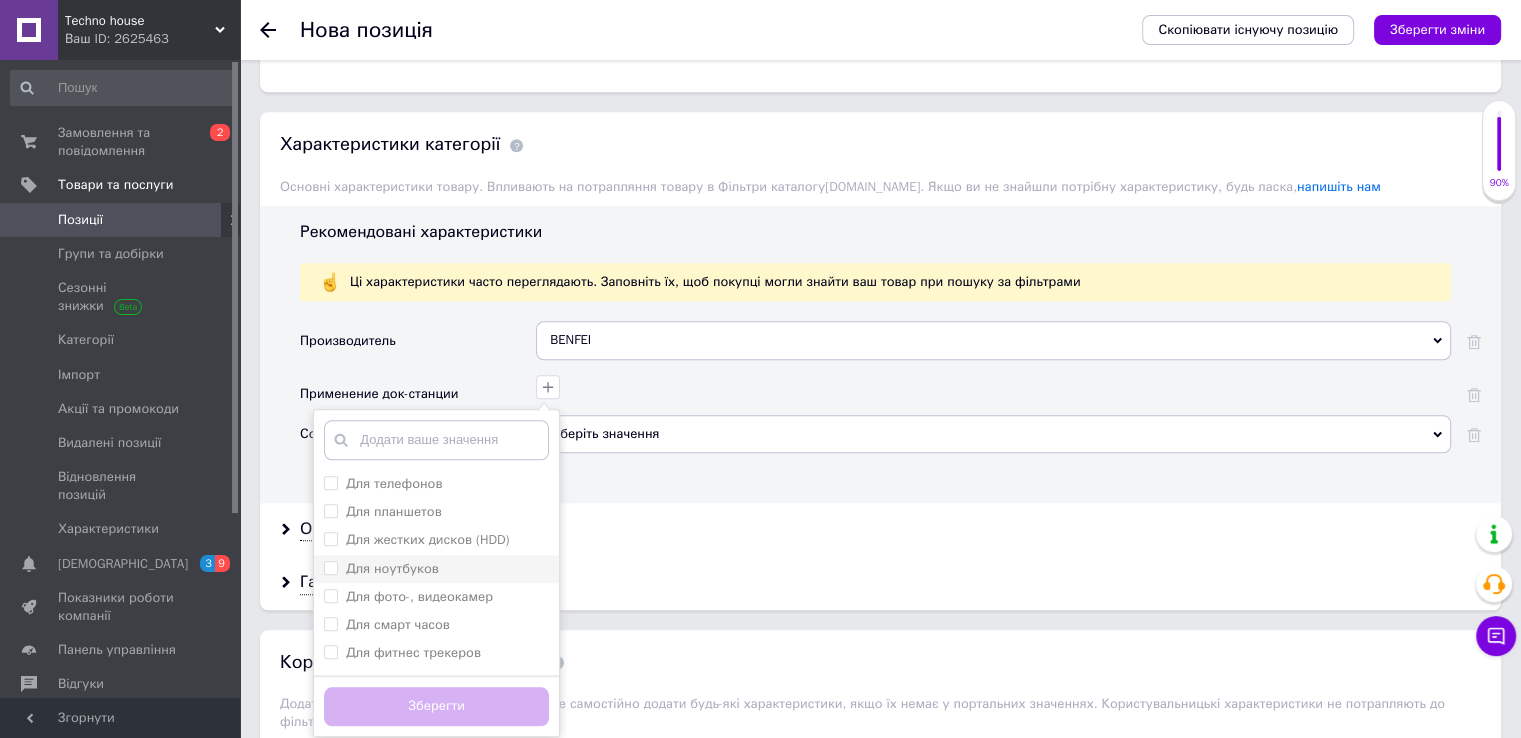 click on "Для ноутбуков" at bounding box center [381, 569] 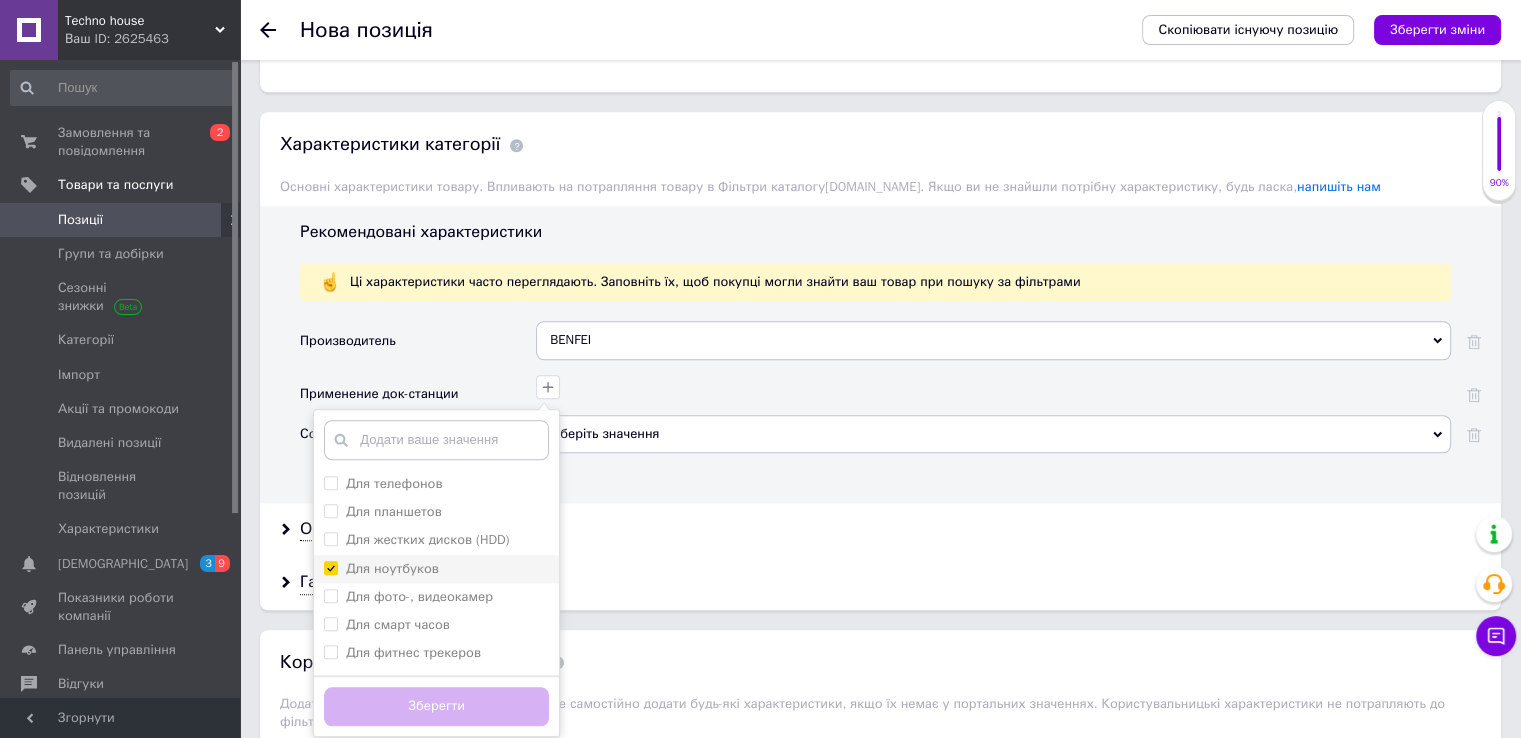 click on "Для ноутбуков" at bounding box center (330, 567) 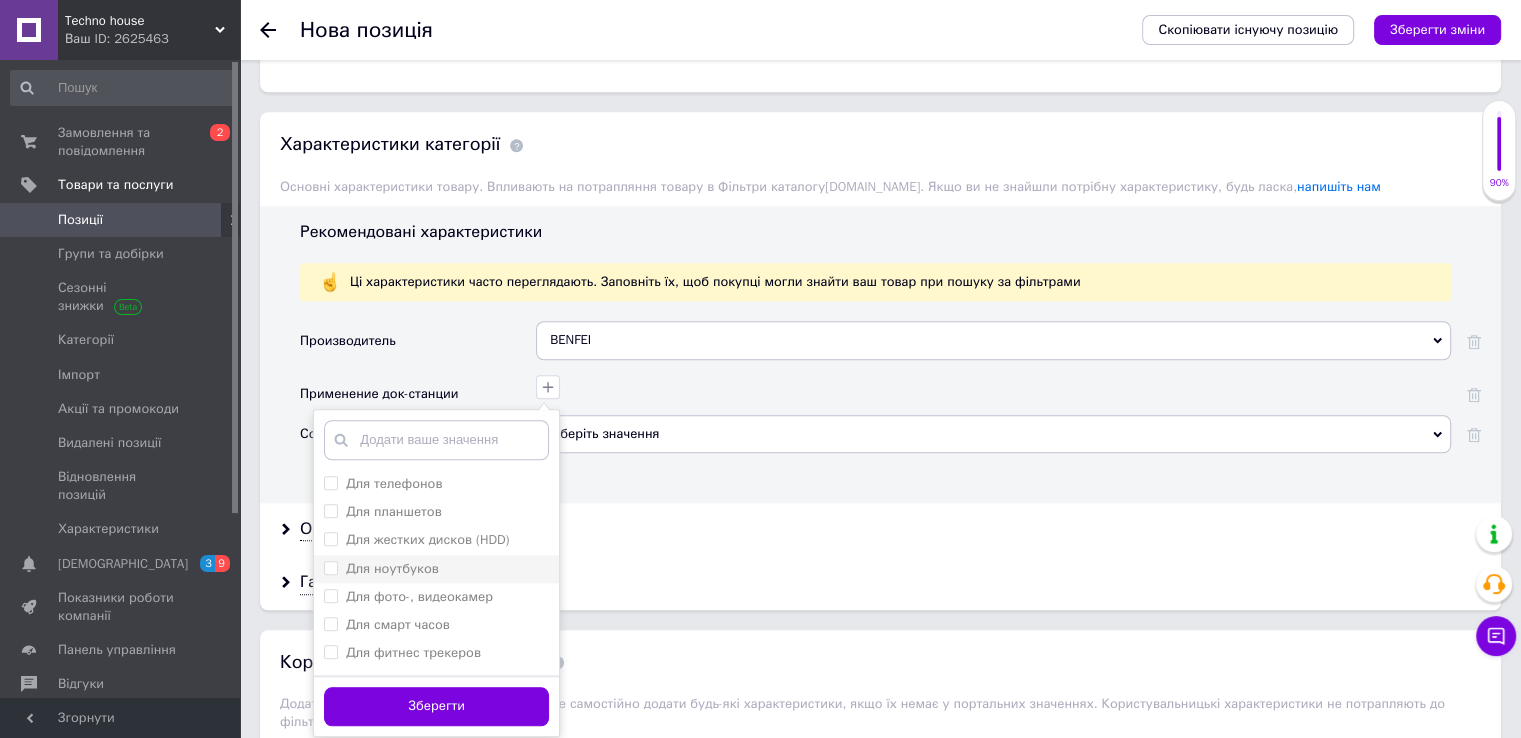 click on "Для ноутбуков" at bounding box center (330, 567) 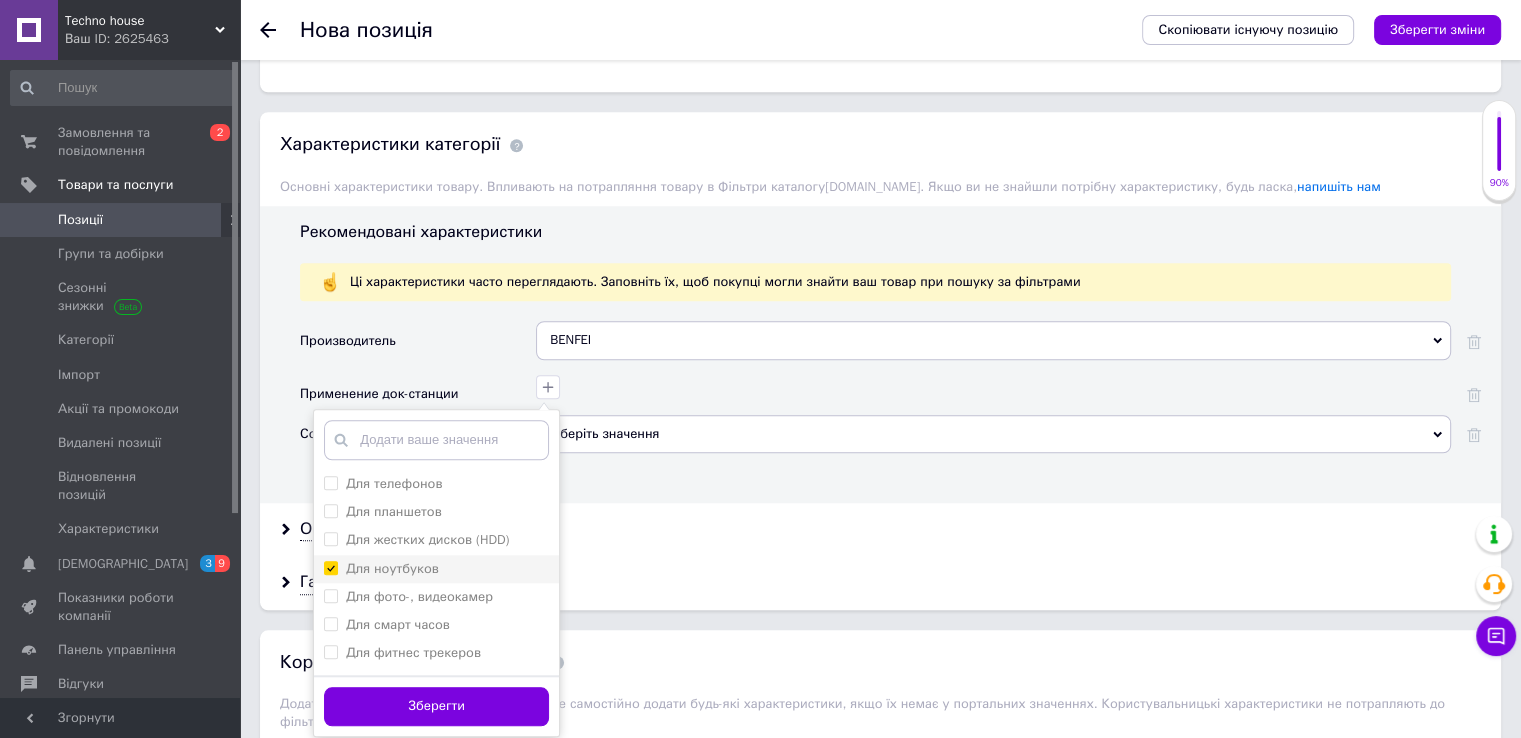 checkbox on "true" 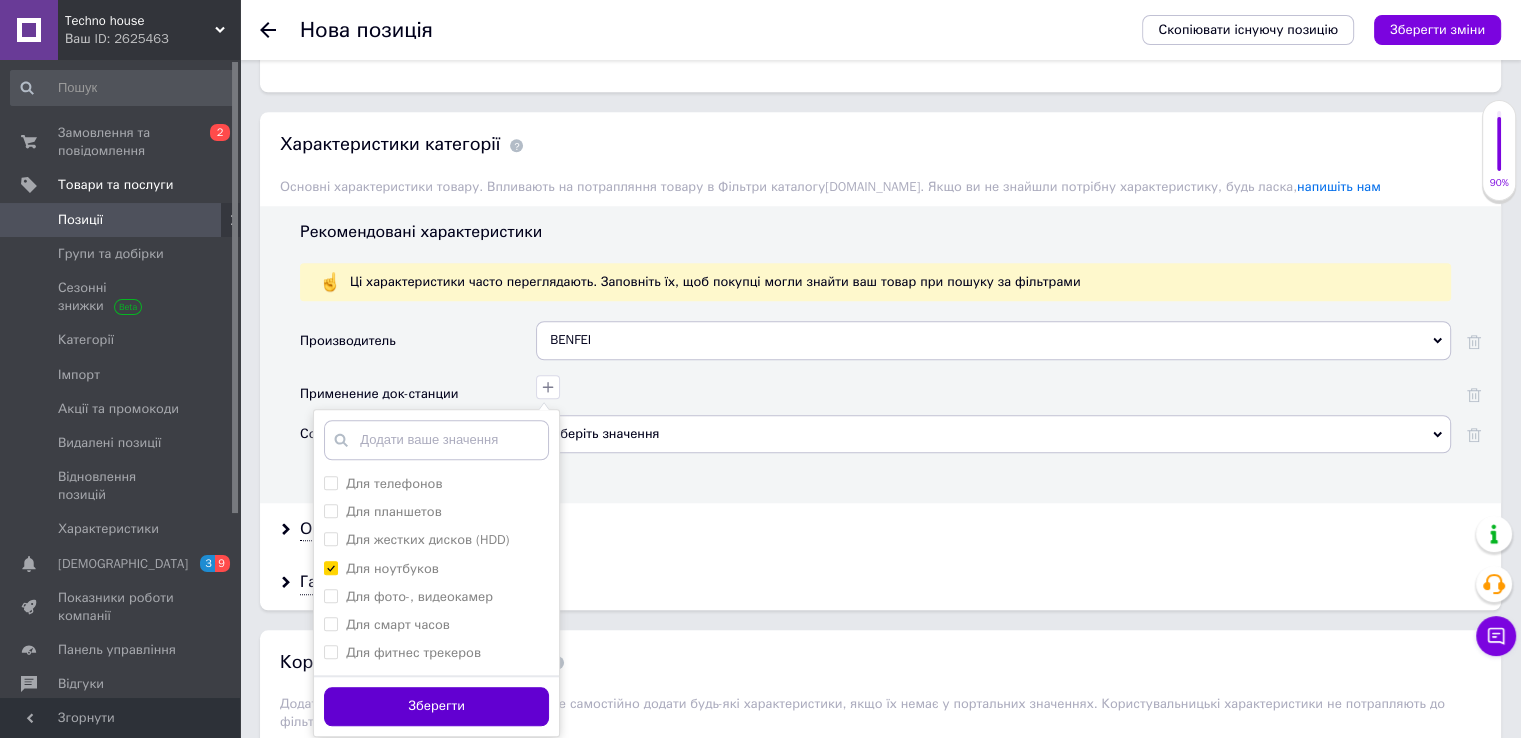 click on "Зберегти" at bounding box center (436, 706) 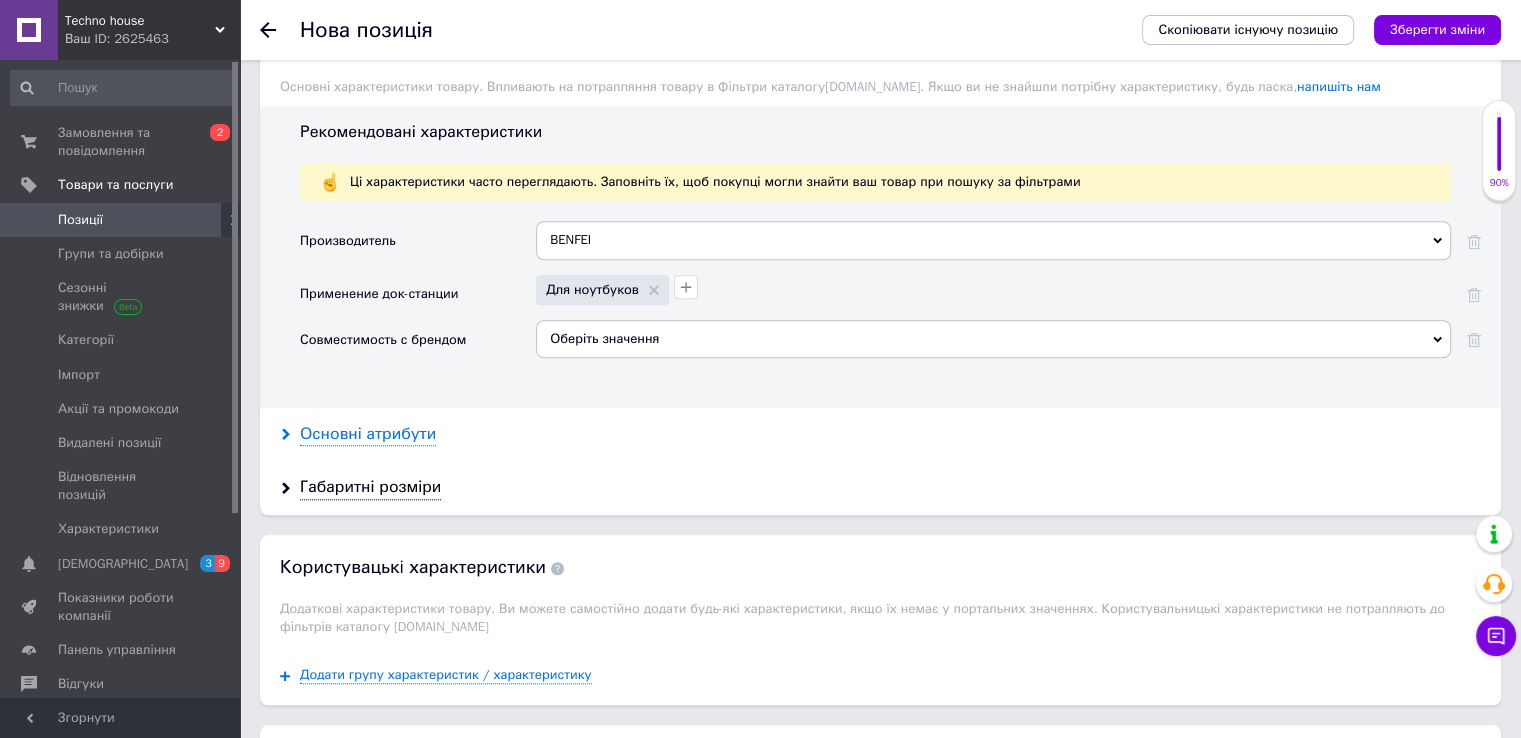 click on "Основні атрибути" at bounding box center [368, 434] 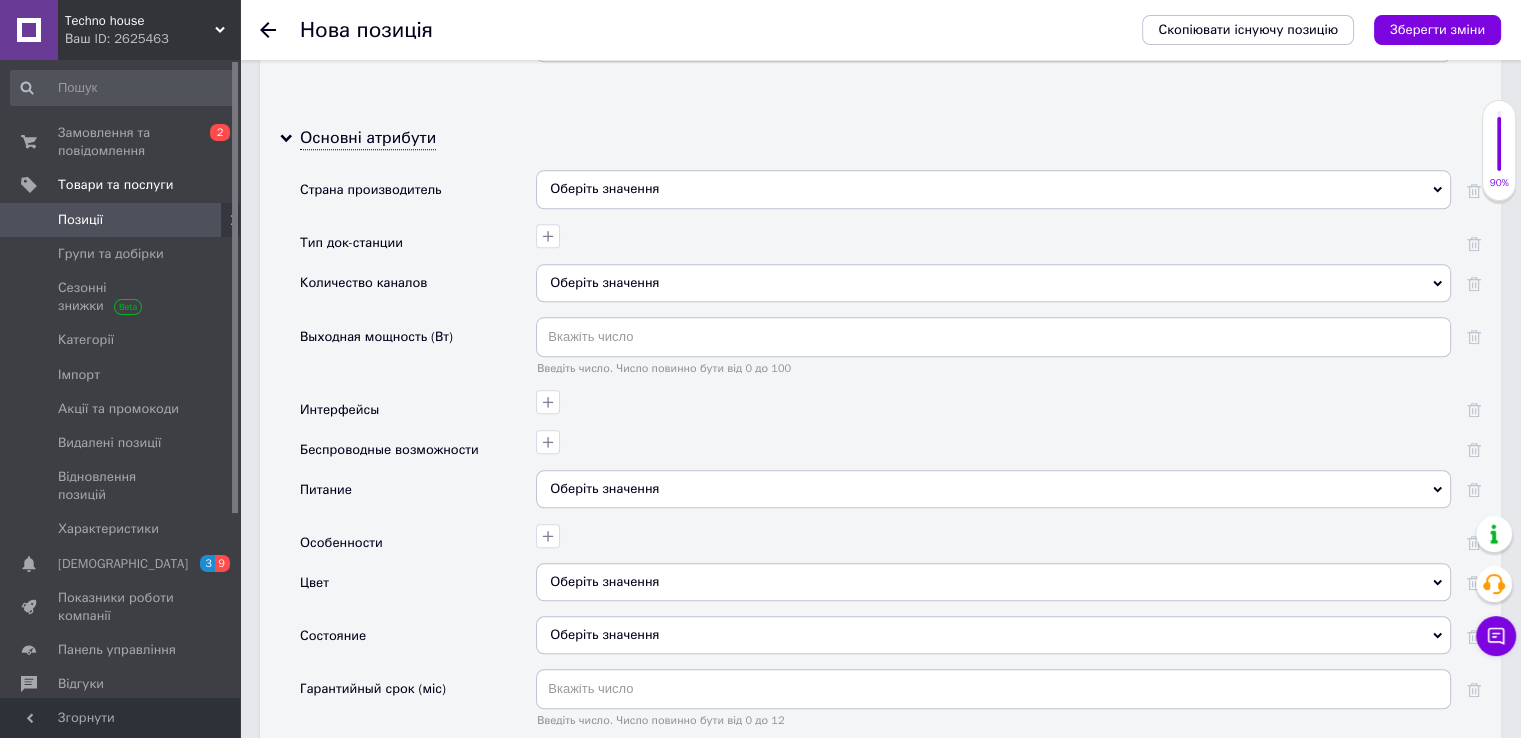 scroll, scrollTop: 2000, scrollLeft: 0, axis: vertical 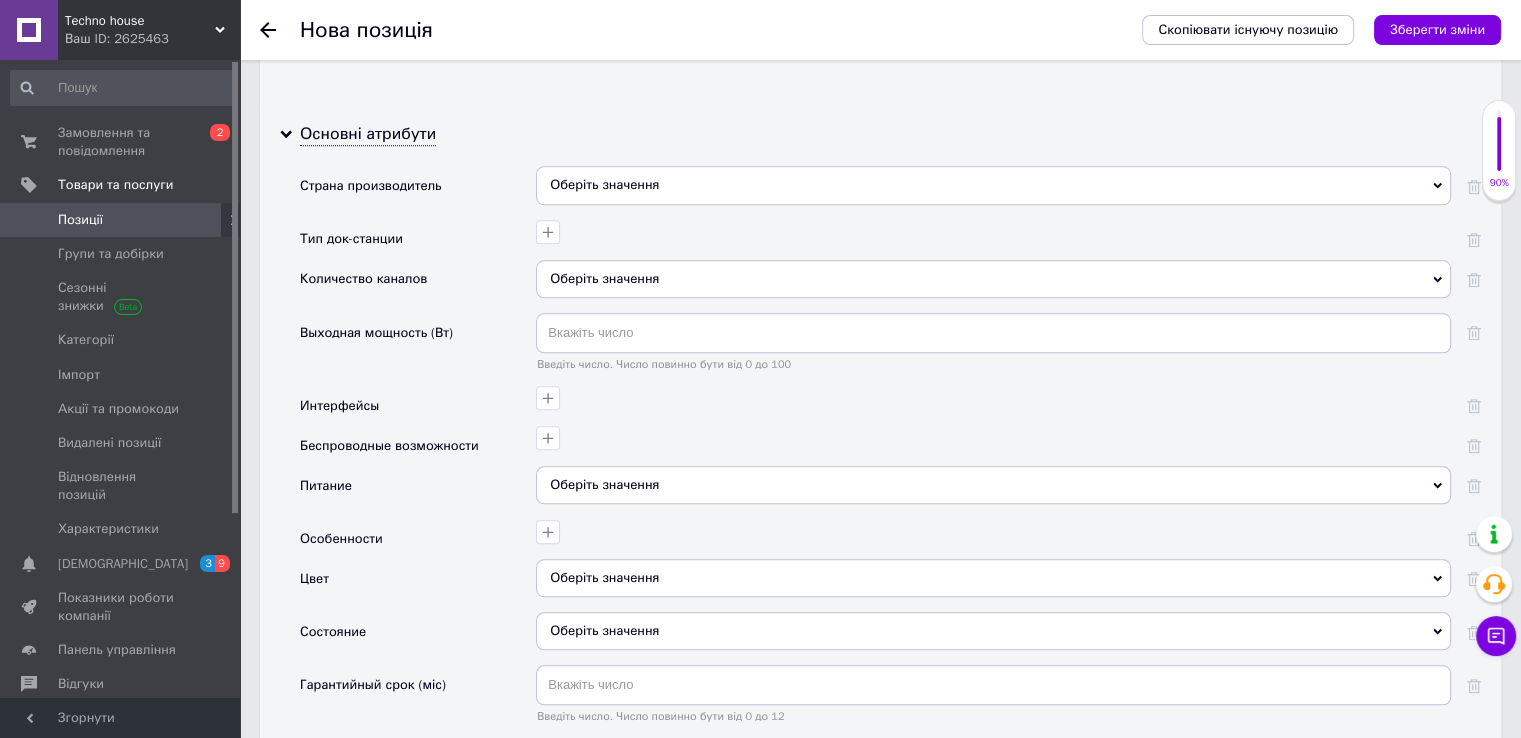 click on "Оберіть значення" at bounding box center [993, 485] 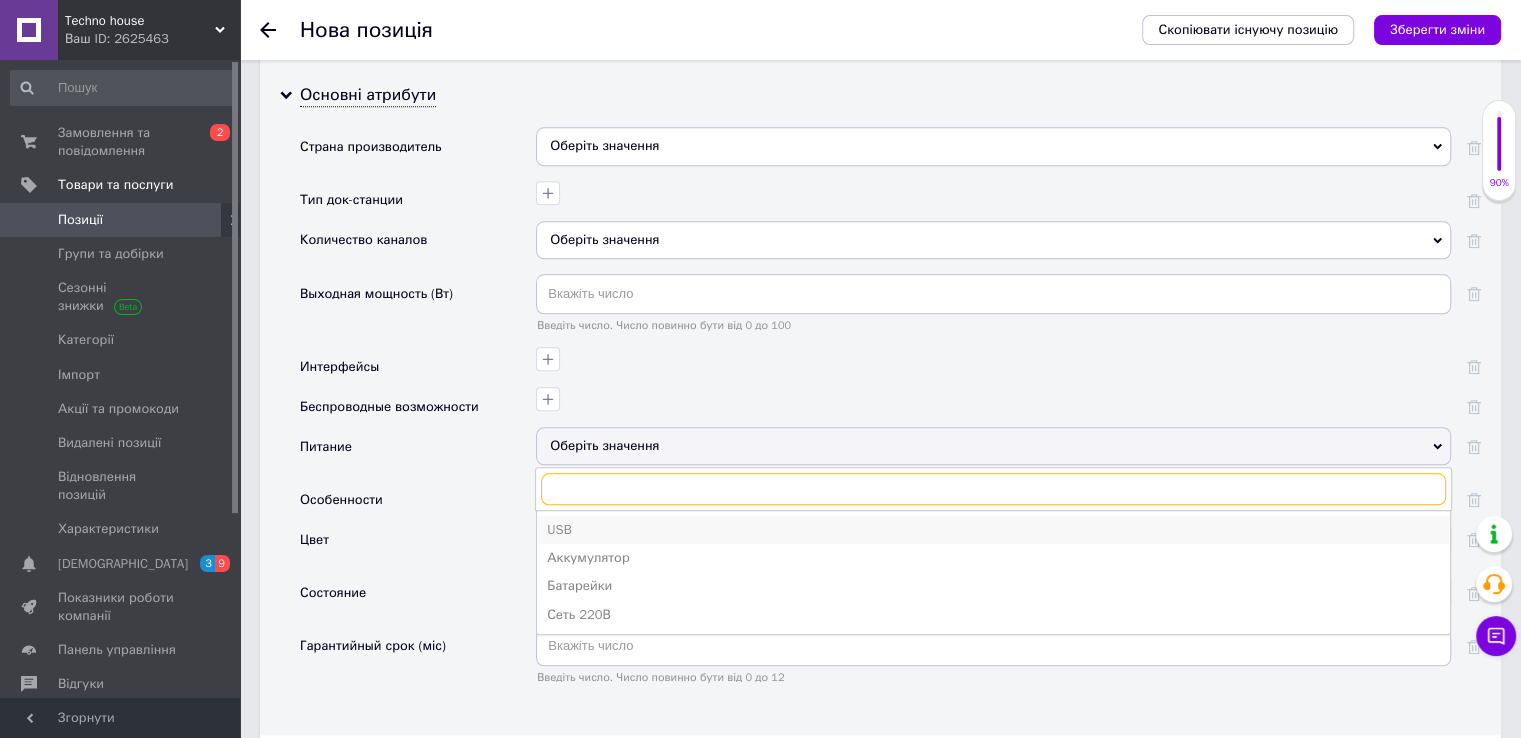 scroll, scrollTop: 2100, scrollLeft: 0, axis: vertical 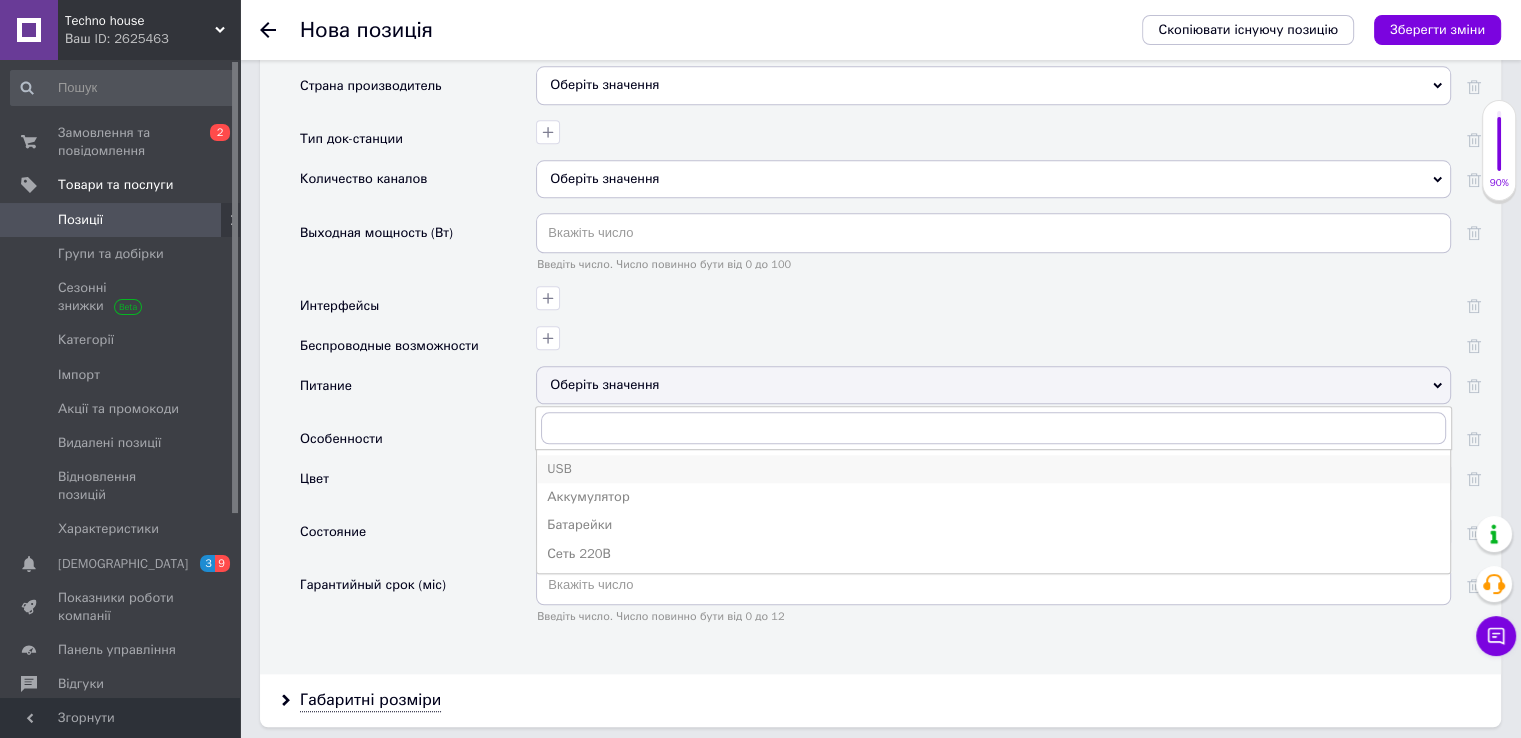 click on "USB" at bounding box center [993, 469] 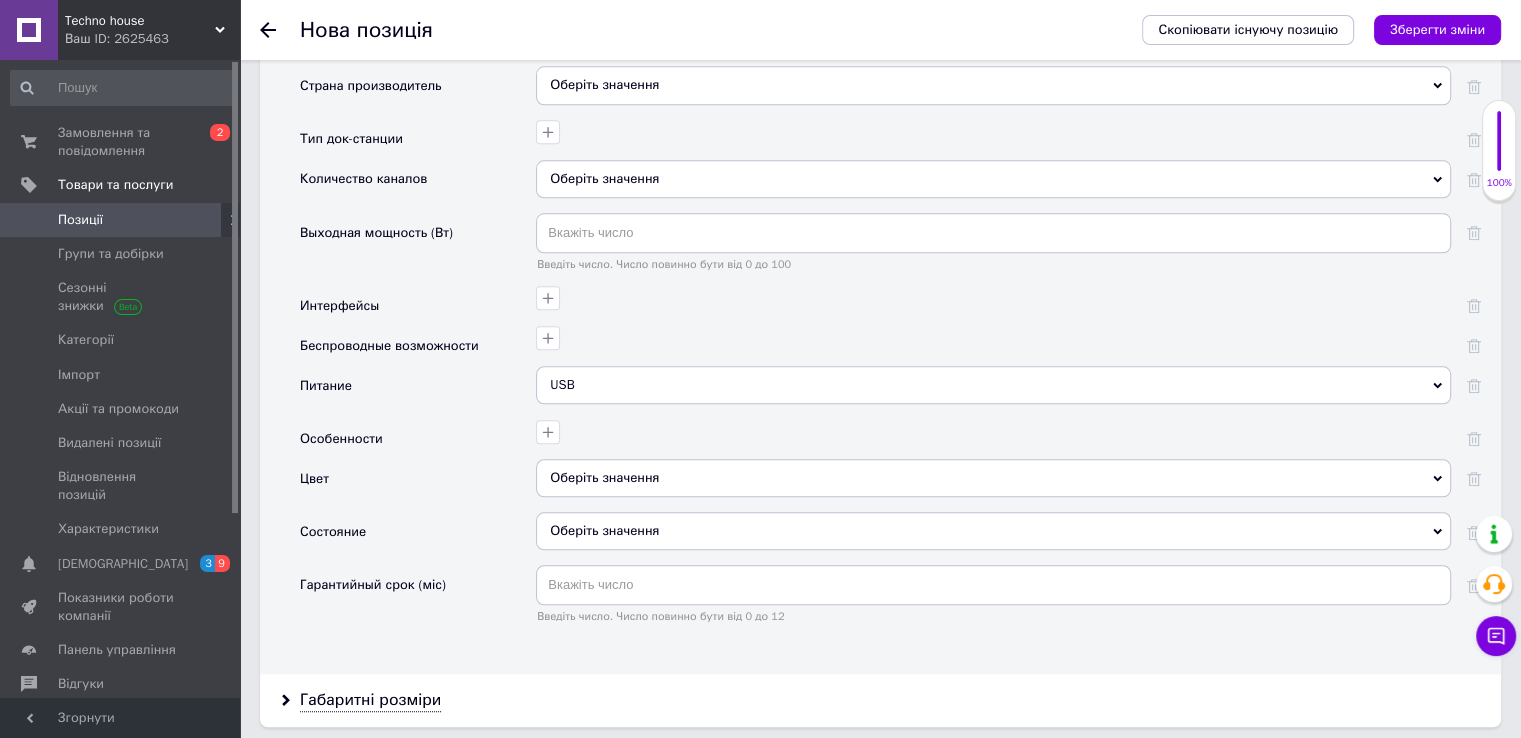 click on "Оберіть значення" at bounding box center (993, 478) 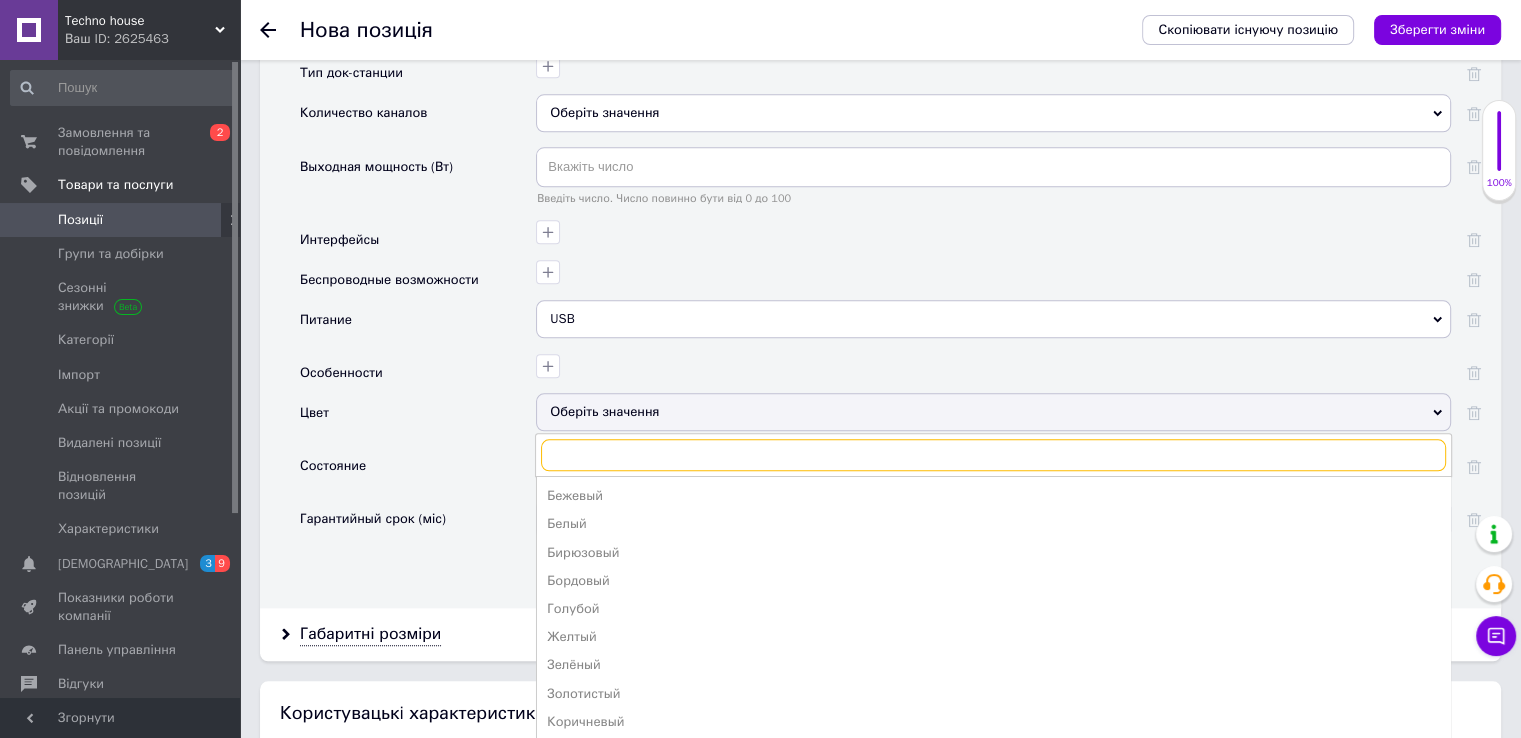 scroll, scrollTop: 2200, scrollLeft: 0, axis: vertical 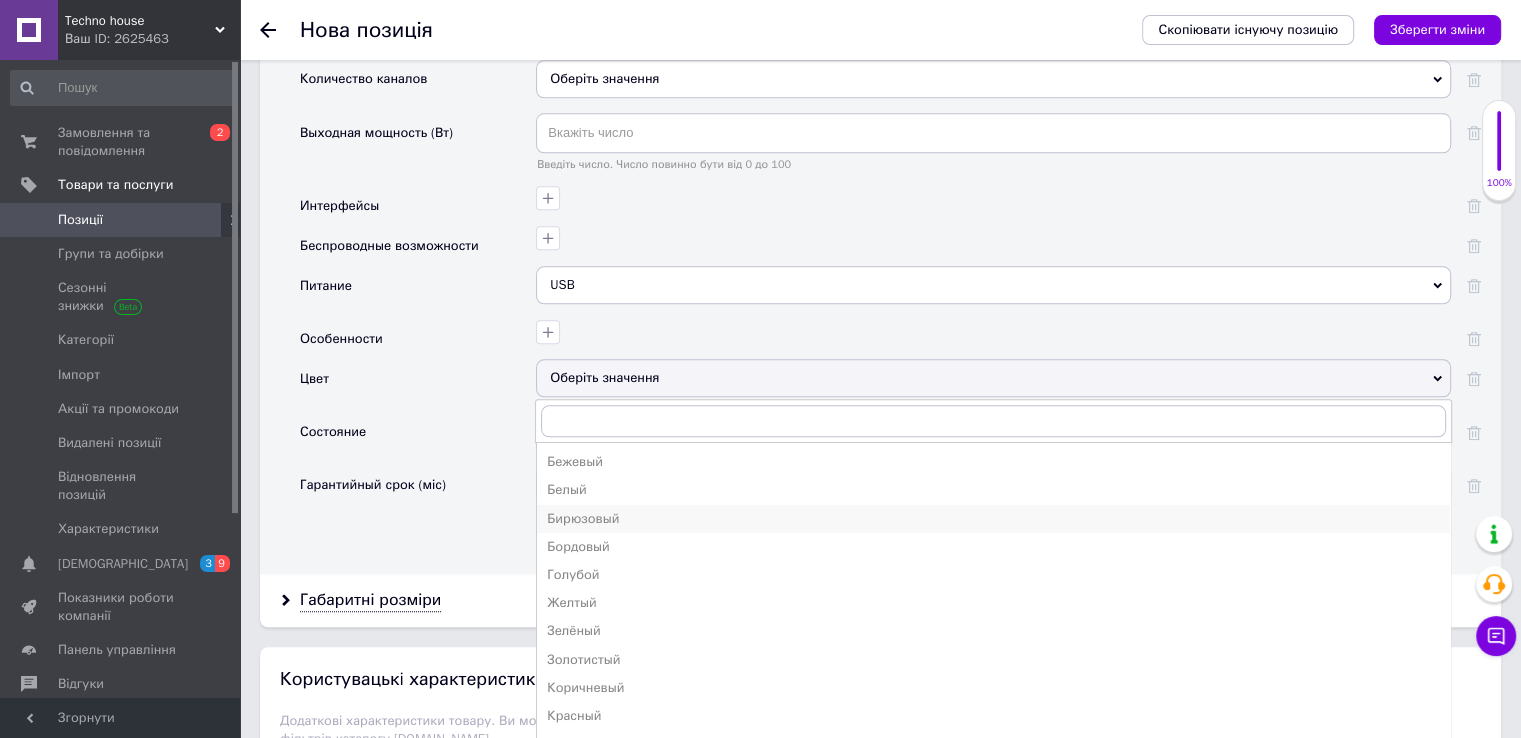 click on "Бирюзовый" at bounding box center (993, 519) 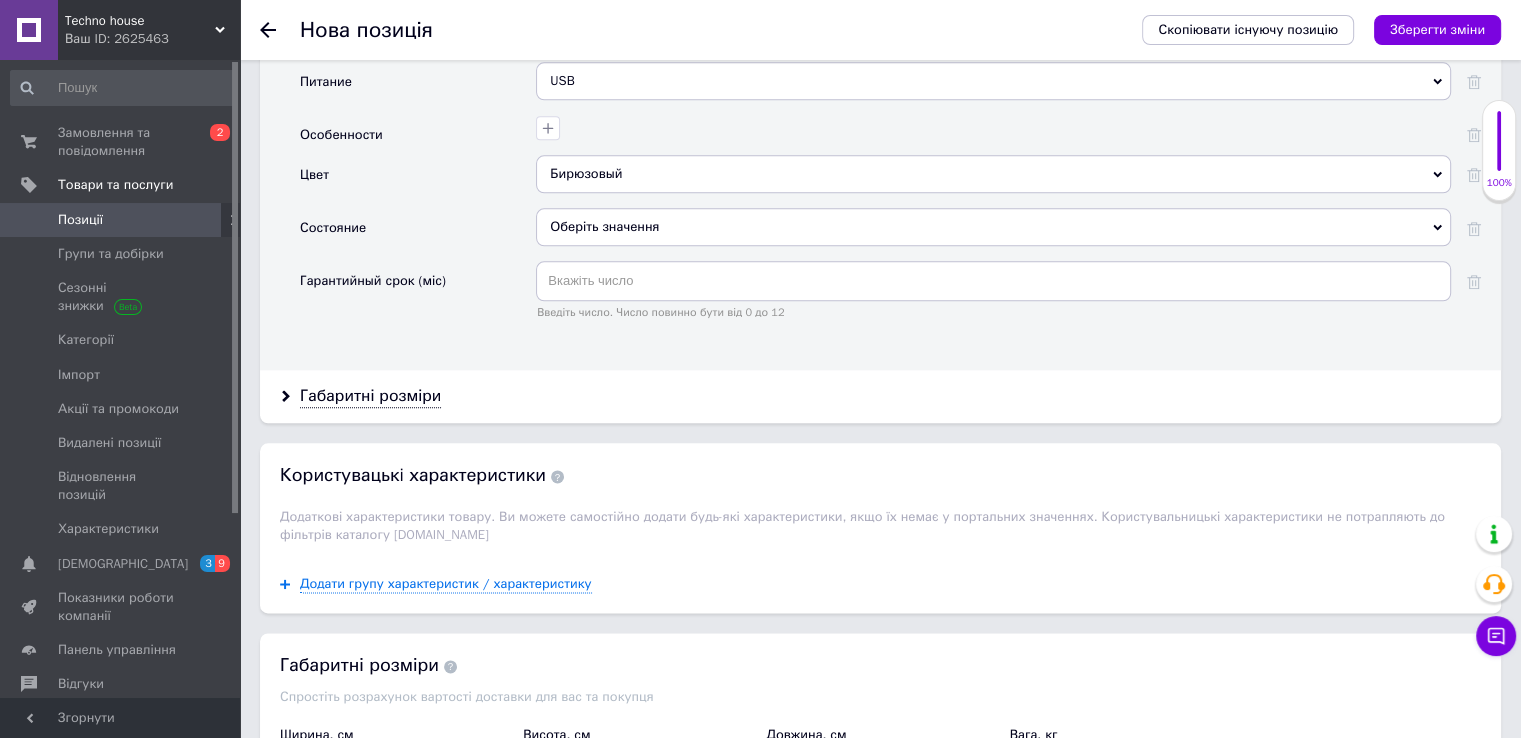 scroll, scrollTop: 2664, scrollLeft: 0, axis: vertical 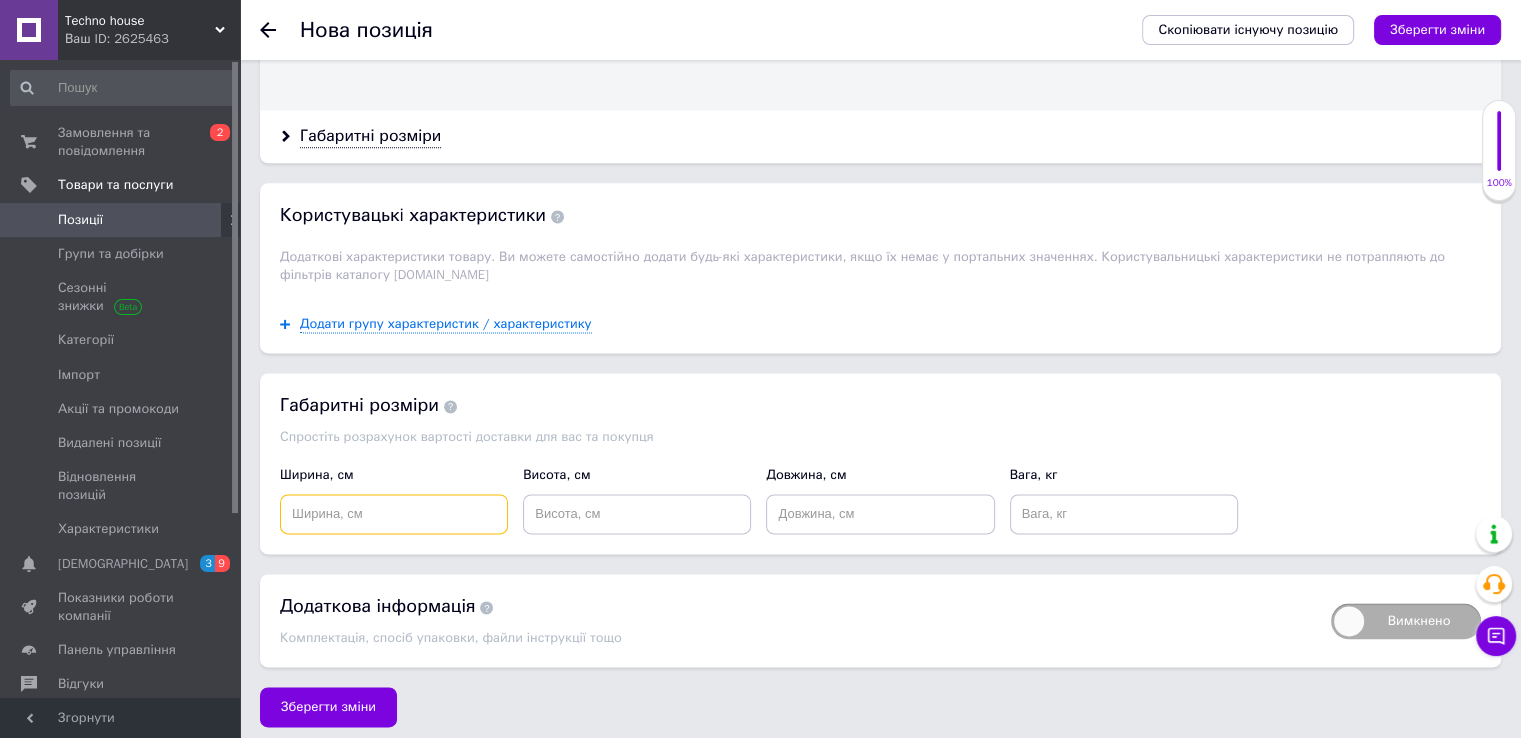 click at bounding box center (394, 514) 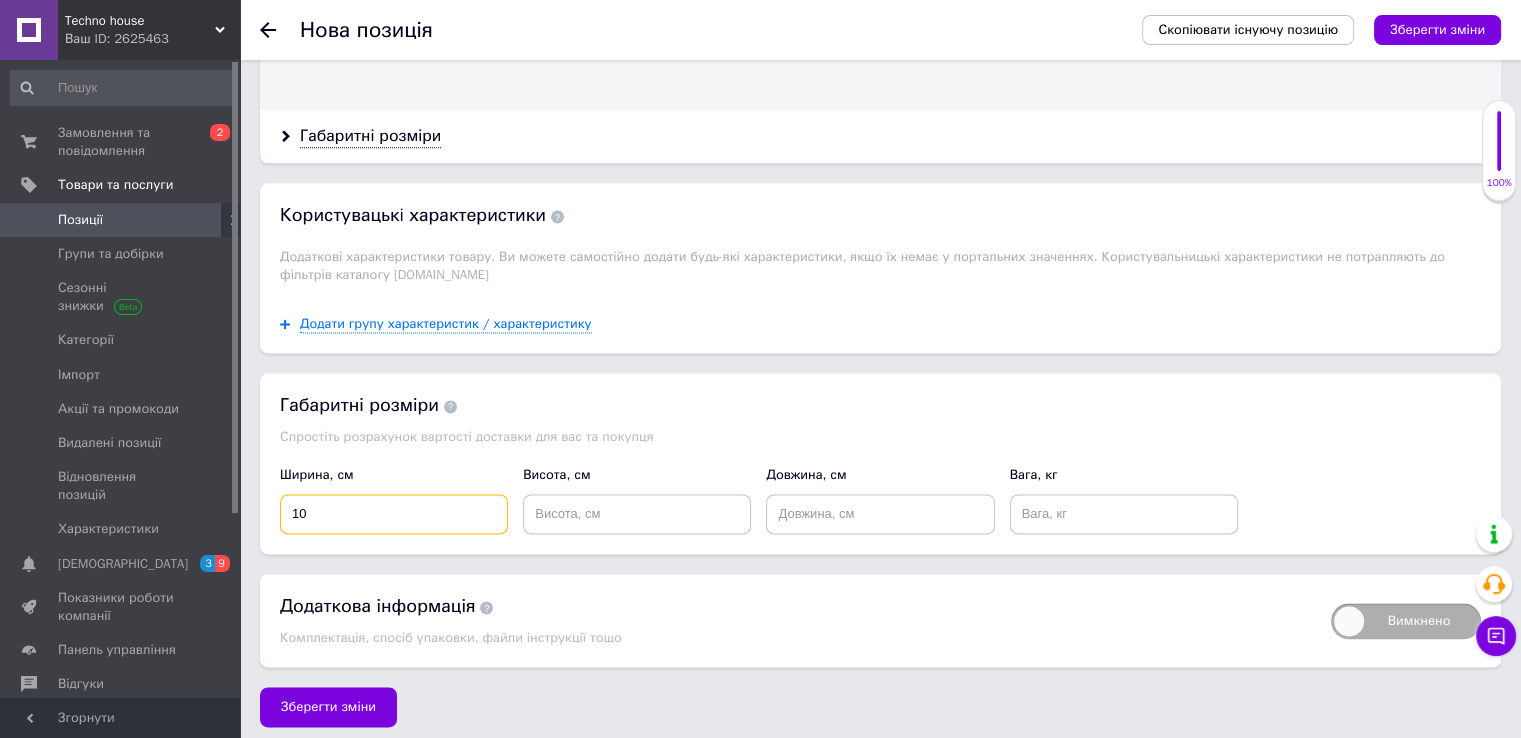 type on "10" 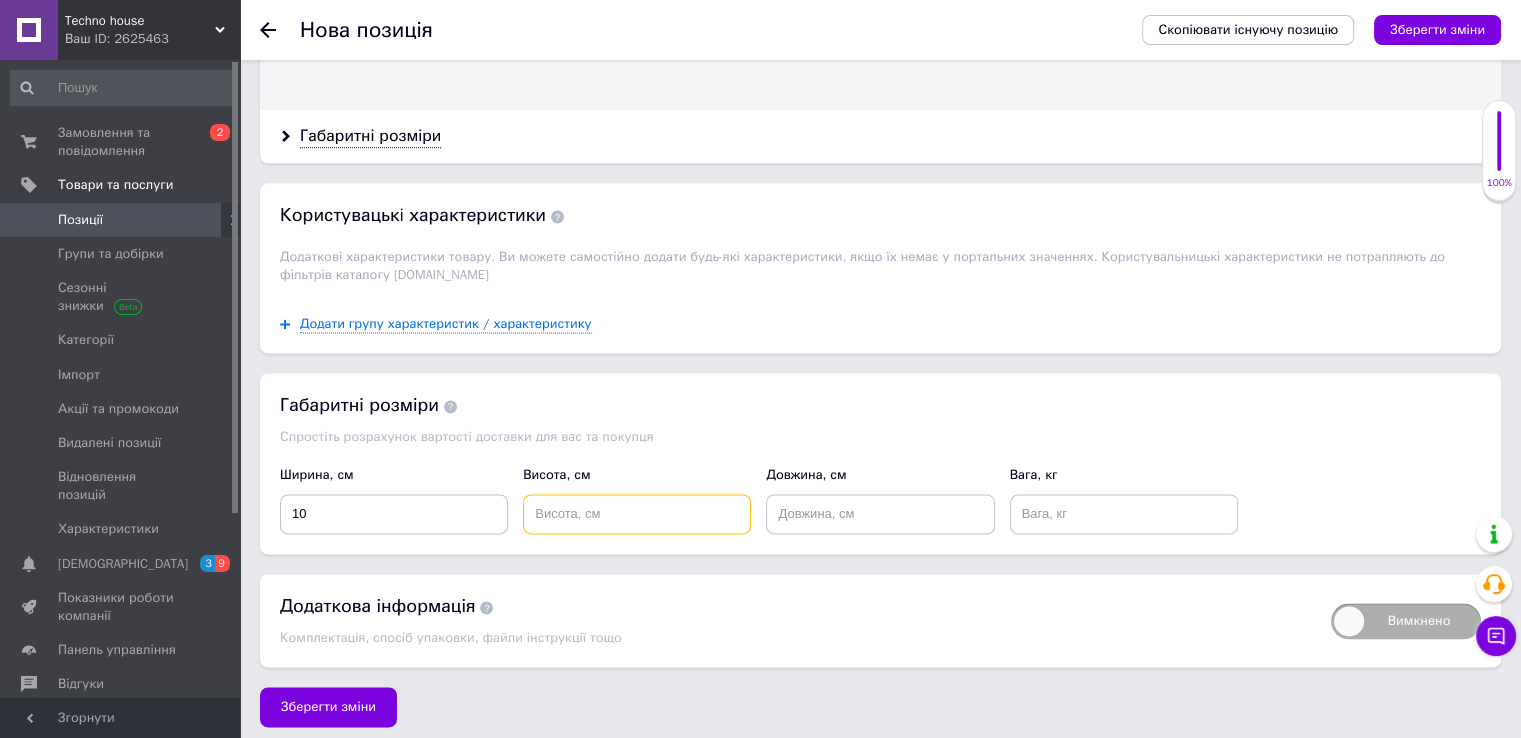 click at bounding box center [637, 514] 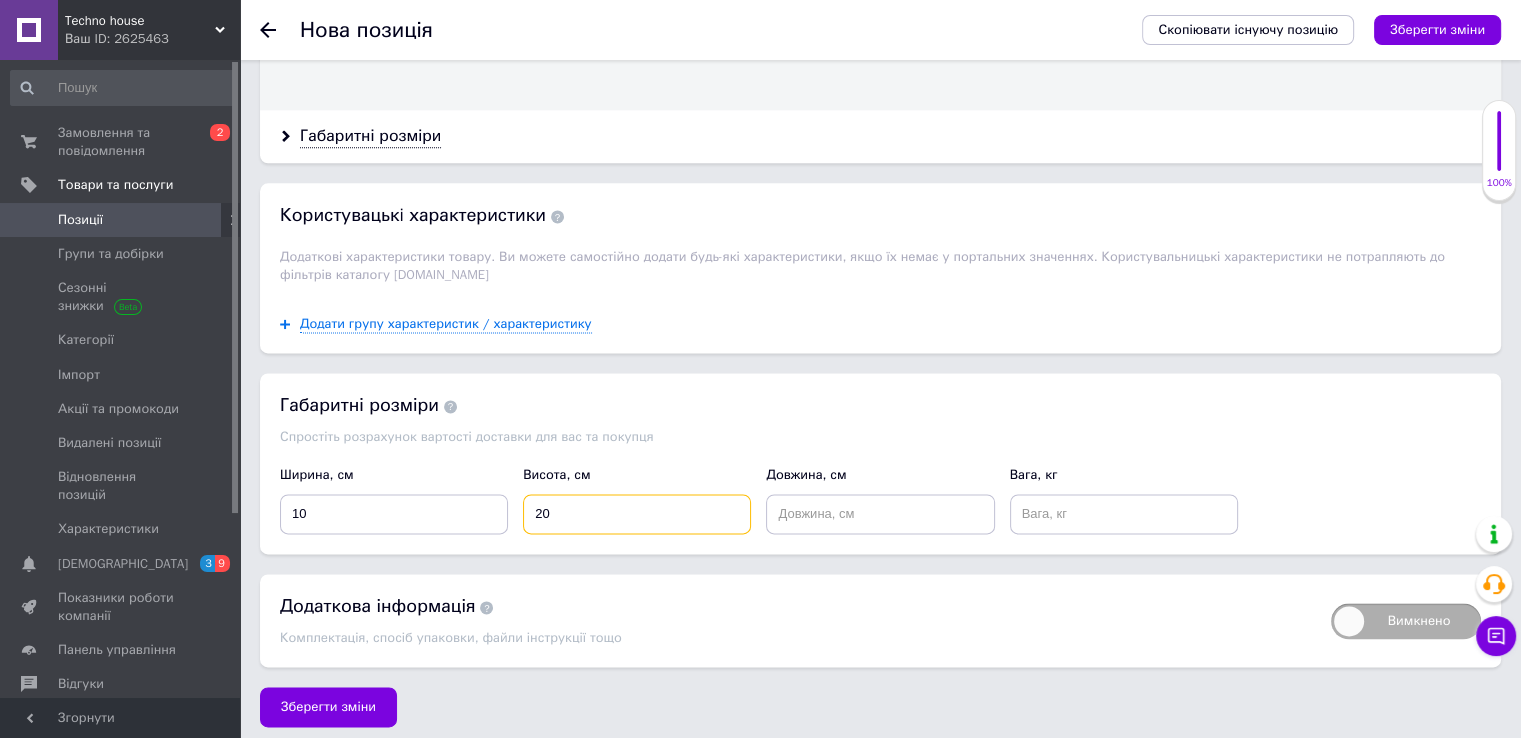 type on "20" 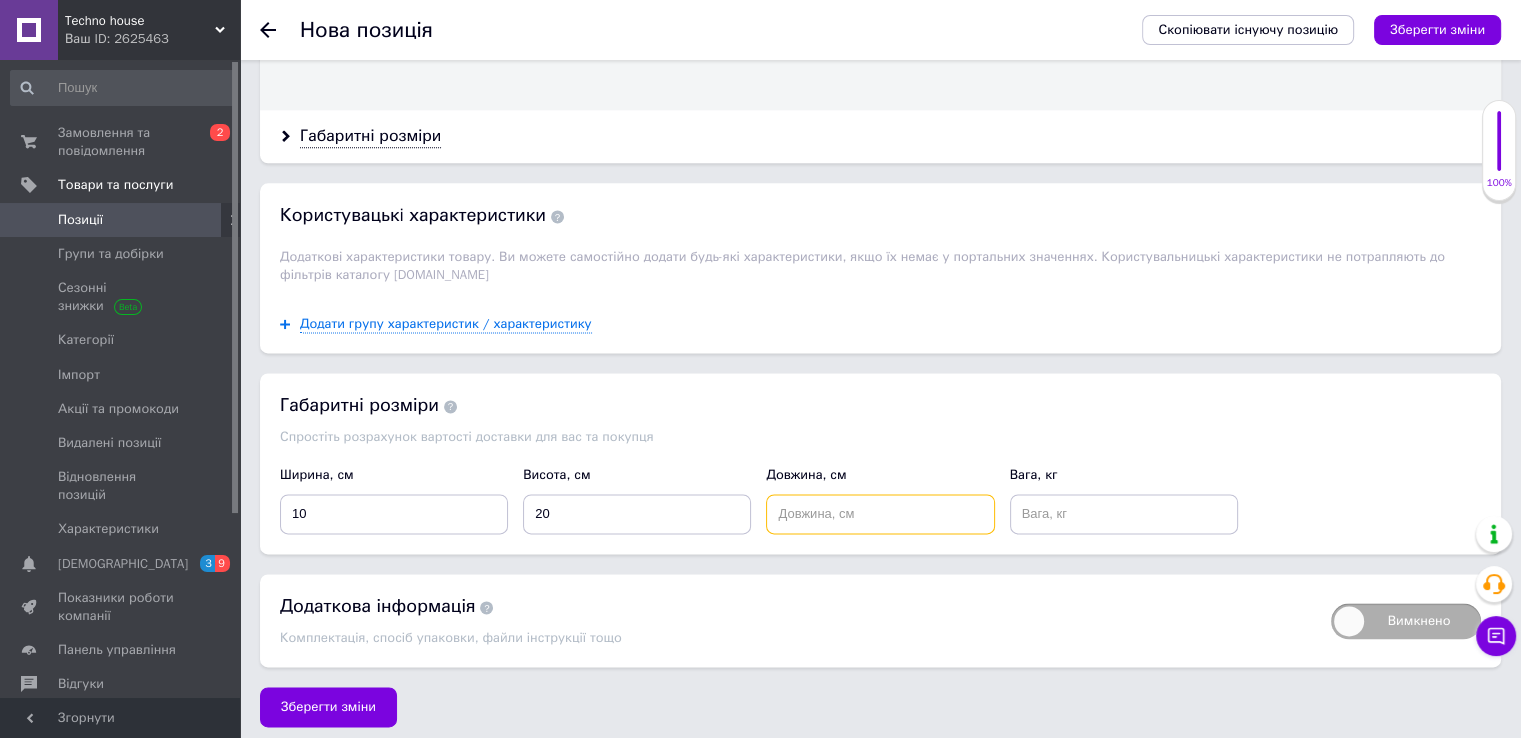 click at bounding box center (880, 514) 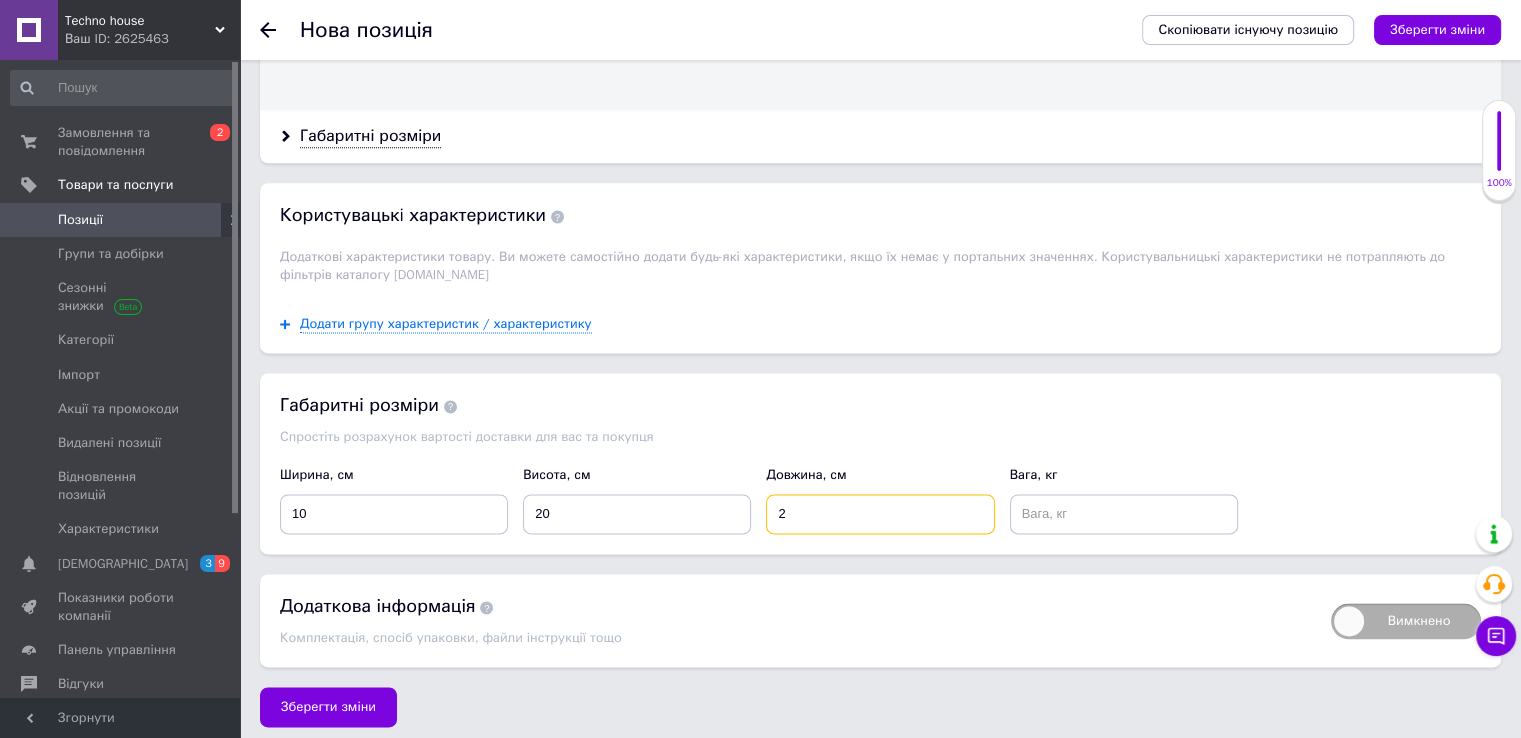 type on "2" 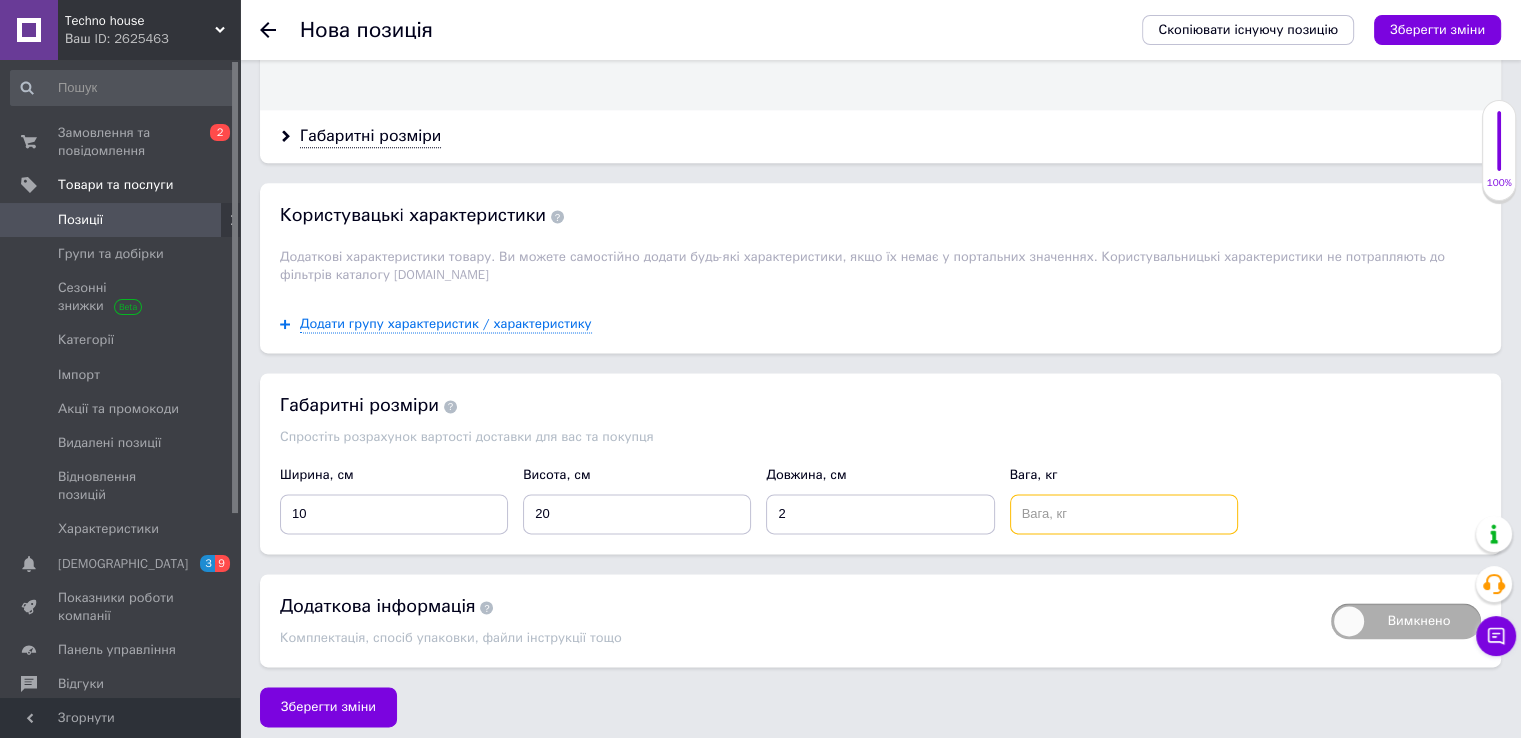 click at bounding box center [1124, 514] 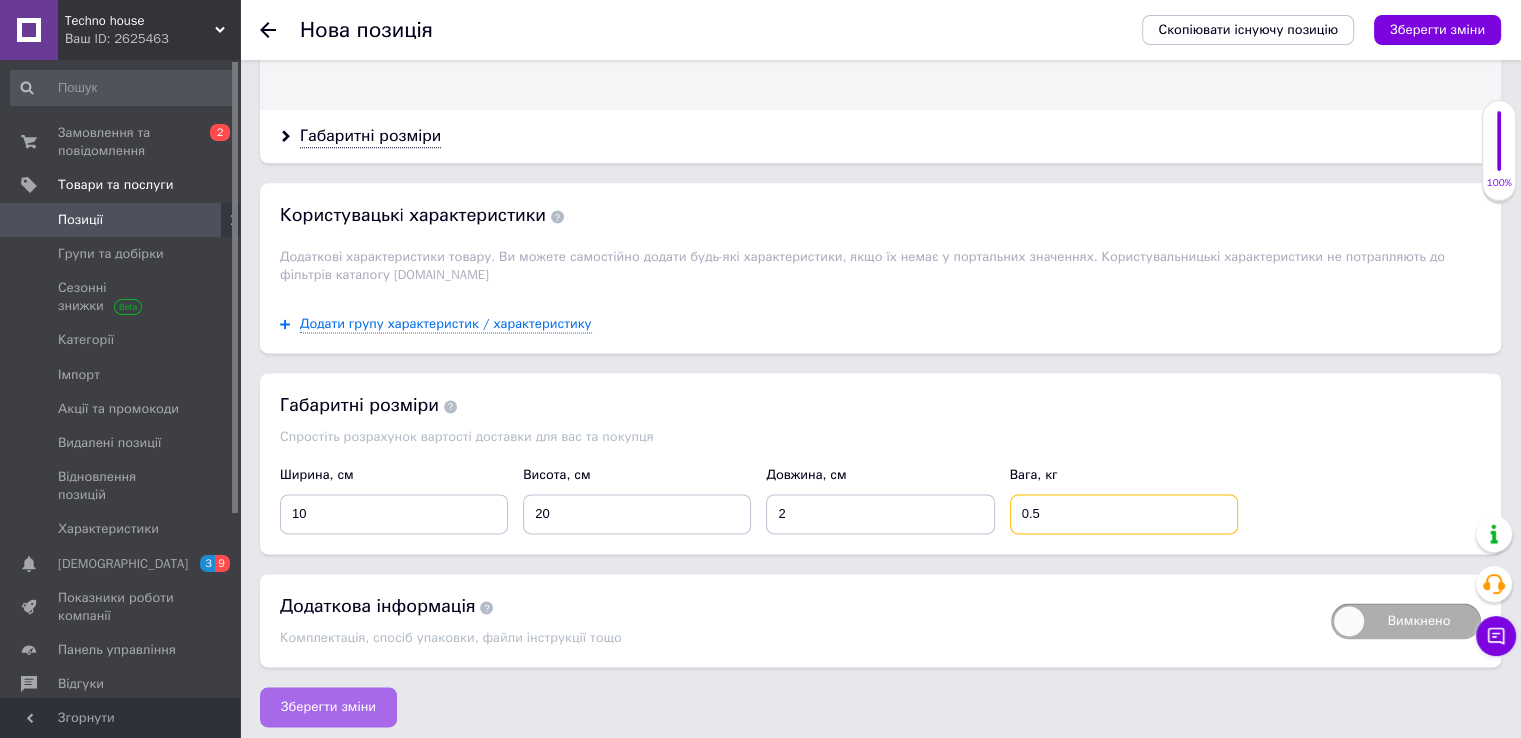 type on "0.5" 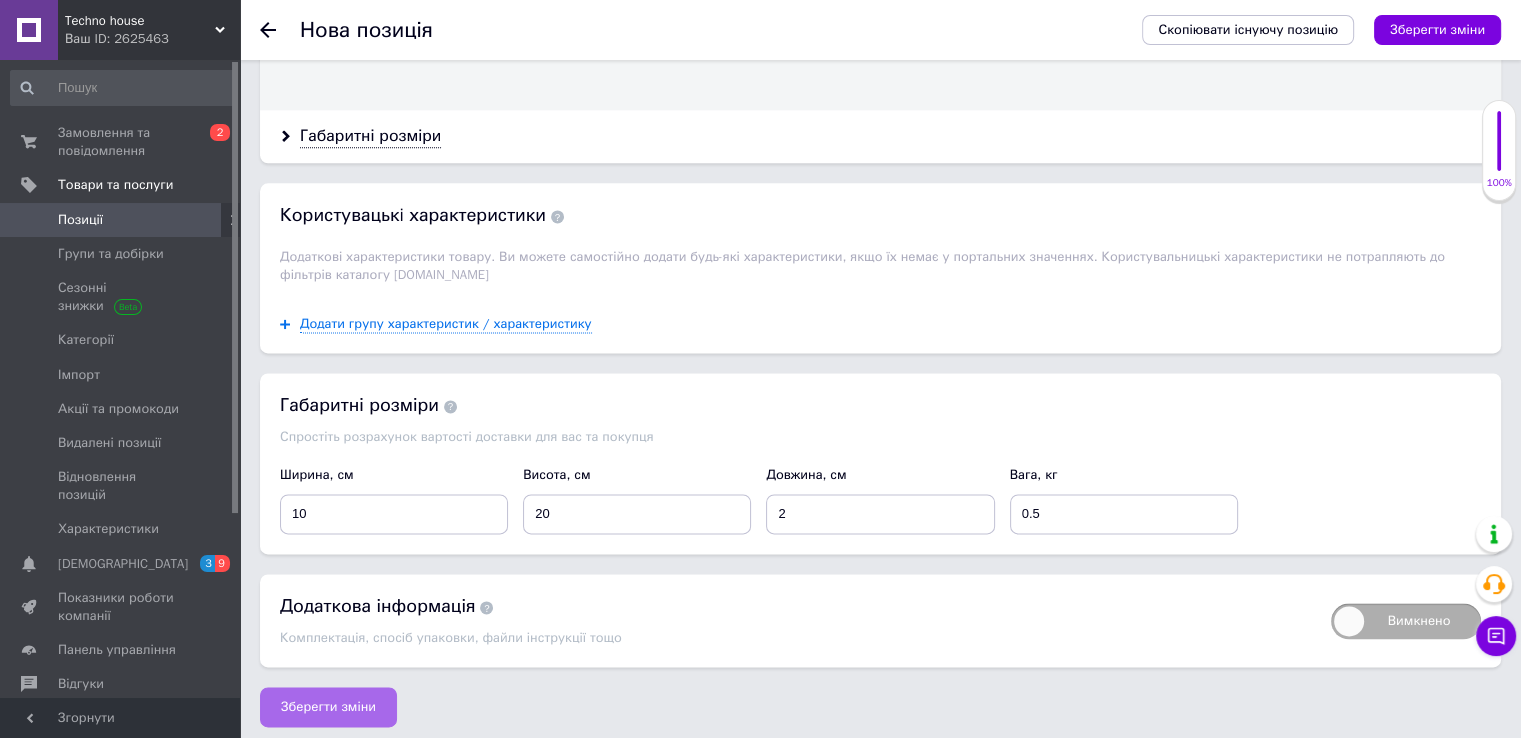 click on "Зберегти зміни" at bounding box center [328, 707] 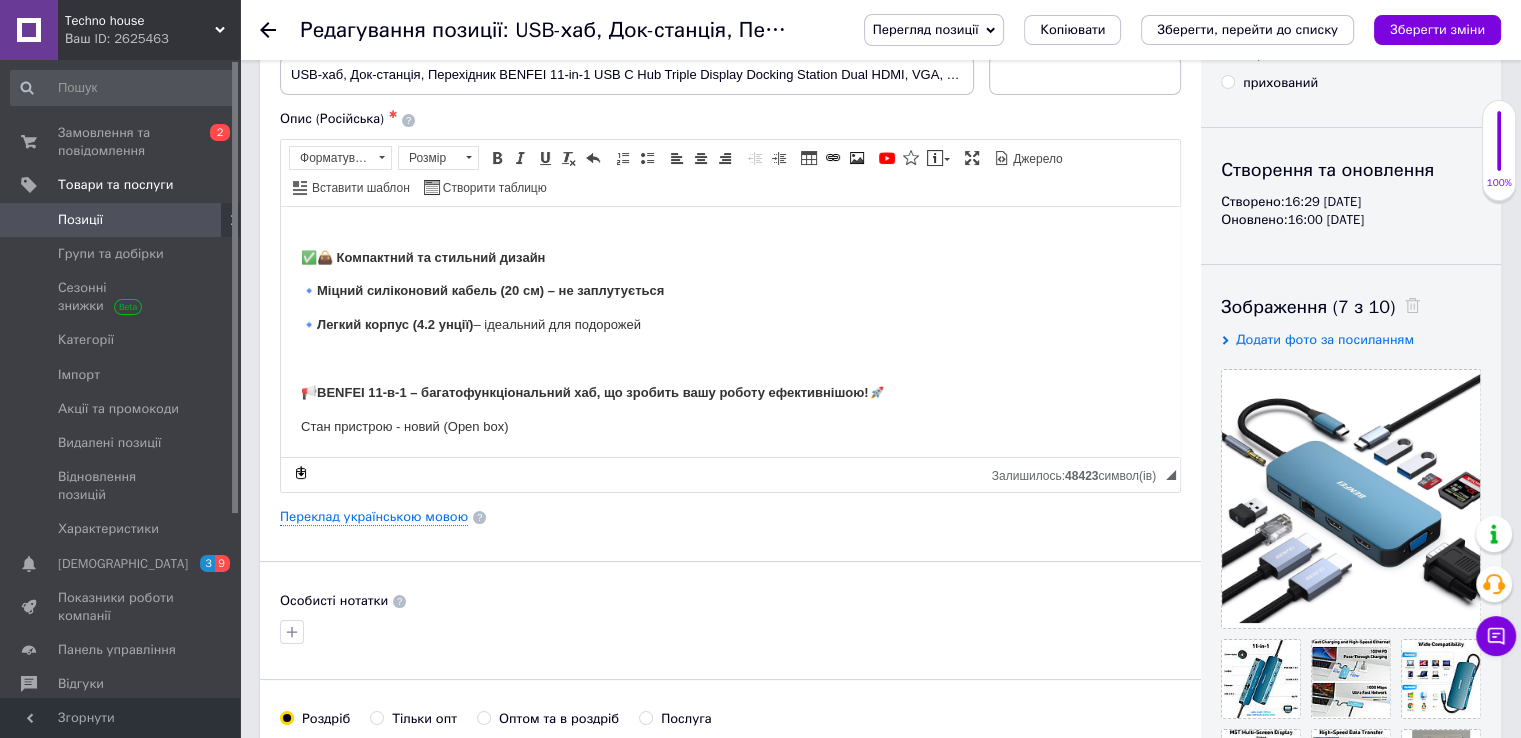 scroll, scrollTop: 0, scrollLeft: 0, axis: both 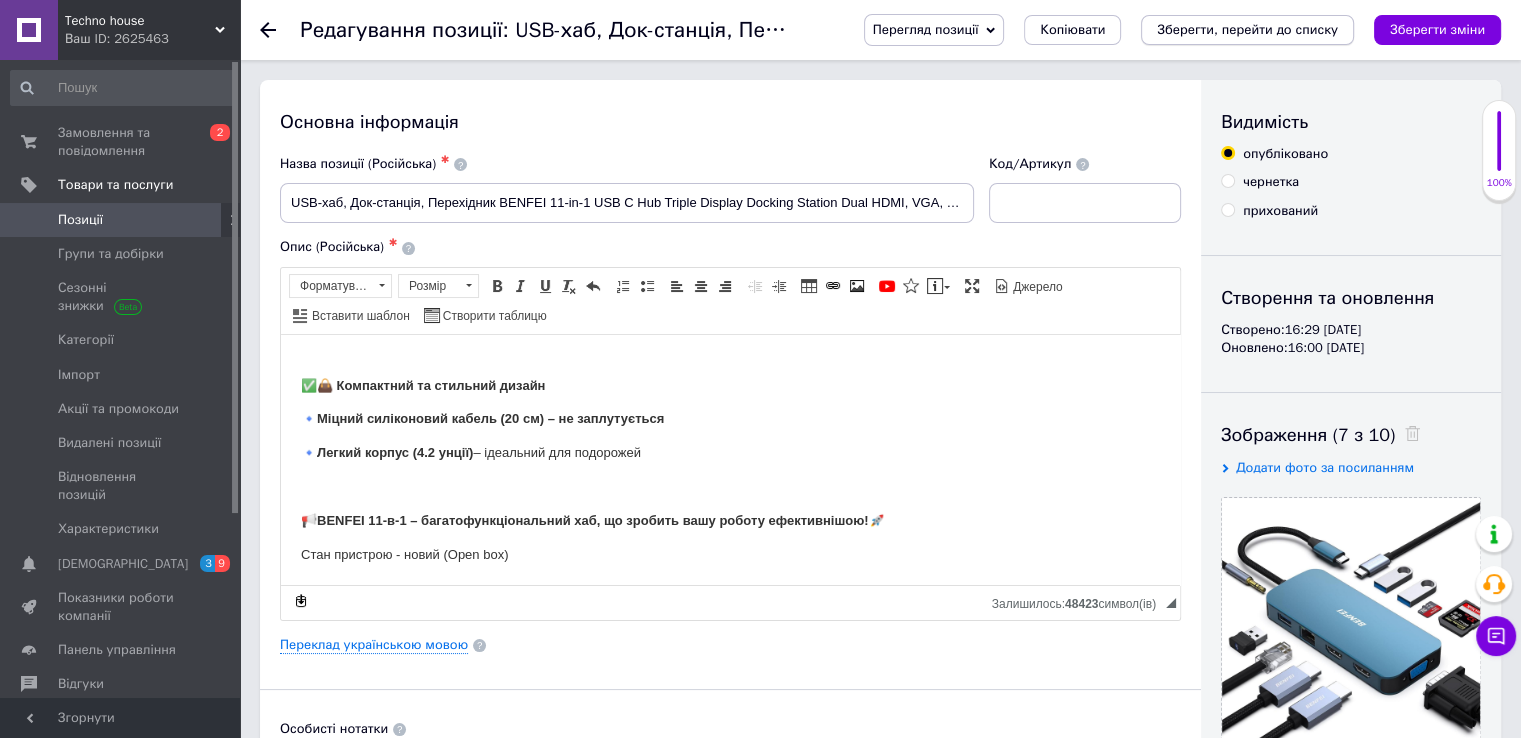 click on "Зберегти, перейти до списку" at bounding box center (1247, 30) 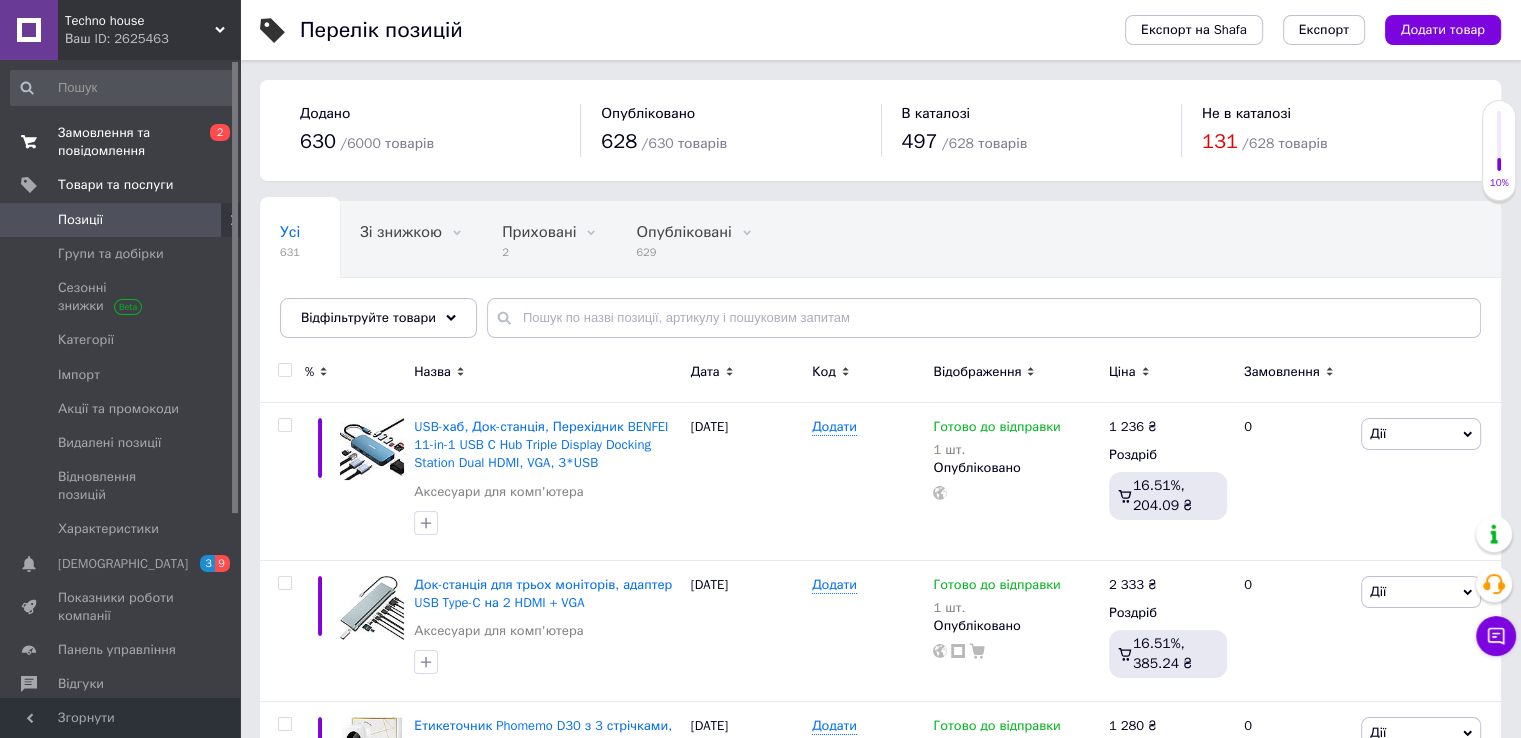click on "Замовлення та повідомлення" at bounding box center (121, 142) 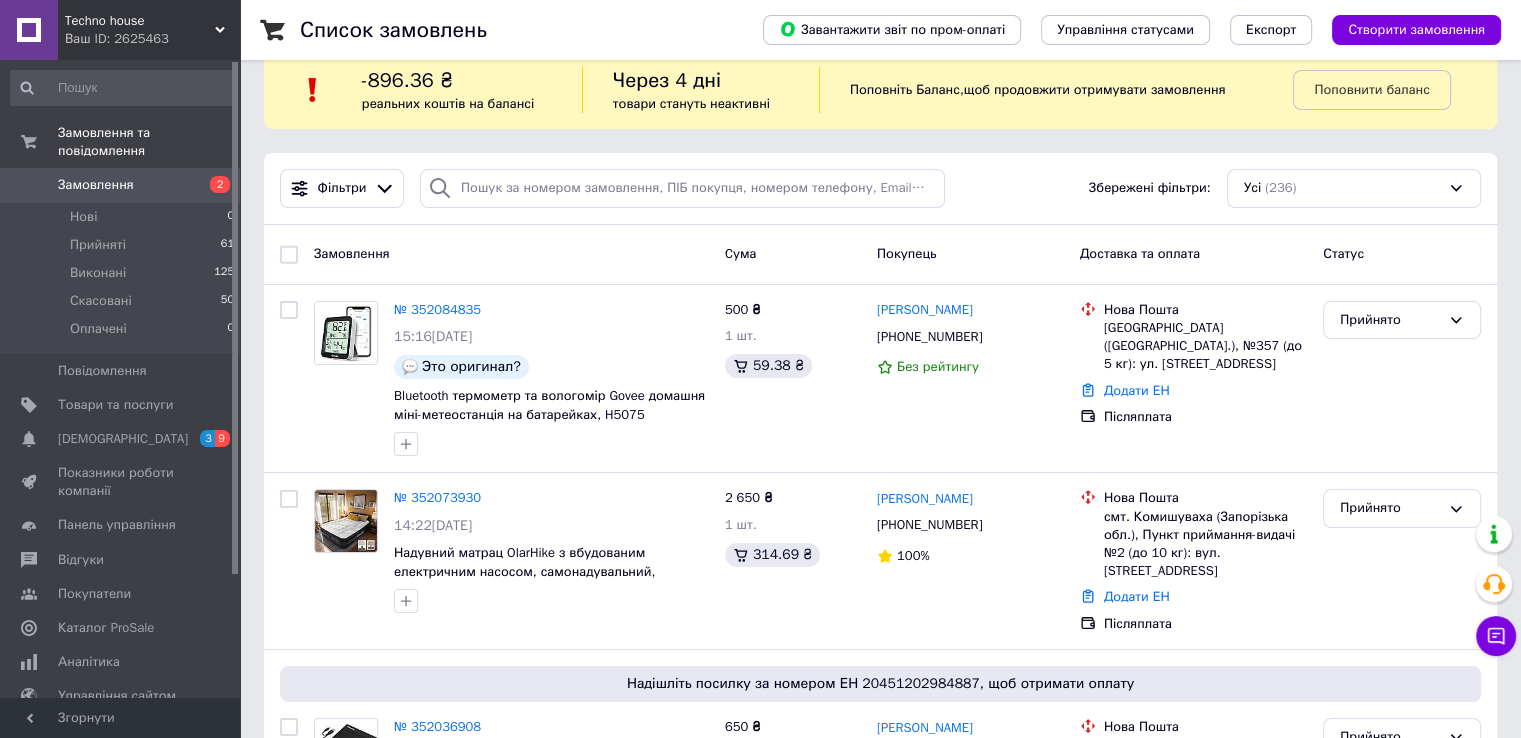 scroll, scrollTop: 0, scrollLeft: 0, axis: both 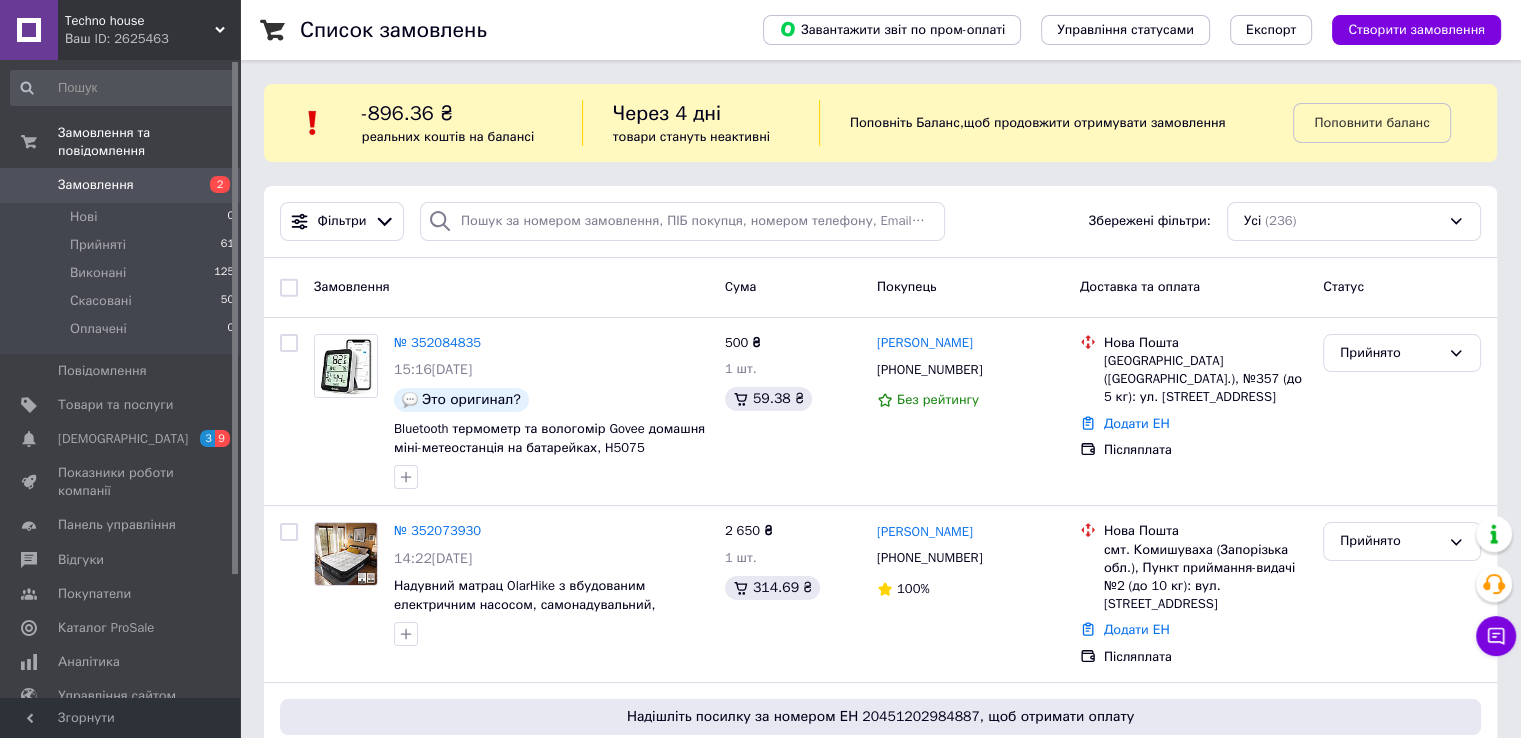click on "Замовлення 2" at bounding box center [123, 185] 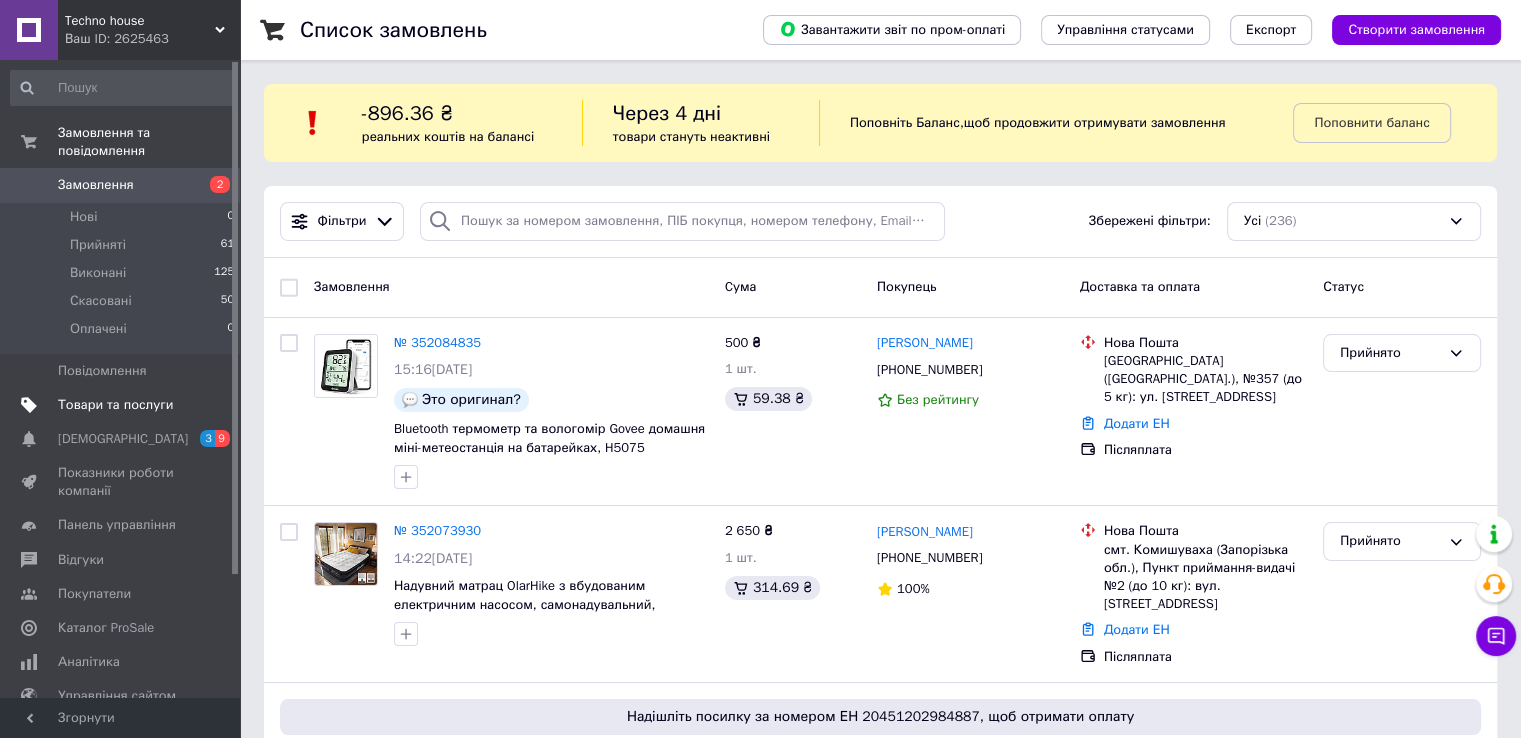 click on "Товари та послуги" at bounding box center (115, 405) 